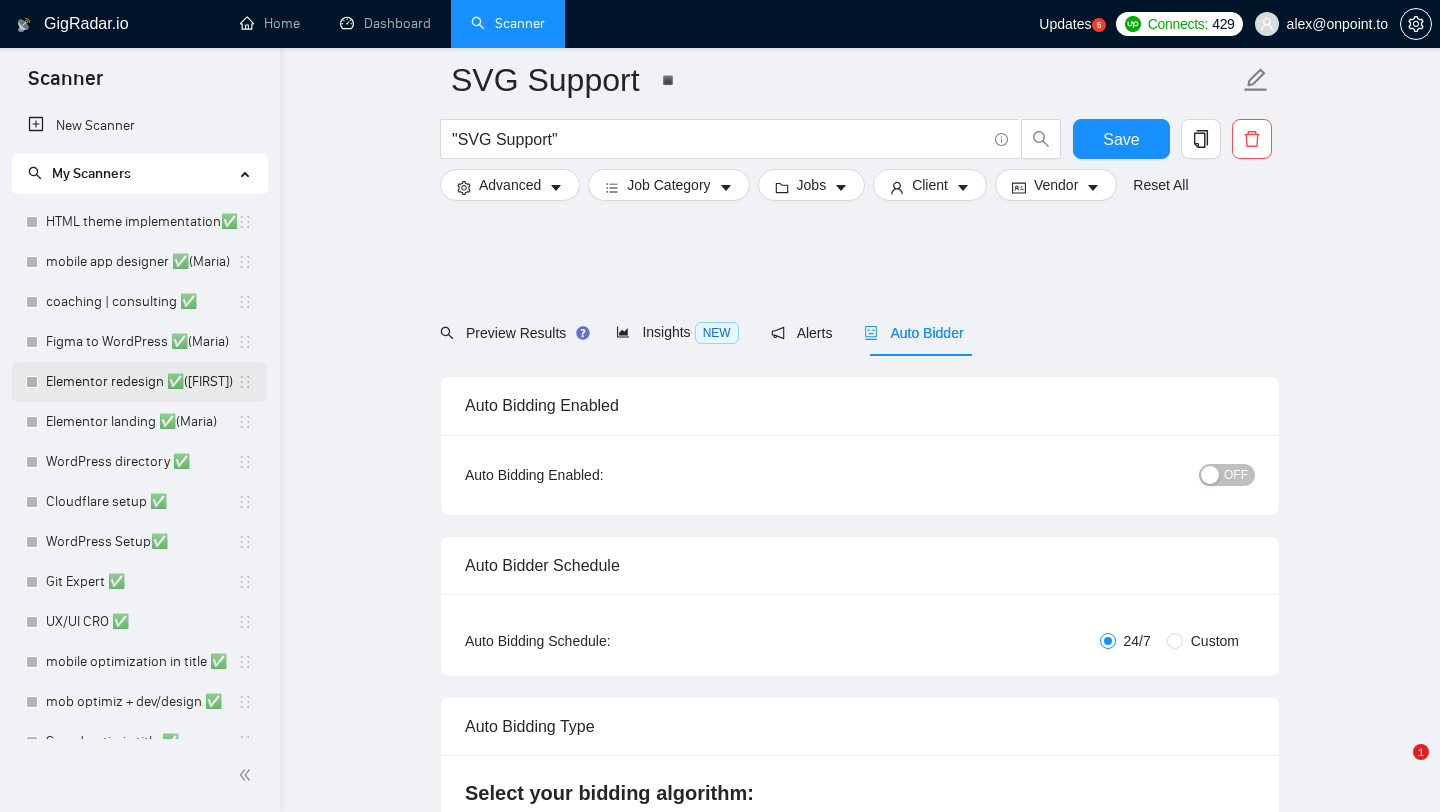 scroll, scrollTop: 2380, scrollLeft: 0, axis: vertical 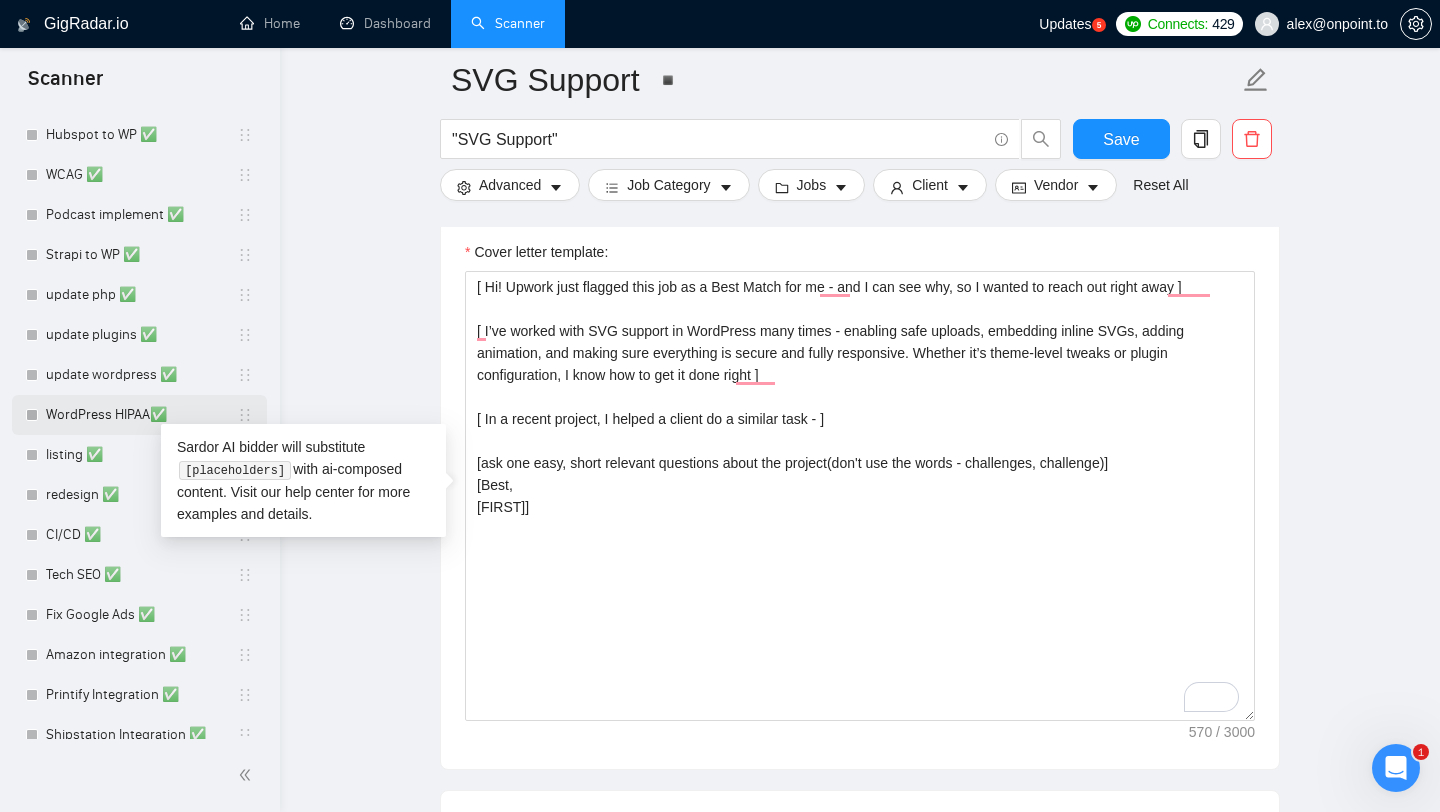 click on "WordPress HIPAA✅" at bounding box center (141, 415) 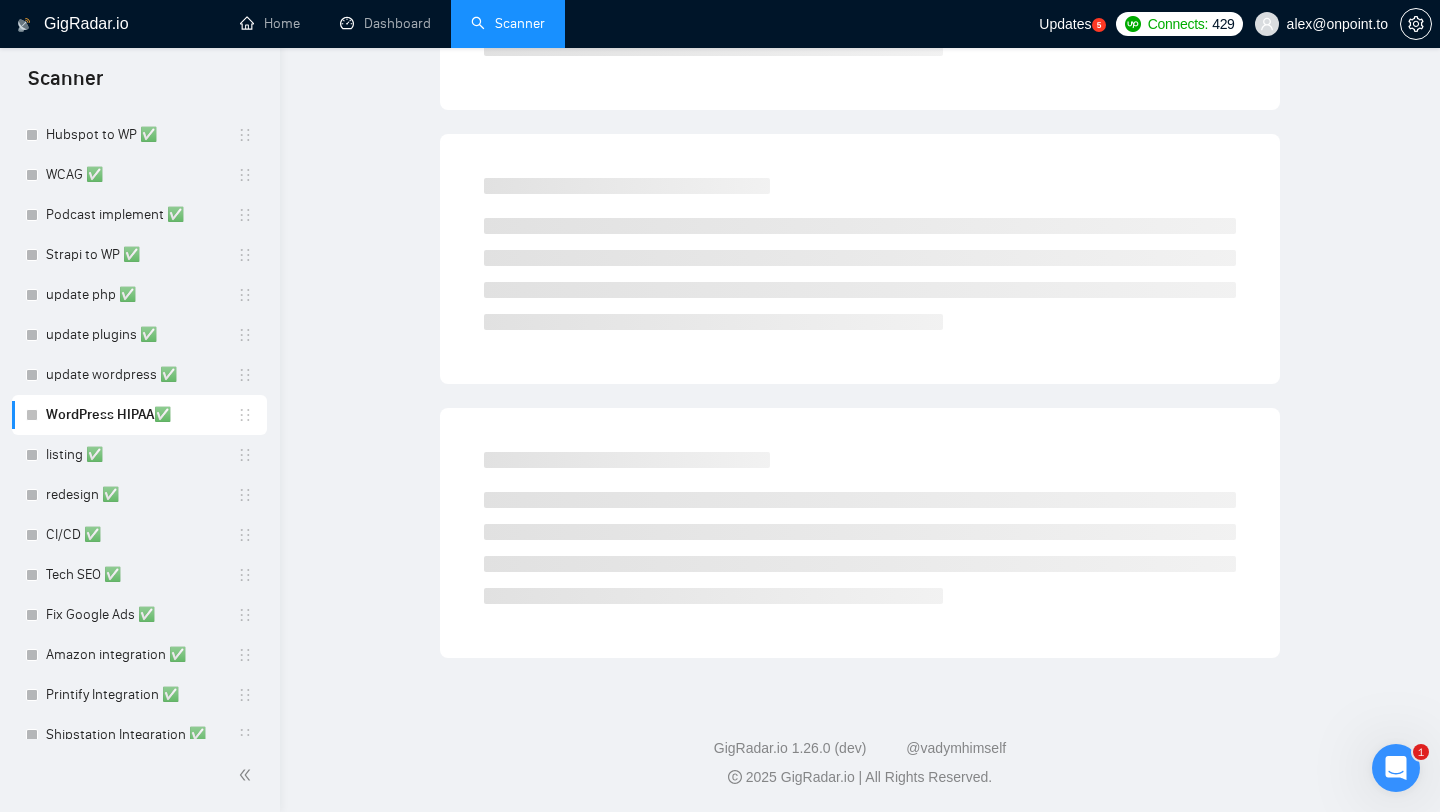 scroll, scrollTop: 0, scrollLeft: 0, axis: both 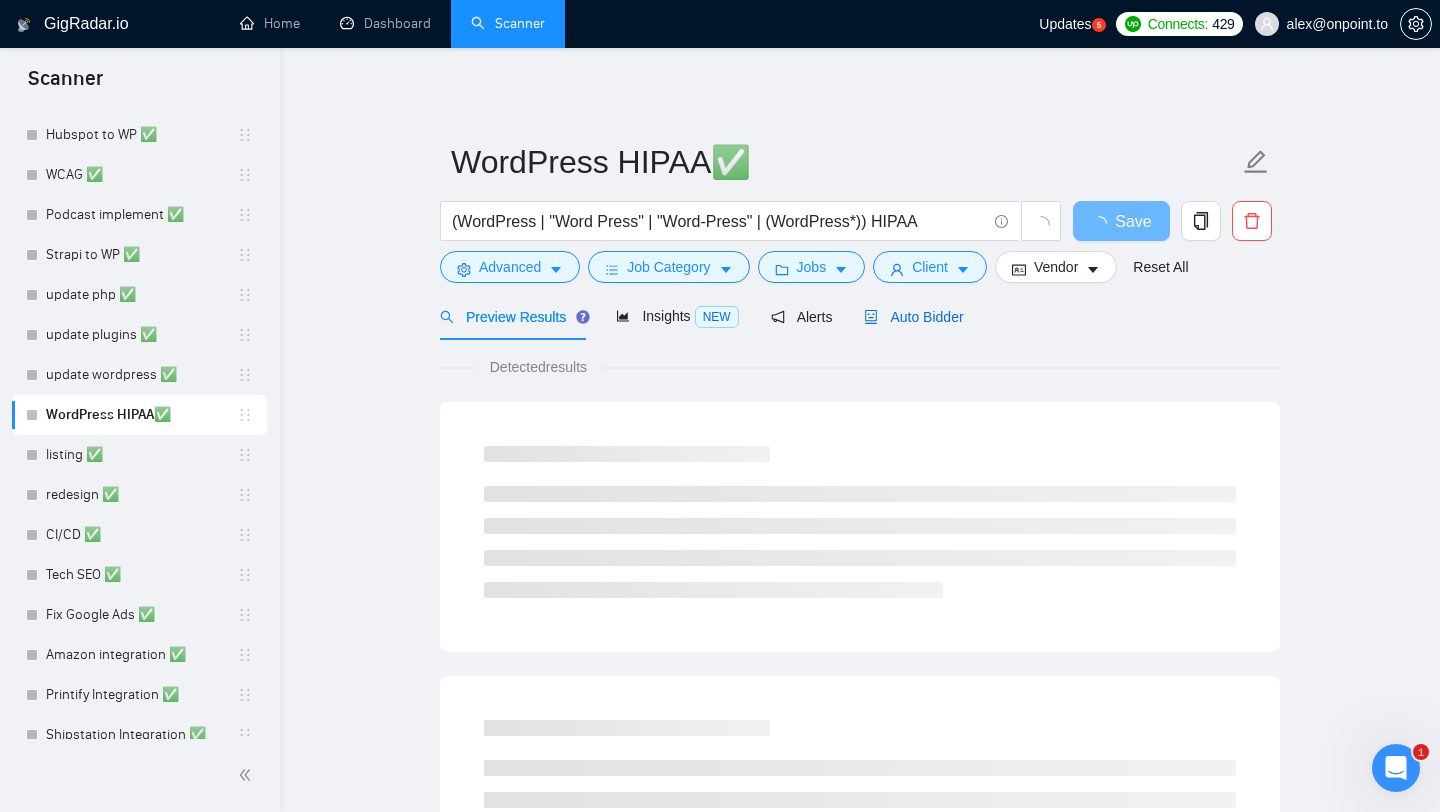 click on "Auto Bidder" at bounding box center [913, 317] 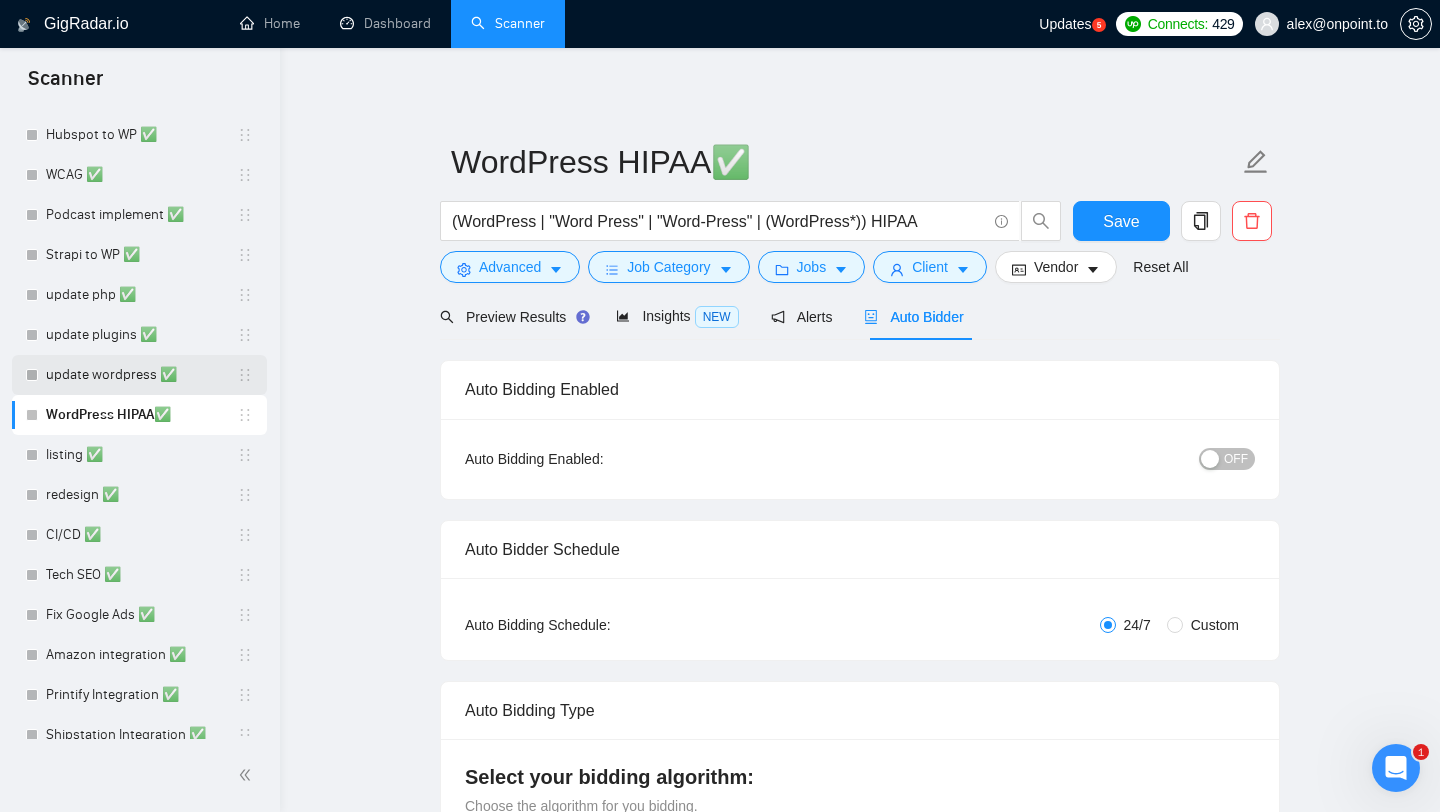 click on "update wordpress ✅" at bounding box center (141, 375) 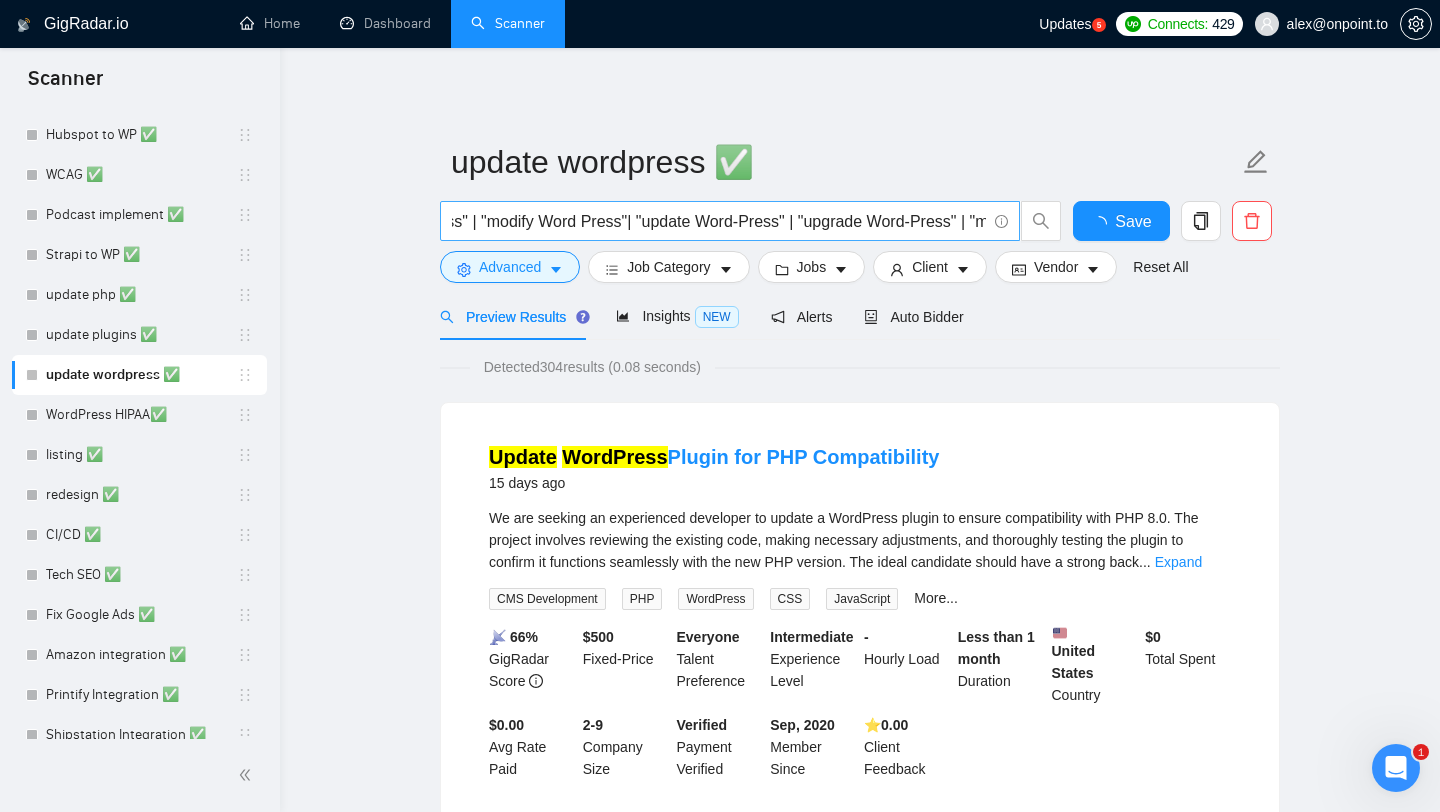 scroll, scrollTop: 0, scrollLeft: 958, axis: horizontal 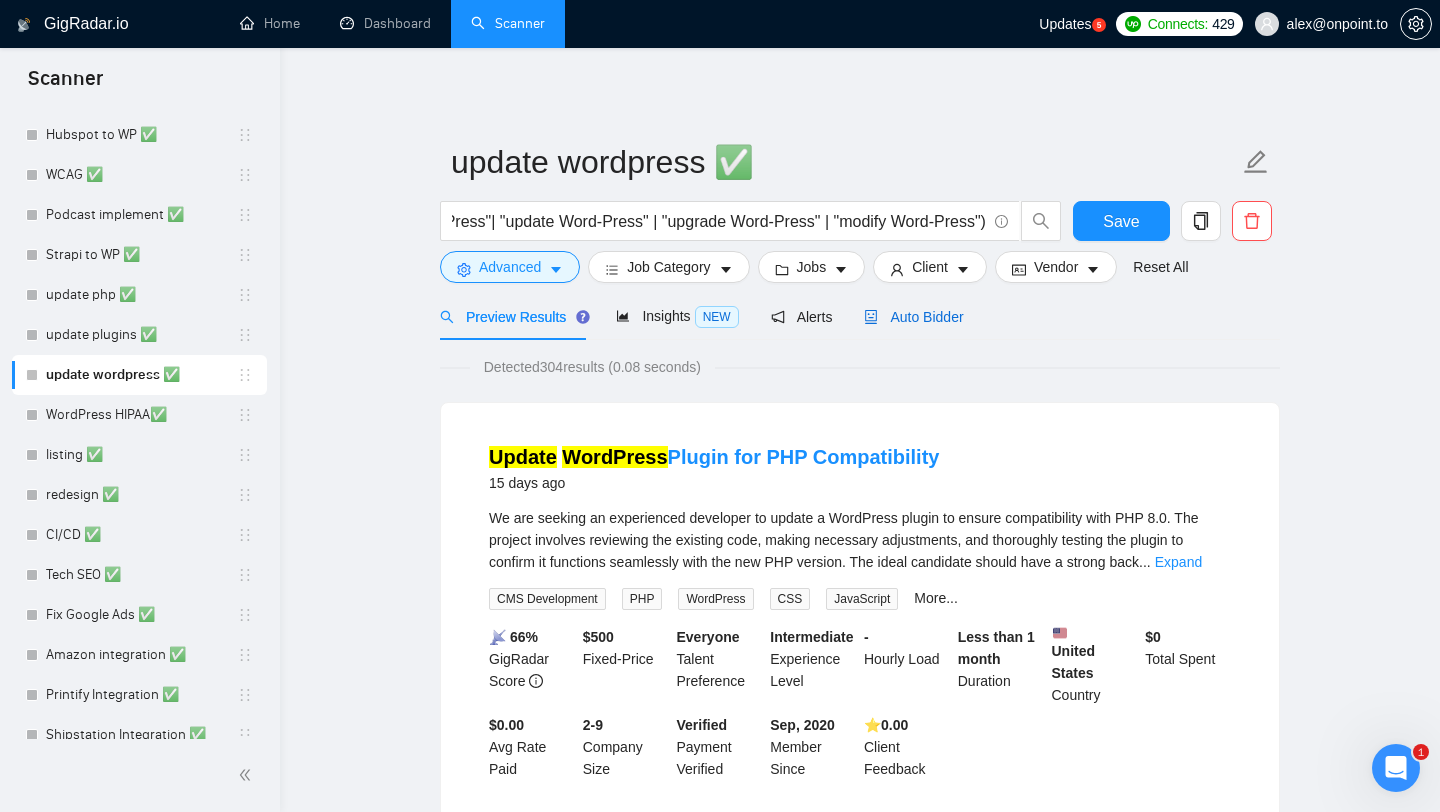 click on "Auto Bidder" at bounding box center (913, 317) 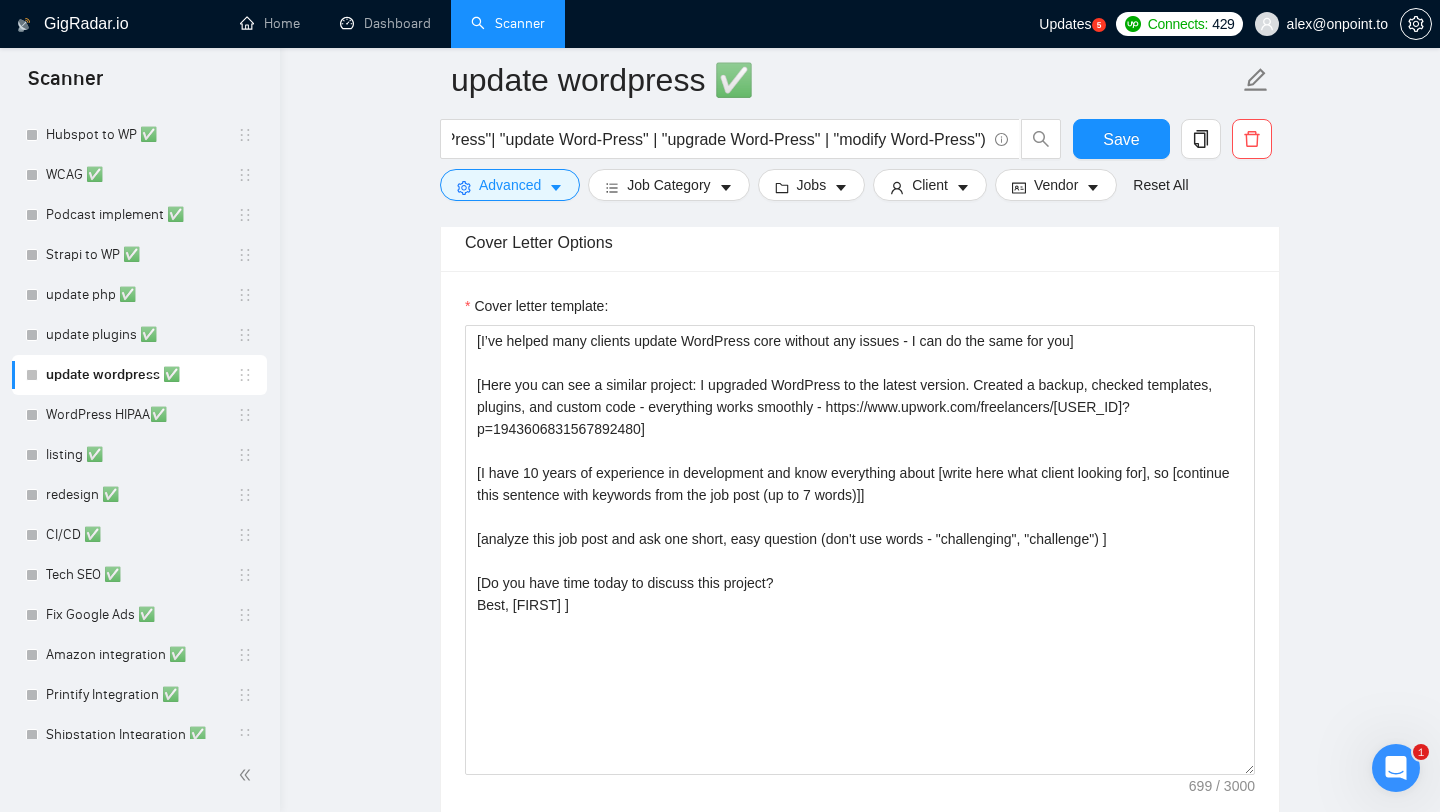 scroll, scrollTop: 2272, scrollLeft: 0, axis: vertical 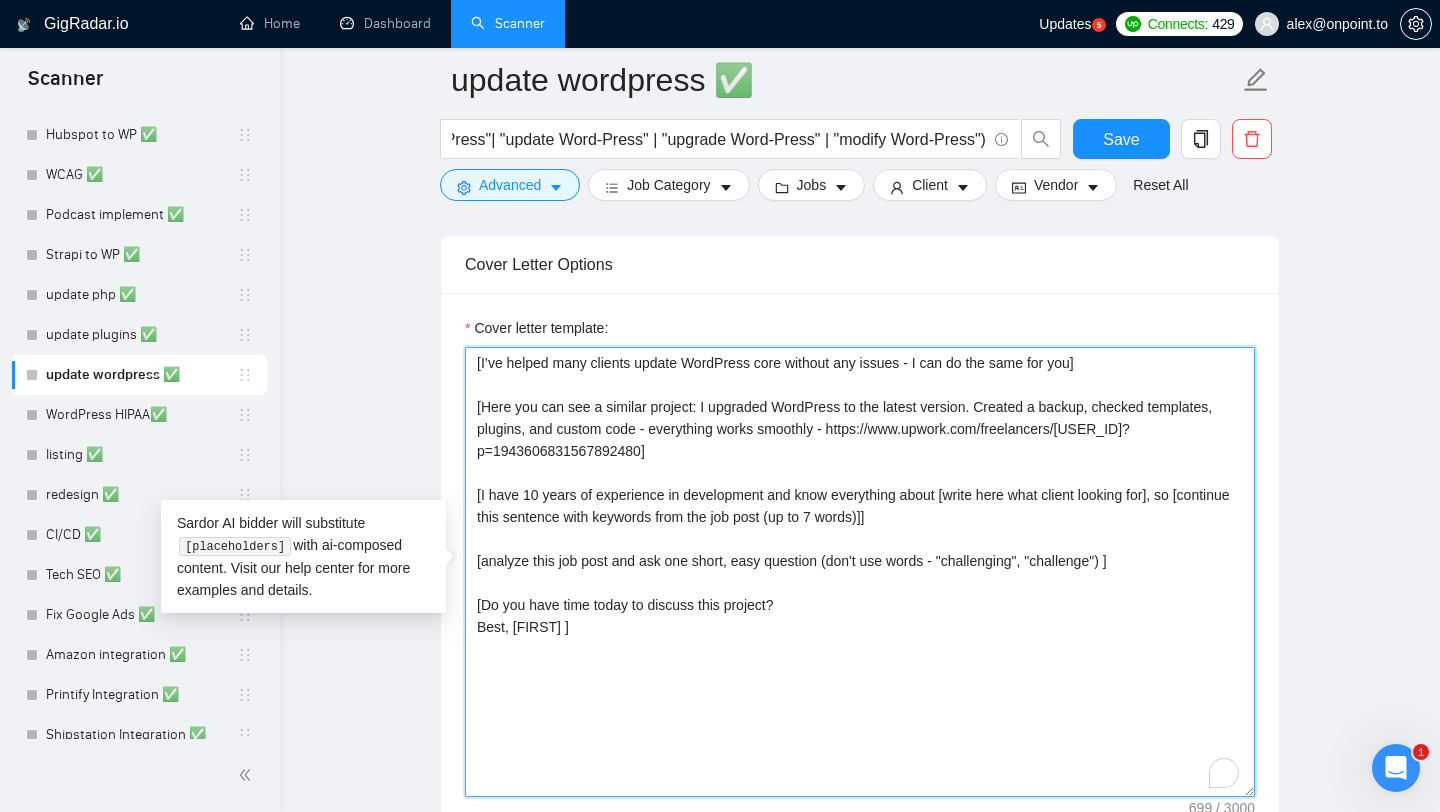 drag, startPoint x: 592, startPoint y: 630, endPoint x: 511, endPoint y: 326, distance: 314.6061 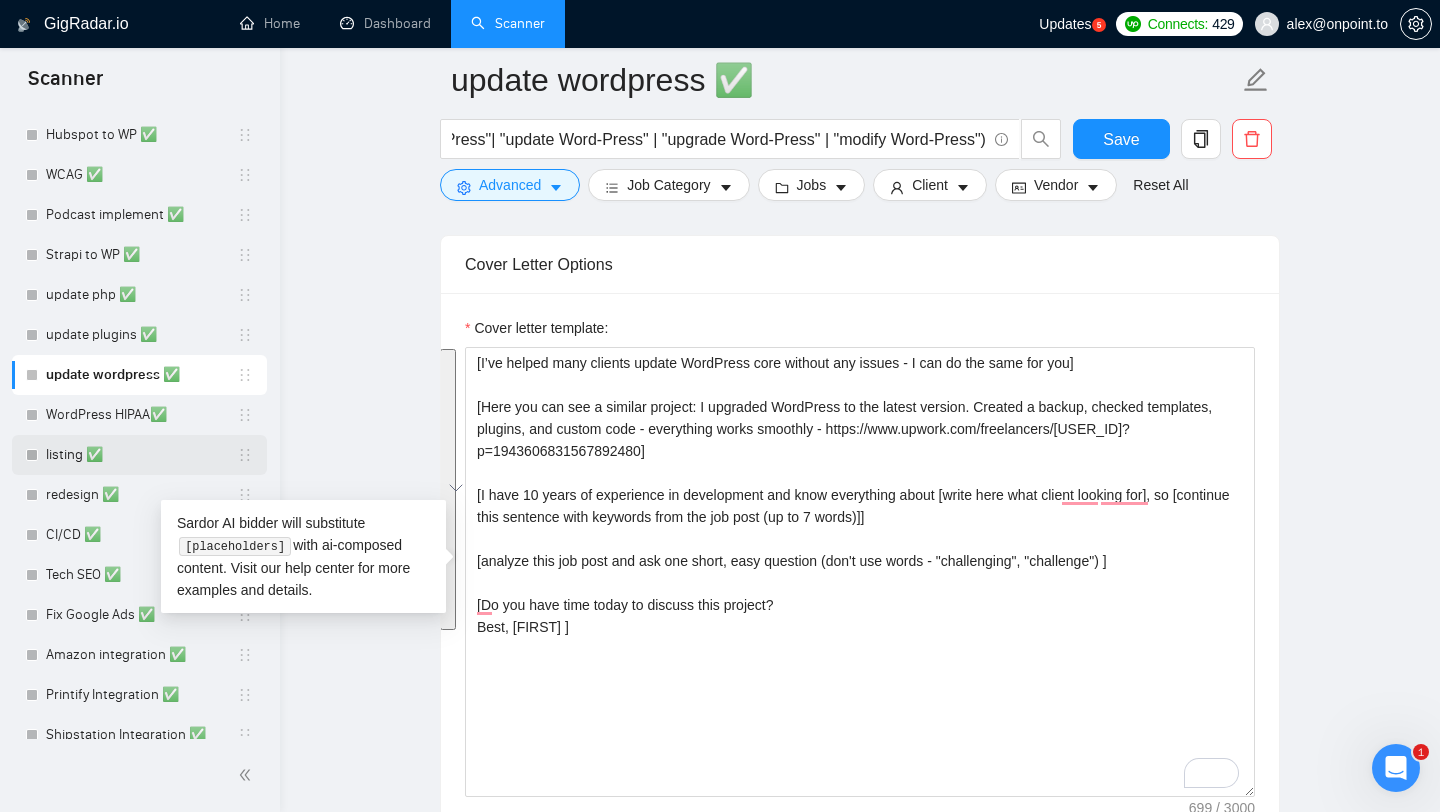 click on "listing ✅" at bounding box center [141, 455] 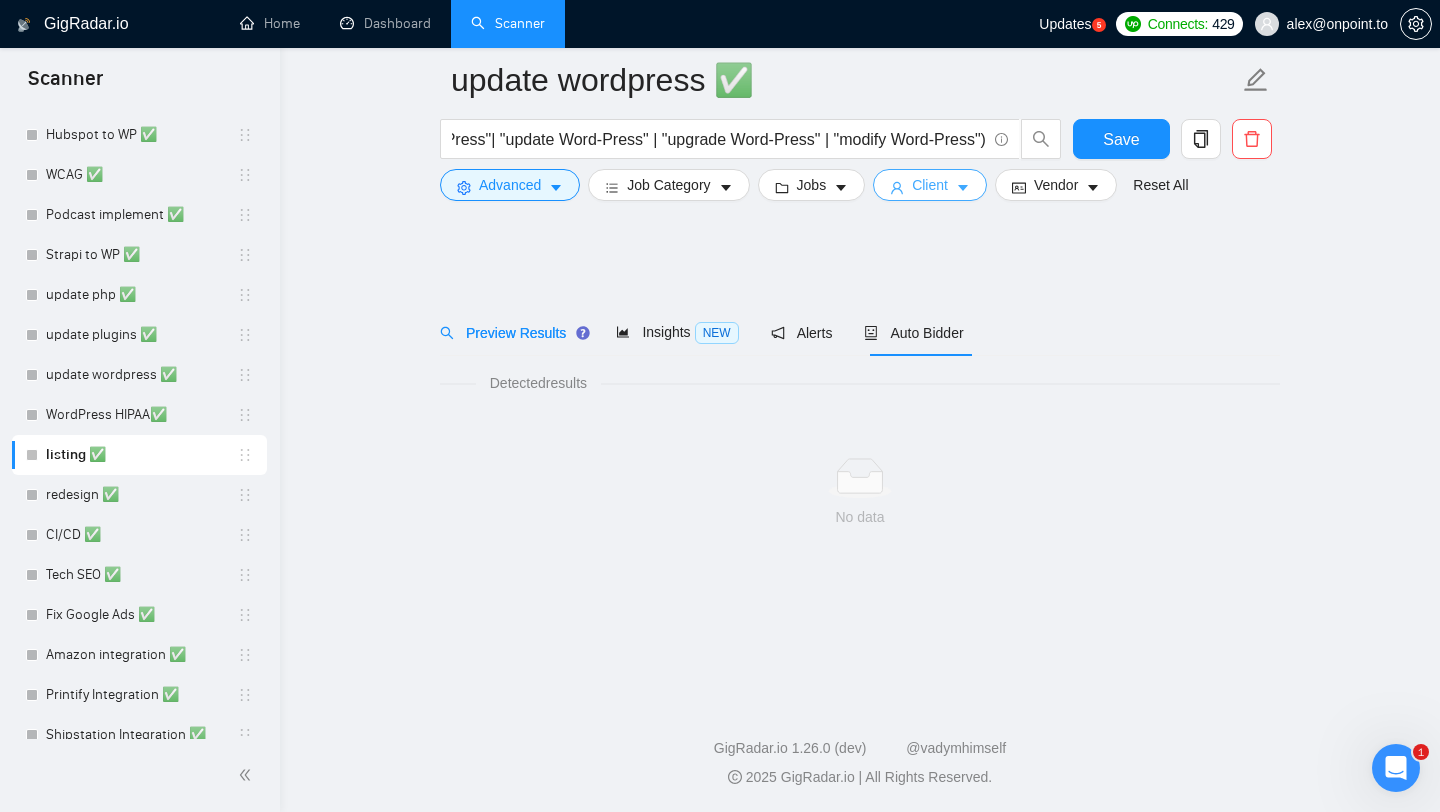 scroll, scrollTop: 0, scrollLeft: 0, axis: both 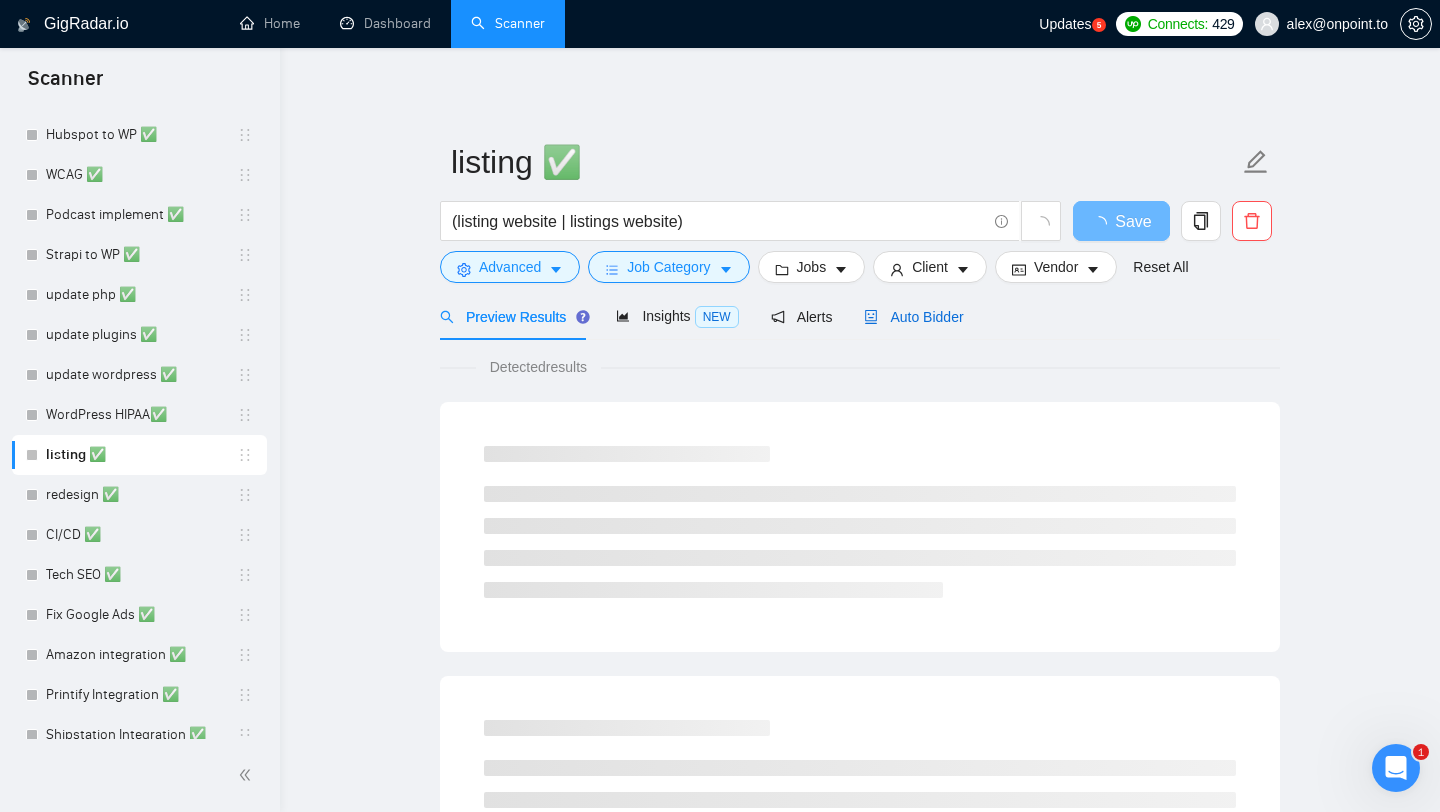 click on "Auto Bidder" at bounding box center (913, 317) 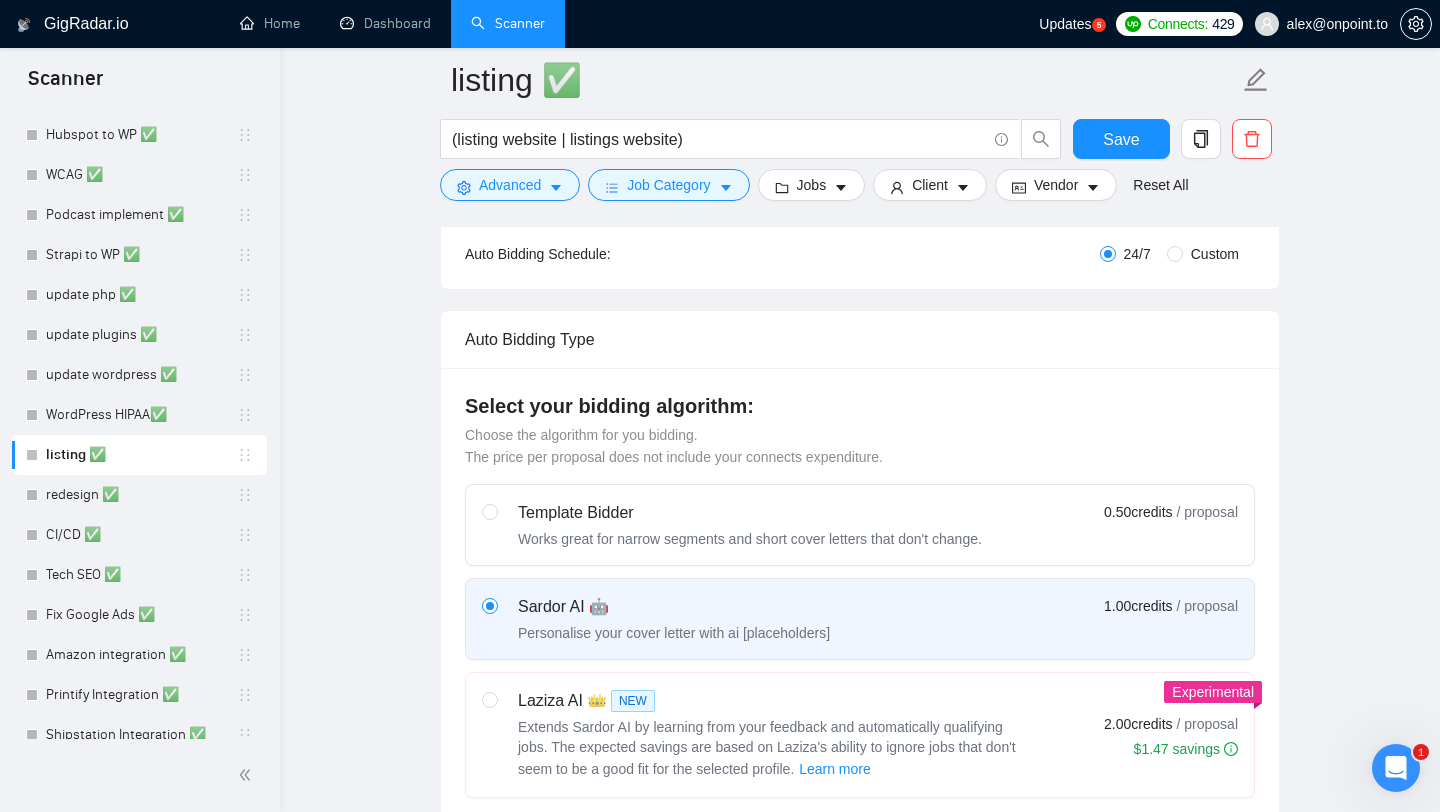 scroll, scrollTop: 6, scrollLeft: 0, axis: vertical 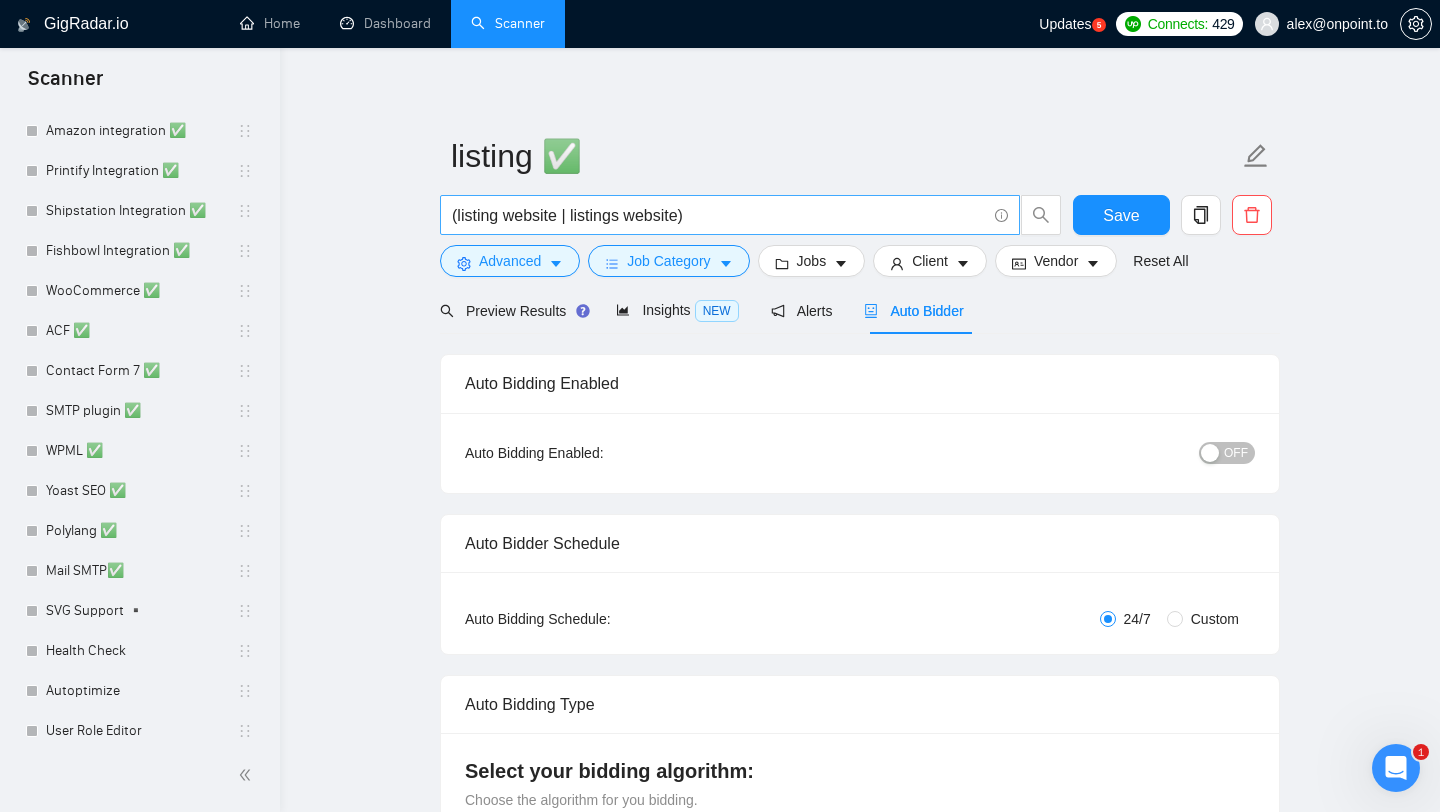click on "(listing website | listings website)" at bounding box center (719, 215) 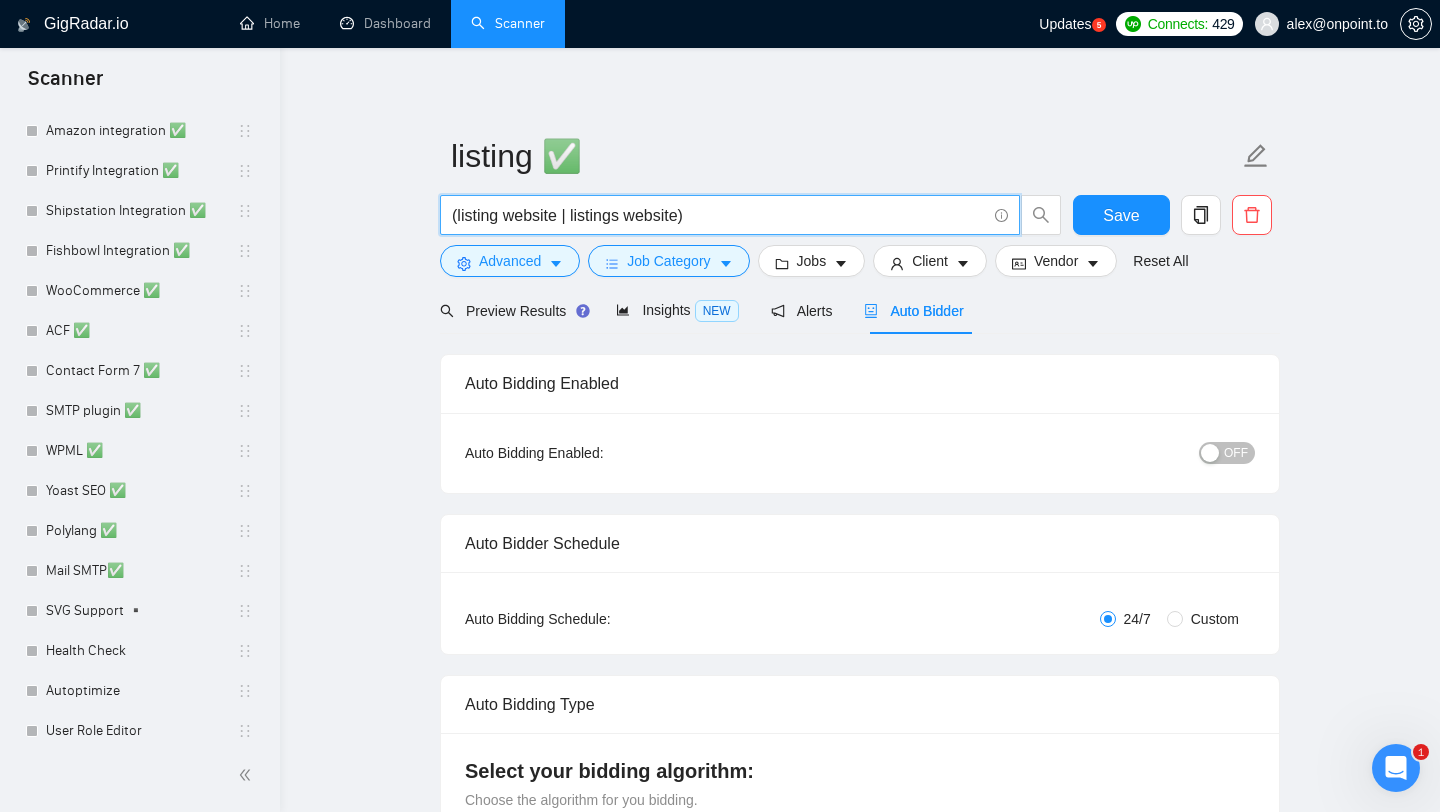 click on "(listing website | listings website)" at bounding box center [719, 215] 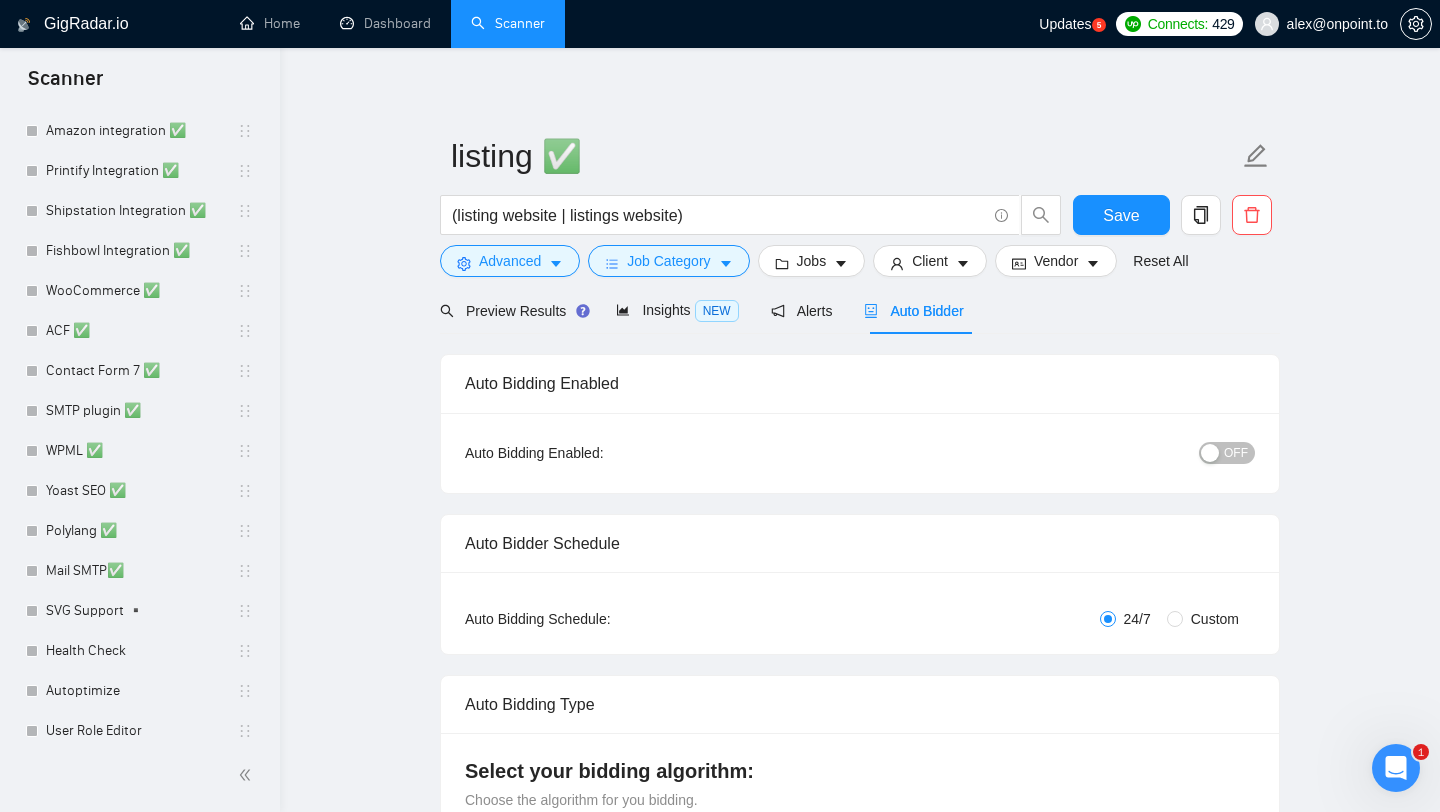 click on "Auto Bidder" at bounding box center [913, 310] 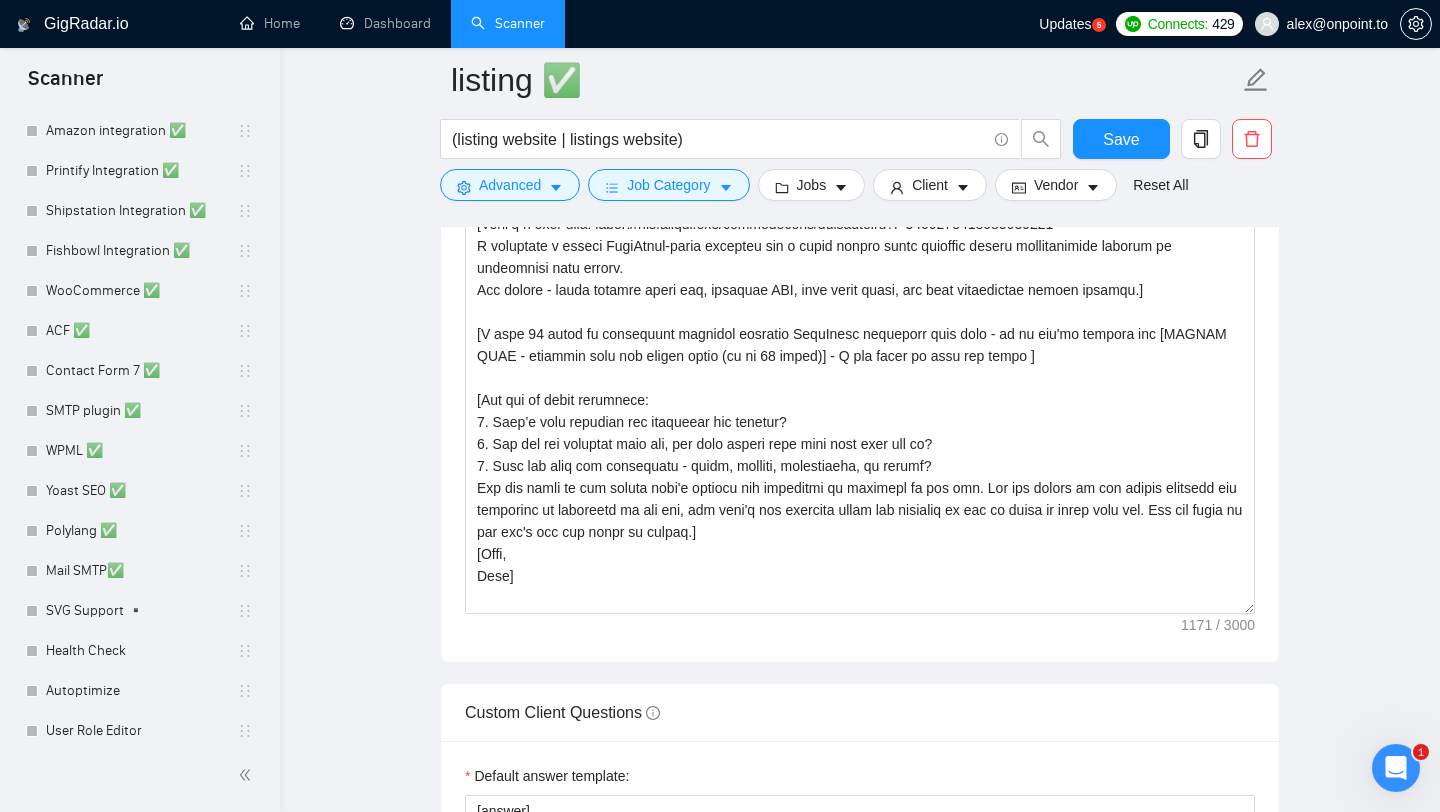 scroll, scrollTop: 2408, scrollLeft: 0, axis: vertical 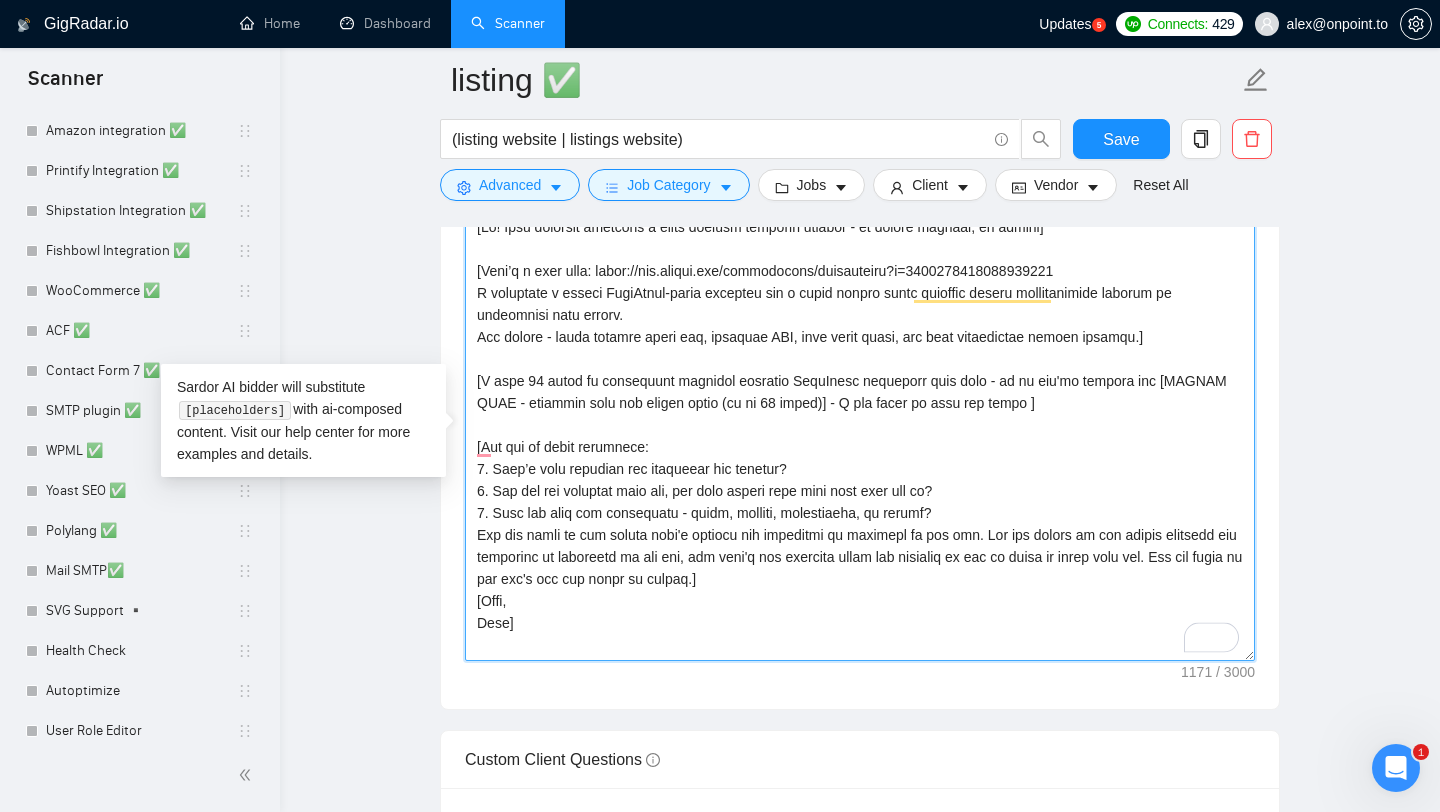 drag, startPoint x: 519, startPoint y: 621, endPoint x: 473, endPoint y: 234, distance: 389.72427 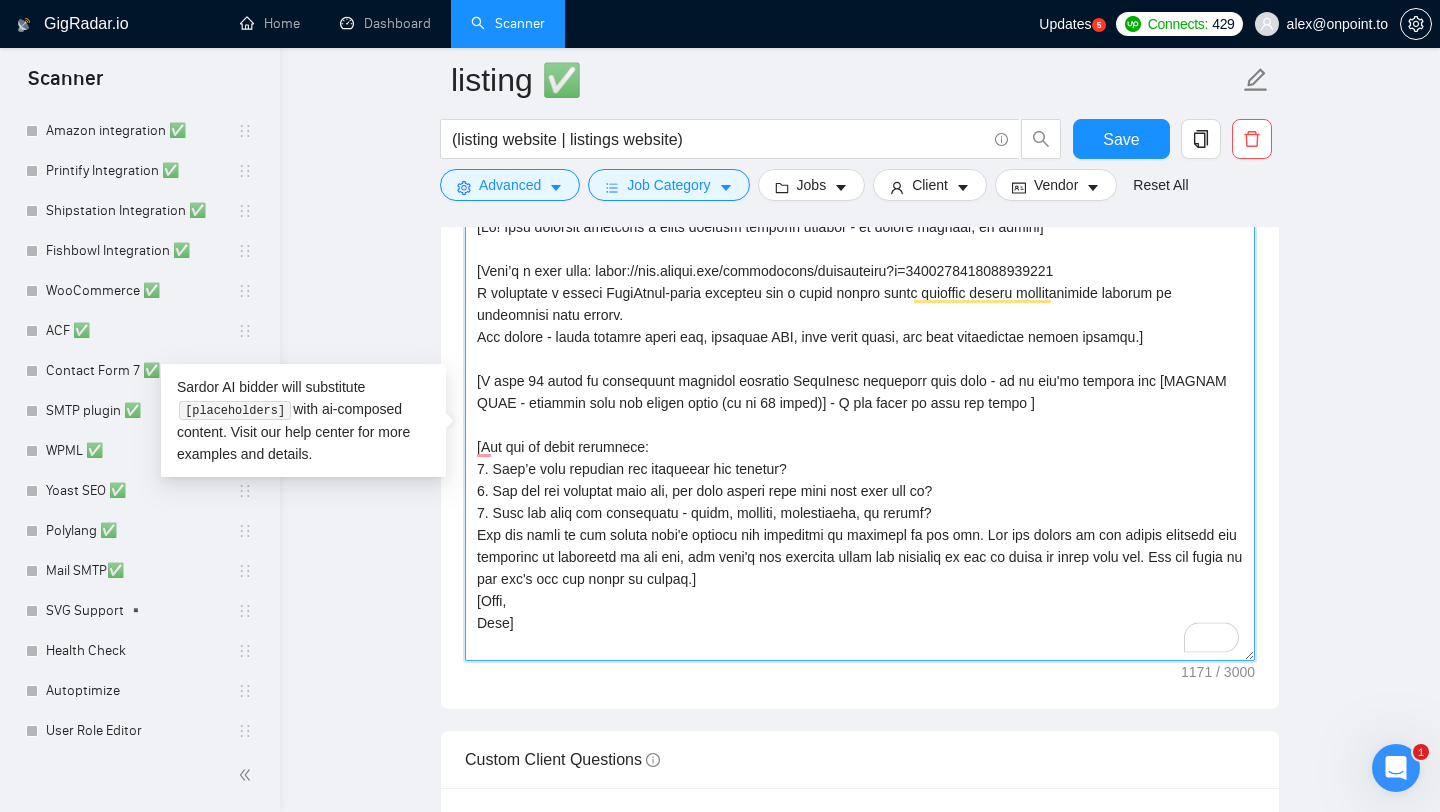 click on "Cover letter template:" at bounding box center (860, 436) 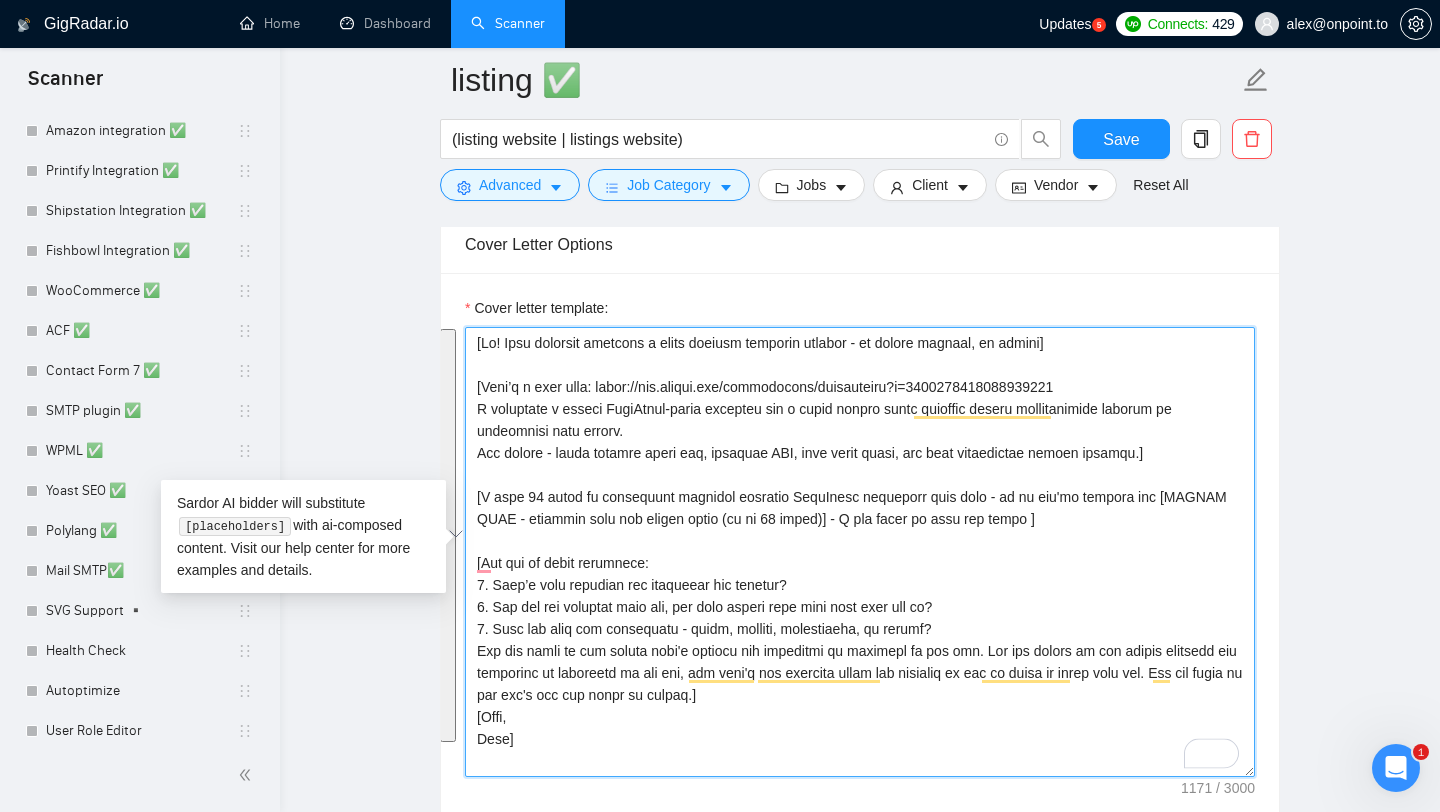 scroll, scrollTop: 2293, scrollLeft: 0, axis: vertical 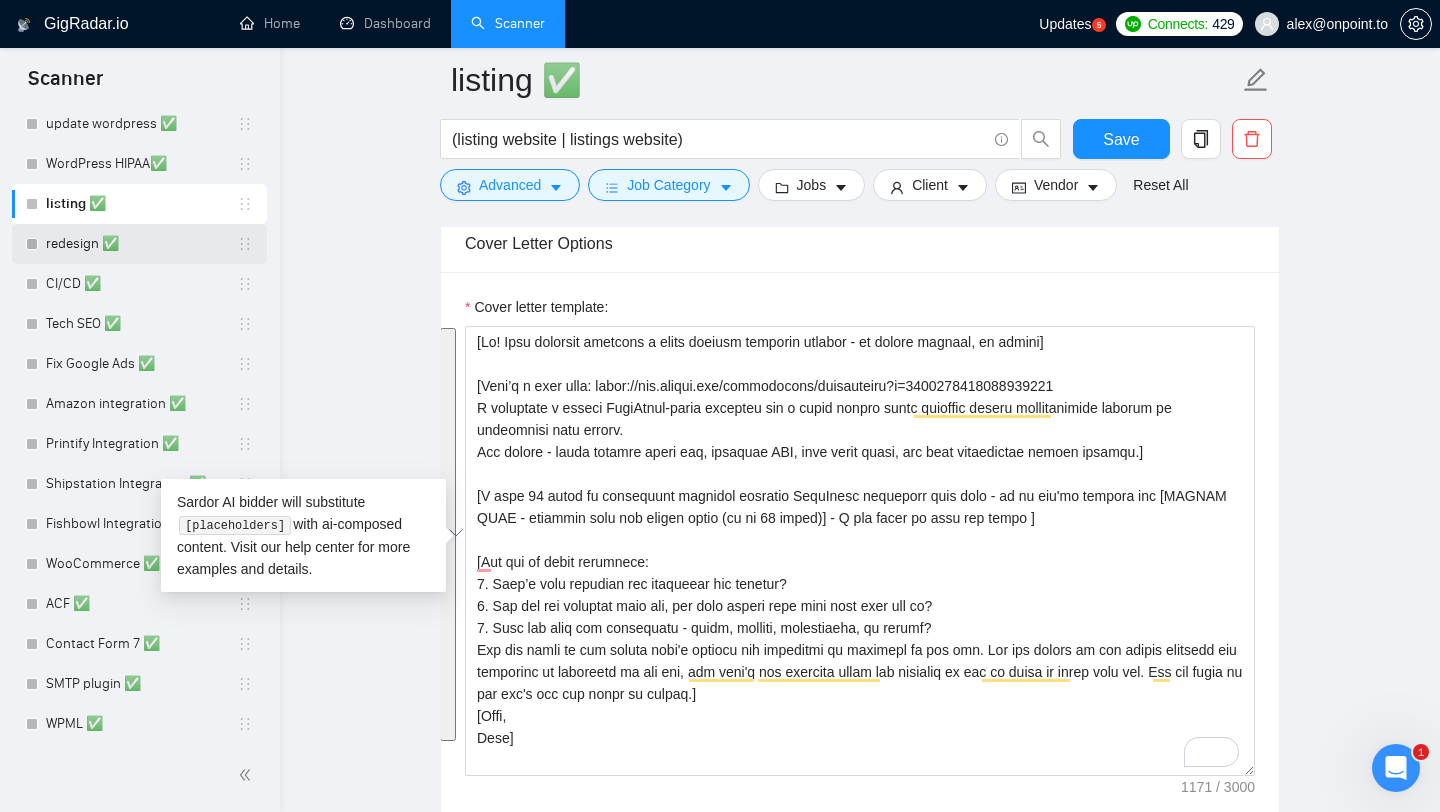 click on "redesign ✅" at bounding box center (141, 244) 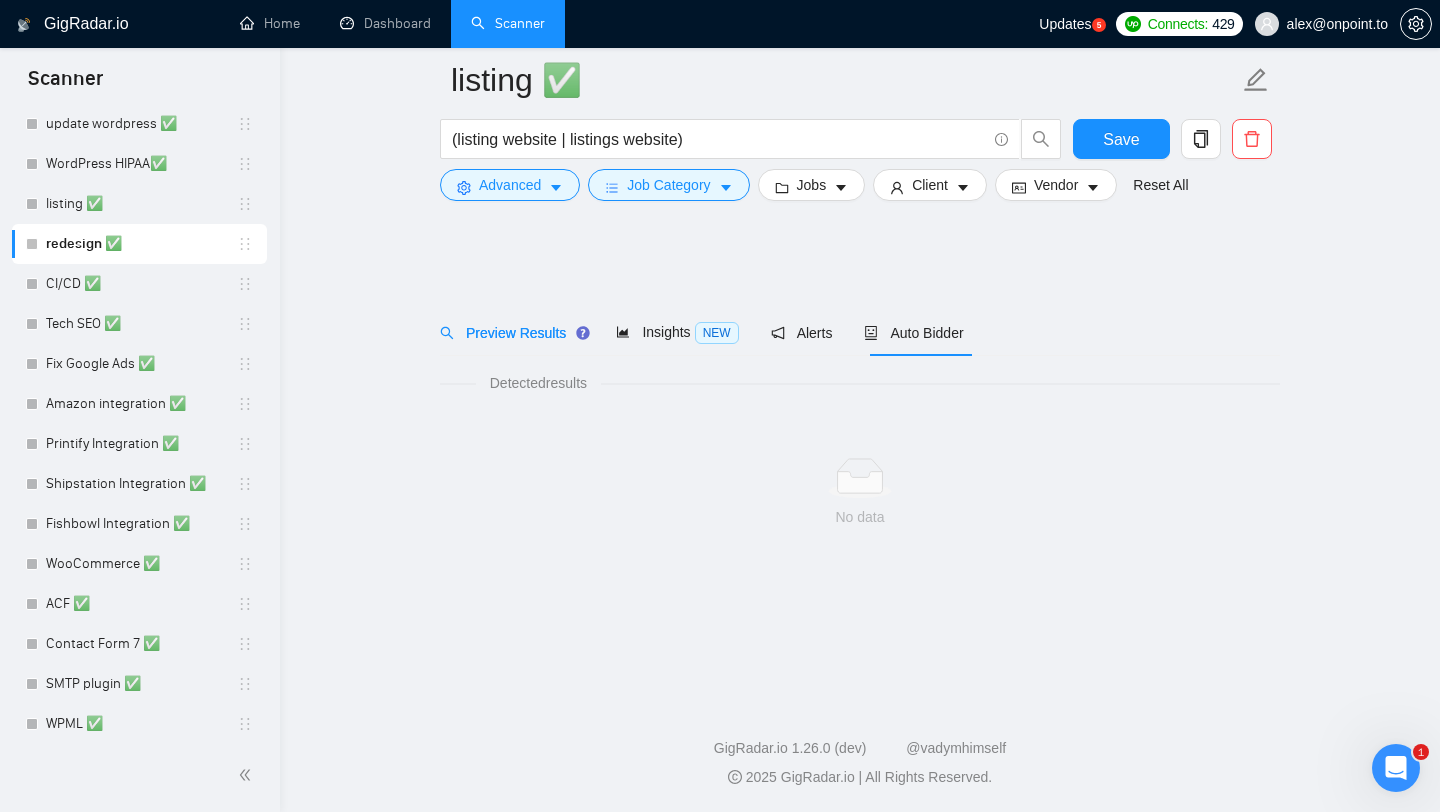 scroll, scrollTop: 0, scrollLeft: 0, axis: both 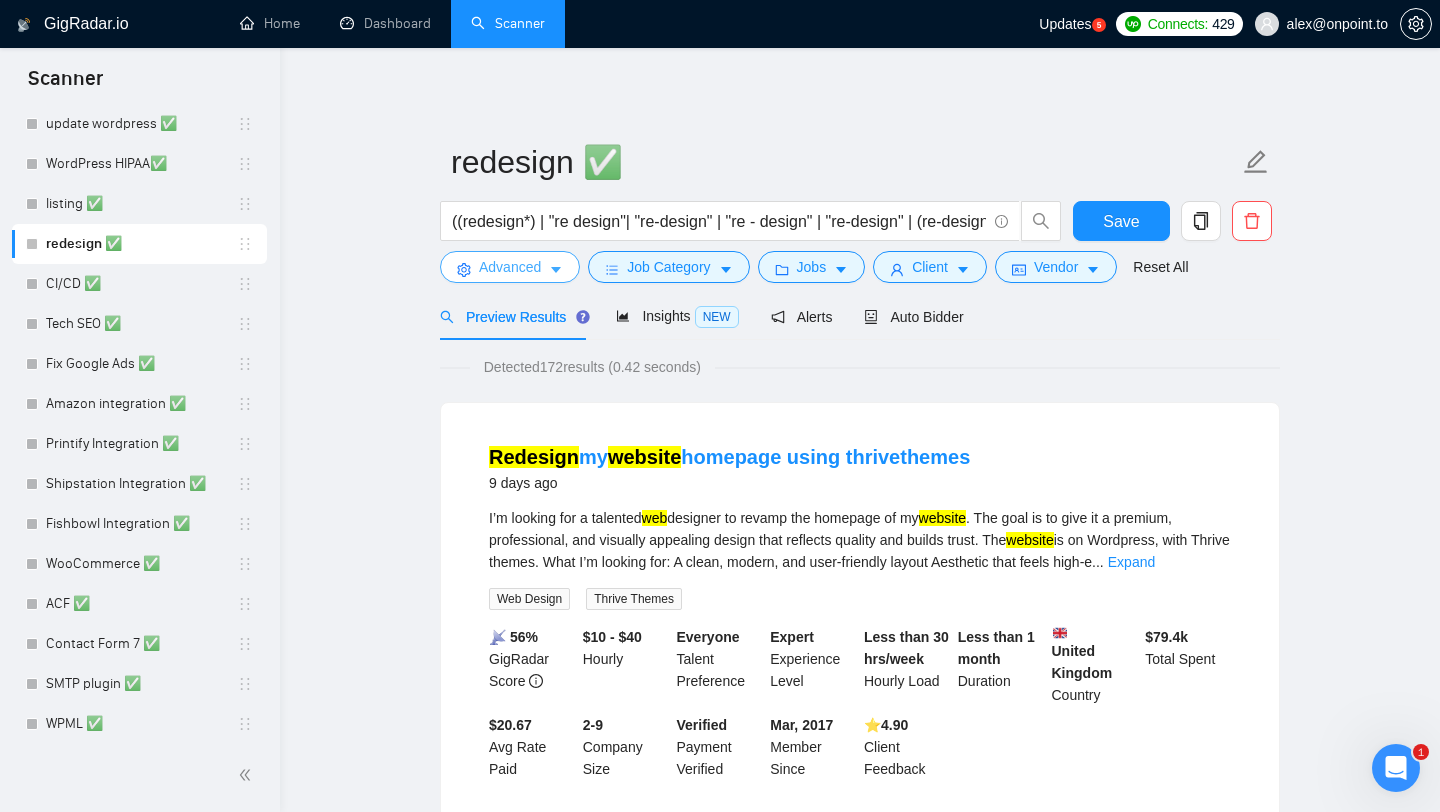 click on "Advanced" at bounding box center (510, 267) 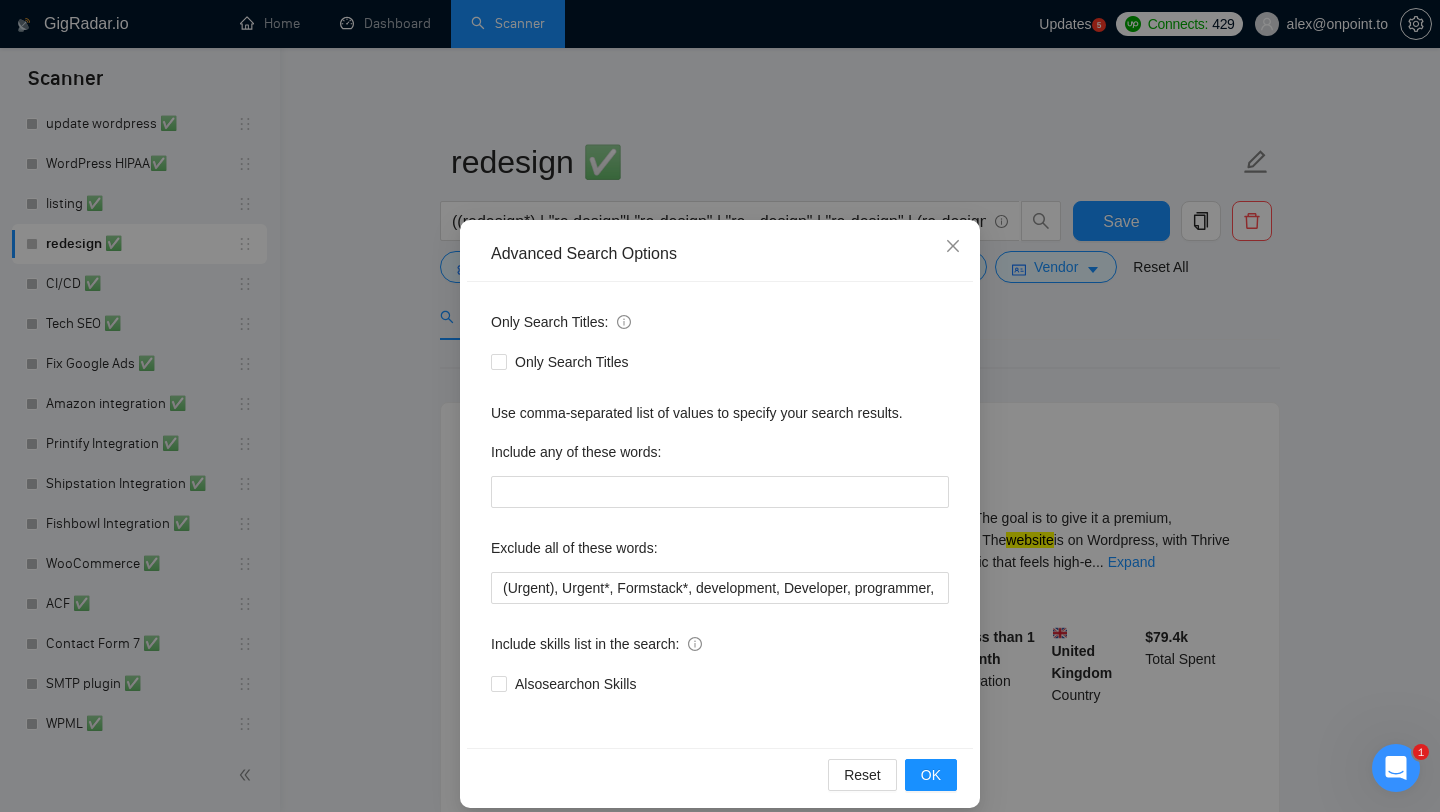 click on "Advanced Search Options Only Search Titles:   Only Search Titles Use comma-separated list of values to specify your search results. Include any of these words: Exclude all of these words: (Urgent), Urgent*, Formstack*, development, Developer, programmer, webflow*, "web flow", (Wix*), Framer*, (Shopify*), Squarespace*, Kajabi*, ClickFunnels*, "Click Funnels", "Hub Spot", HubSpot, "Bricks Builder", GoHighLevel*, (bug*), "short term", asap*, today*, tomorrow*, tutor*, coach*, "teach me", "no agency", "no agencies", "BigCommerce", "Big Commerce", python*, react*, django*, zoho*, "Oxygen Builder", Funnelish*, "Custom illustration", "Progressive Web App", (PWA), PWA*, "Freelancers only", "join our team", "Video Editor", Elementor*, Graphic*, wpbakery*, guidance*, Lovable*, FlutterFlow*, Flutter*, PowerAutomate*, Magento*,  Facebook ad,  Facebook ads Include skills list in the search:   Also  search  on Skills Reset OK" at bounding box center [720, 406] 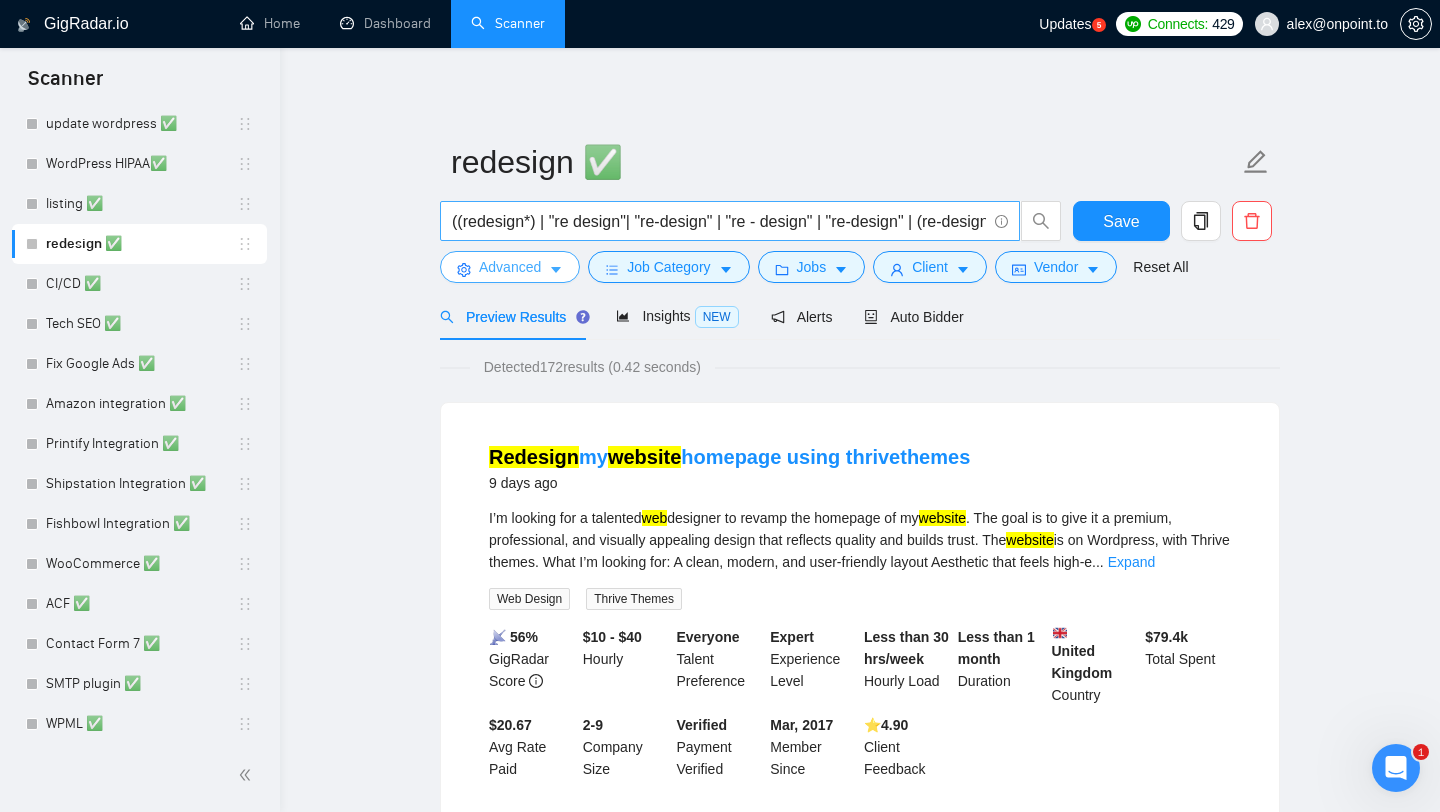 scroll, scrollTop: 0, scrollLeft: 156, axis: horizontal 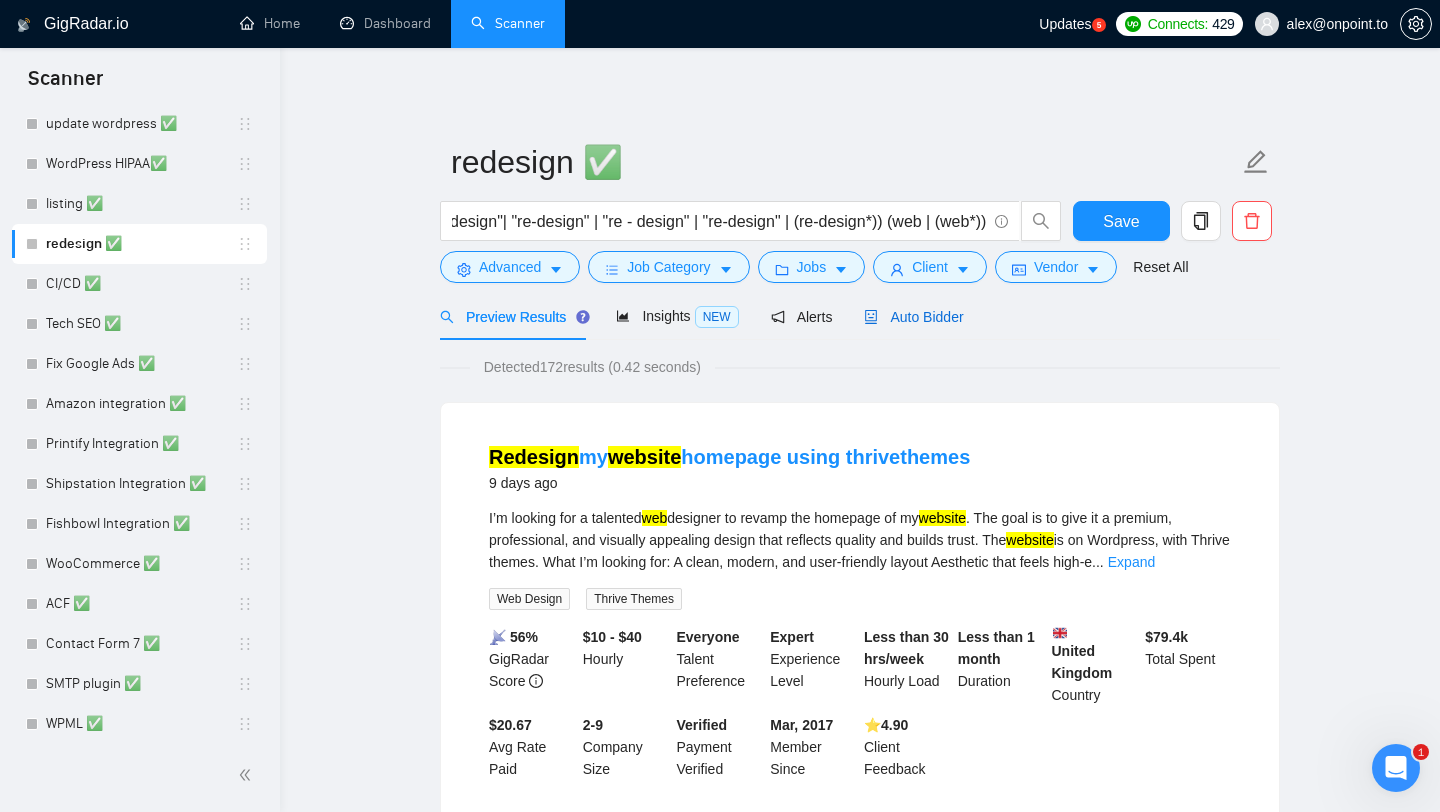 click on "Auto Bidder" at bounding box center (913, 317) 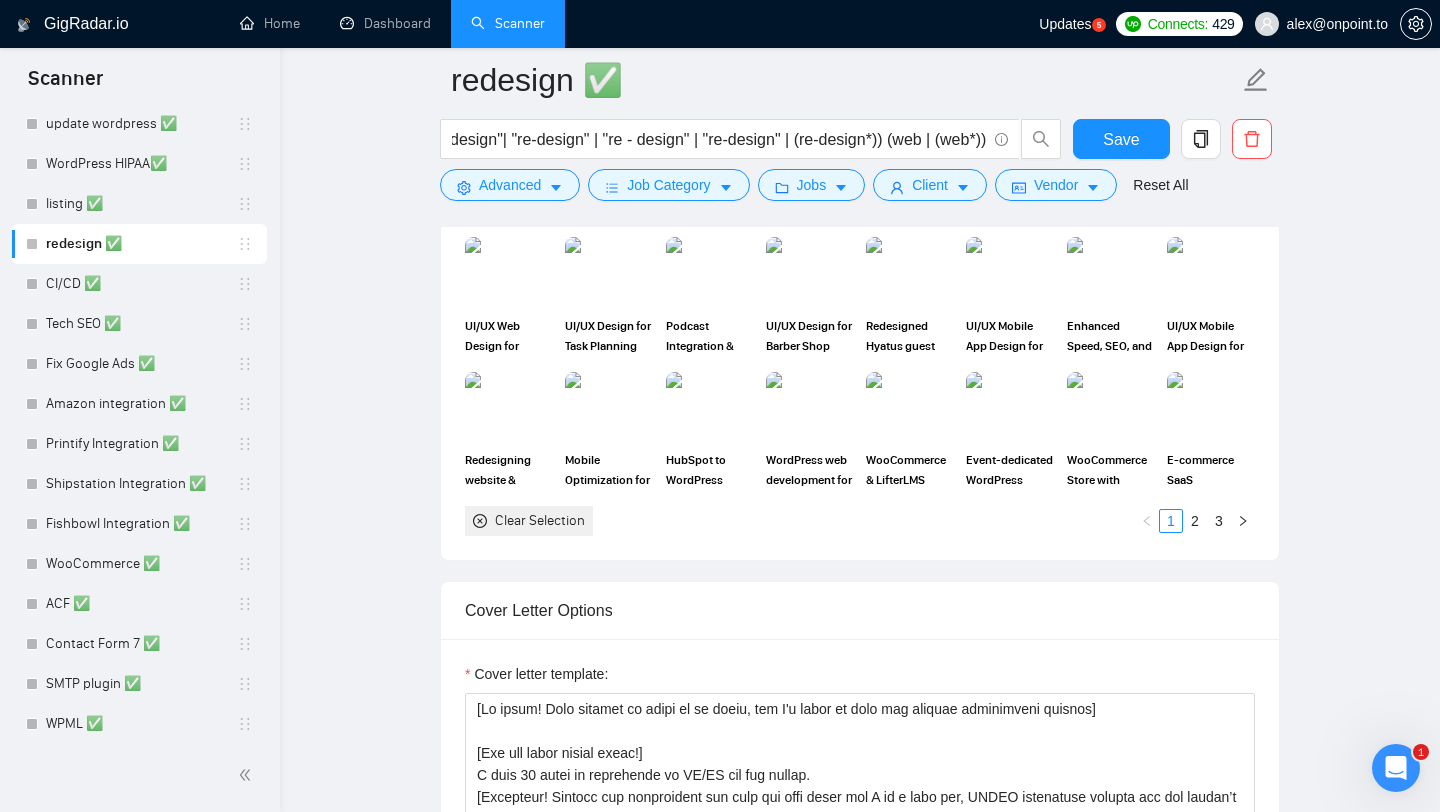 scroll, scrollTop: 1987, scrollLeft: 0, axis: vertical 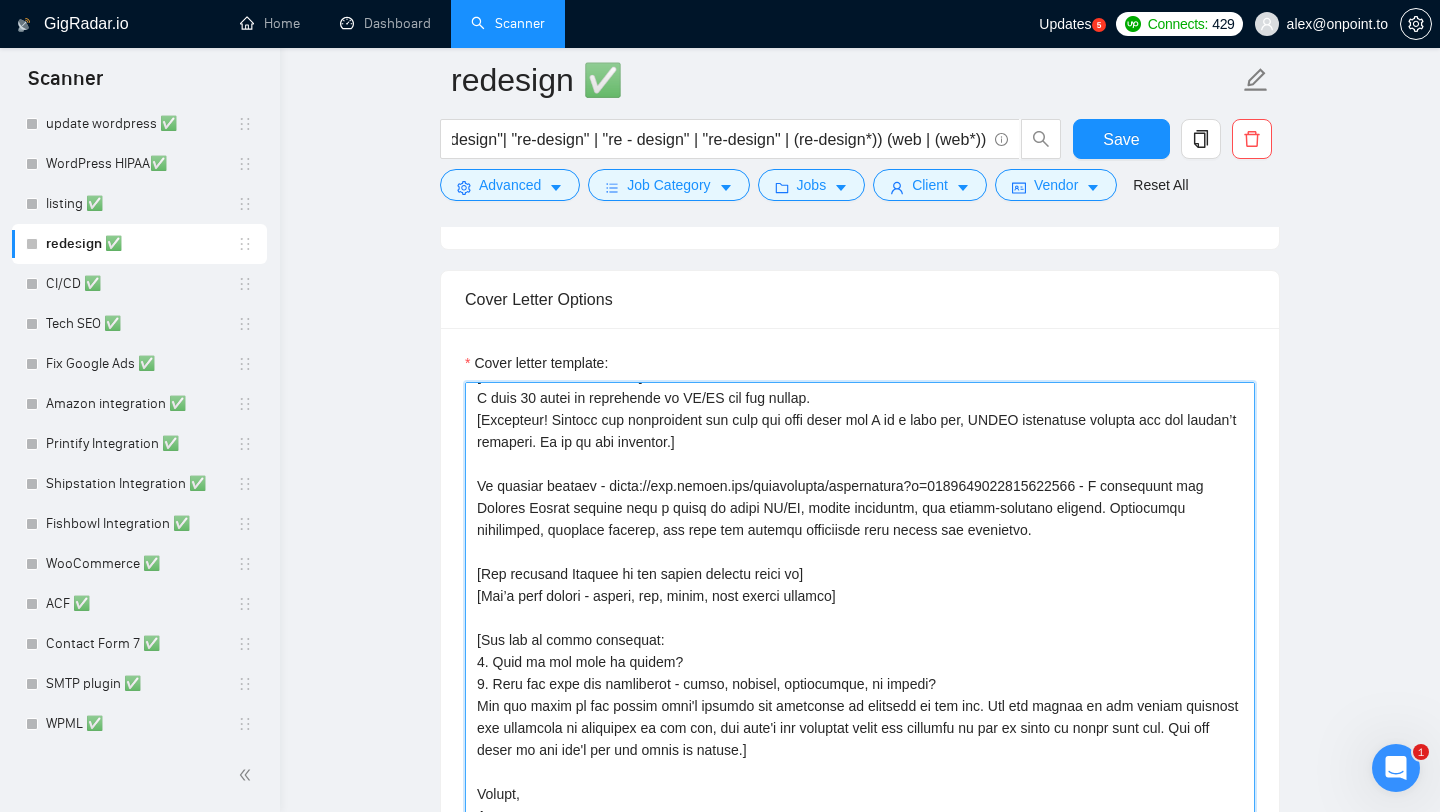 click on "Cover letter template:" at bounding box center (860, 607) 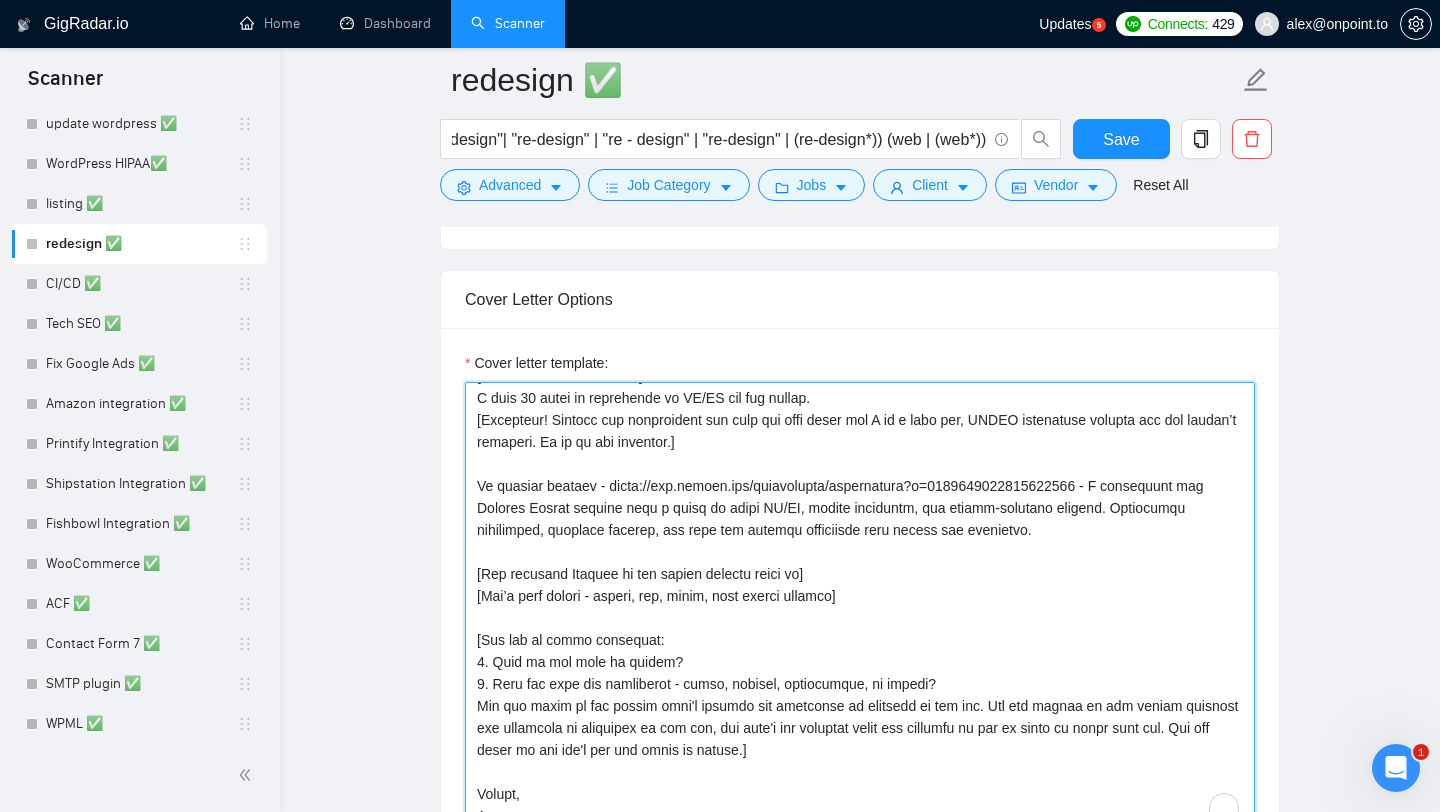 scroll, scrollTop: 66, scrollLeft: 0, axis: vertical 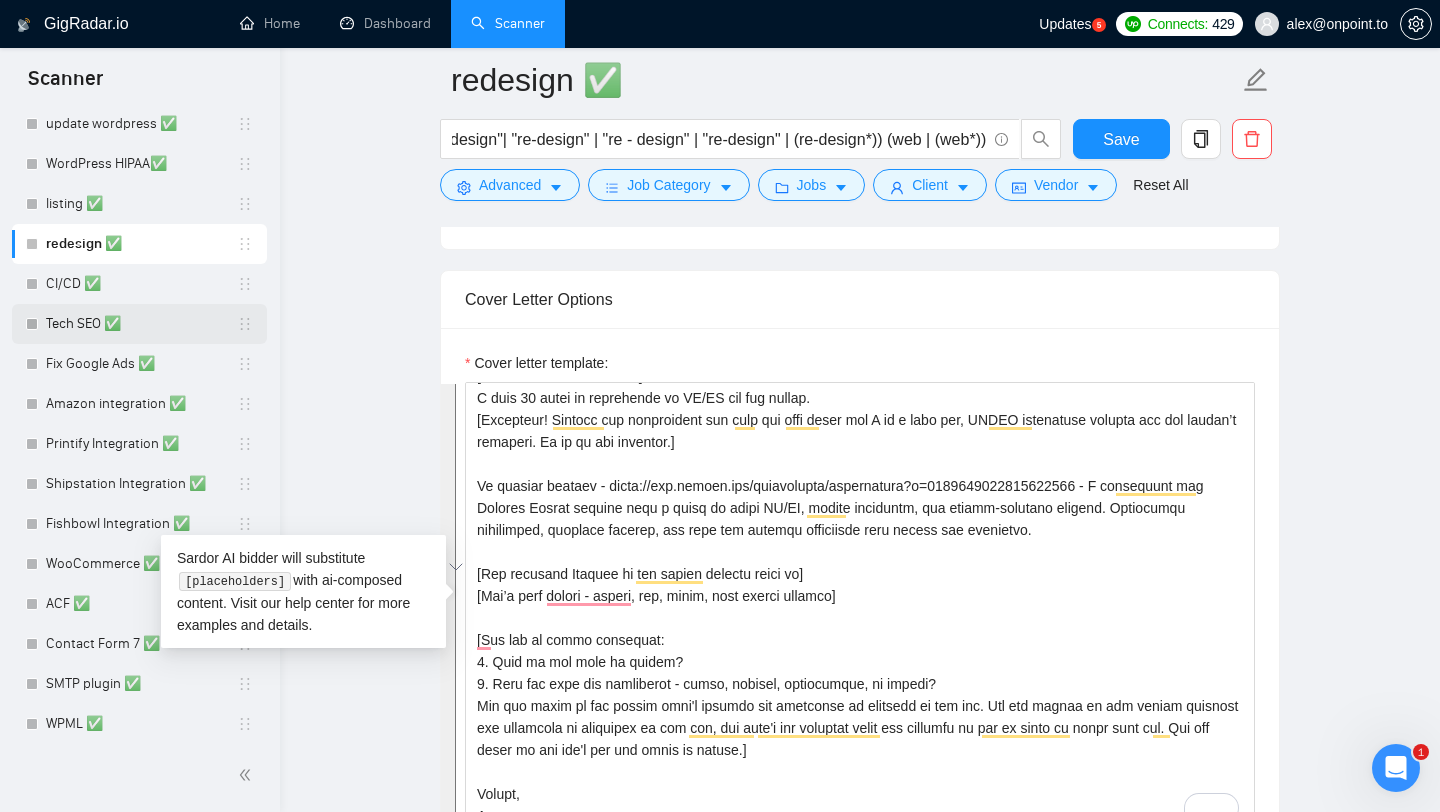 click on "Tech SEO ✅" at bounding box center [141, 324] 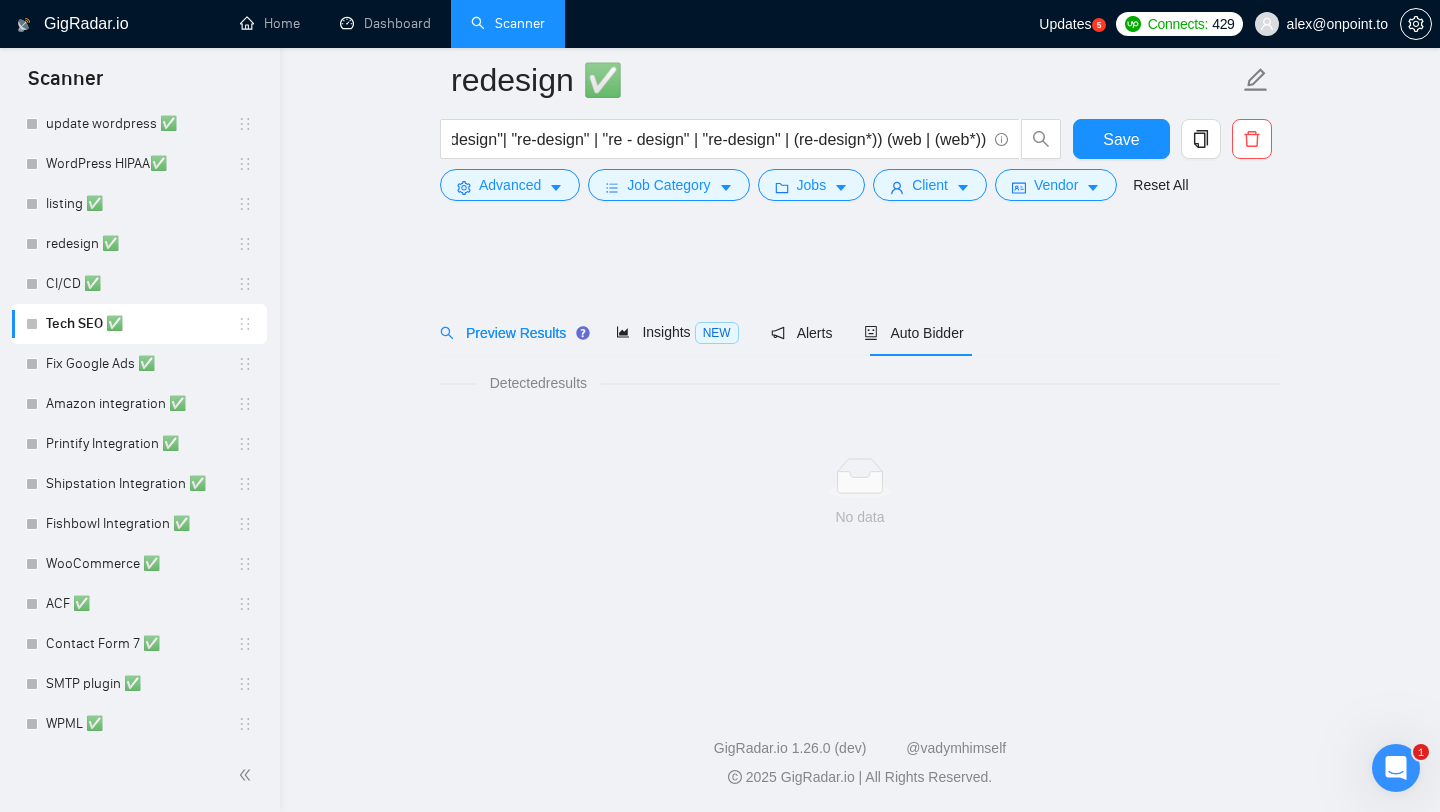 scroll, scrollTop: 0, scrollLeft: 0, axis: both 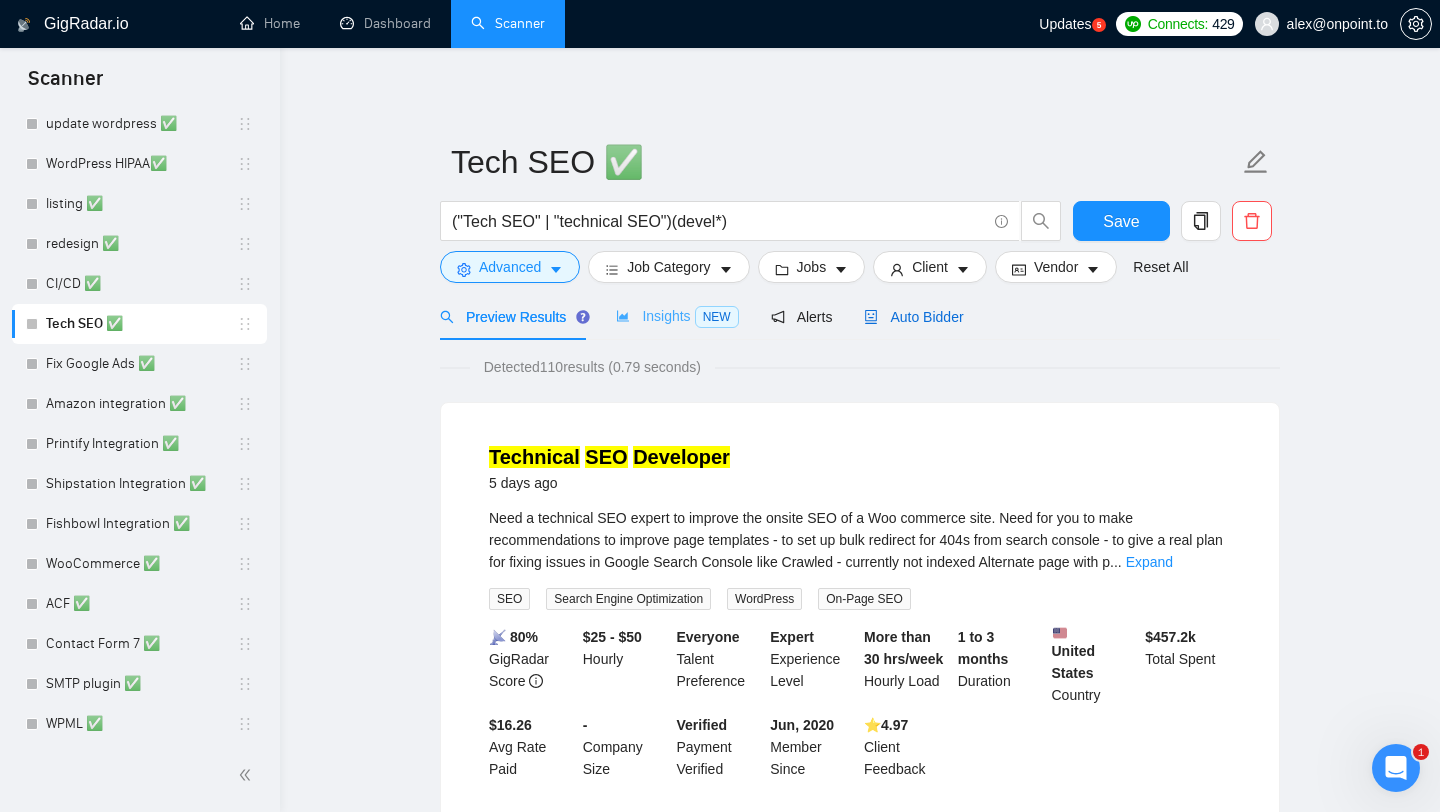drag, startPoint x: 905, startPoint y: 318, endPoint x: 725, endPoint y: 333, distance: 180.62392 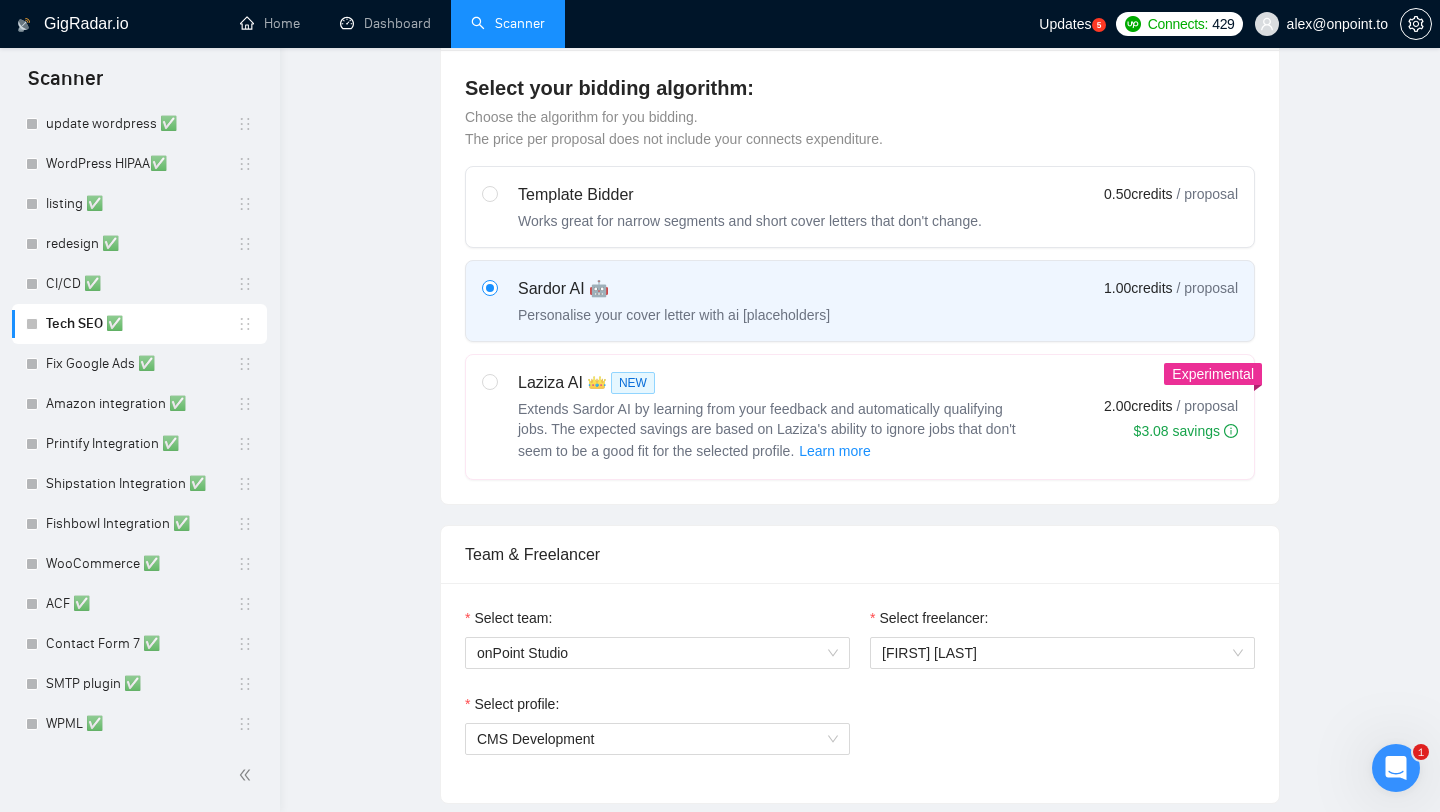type 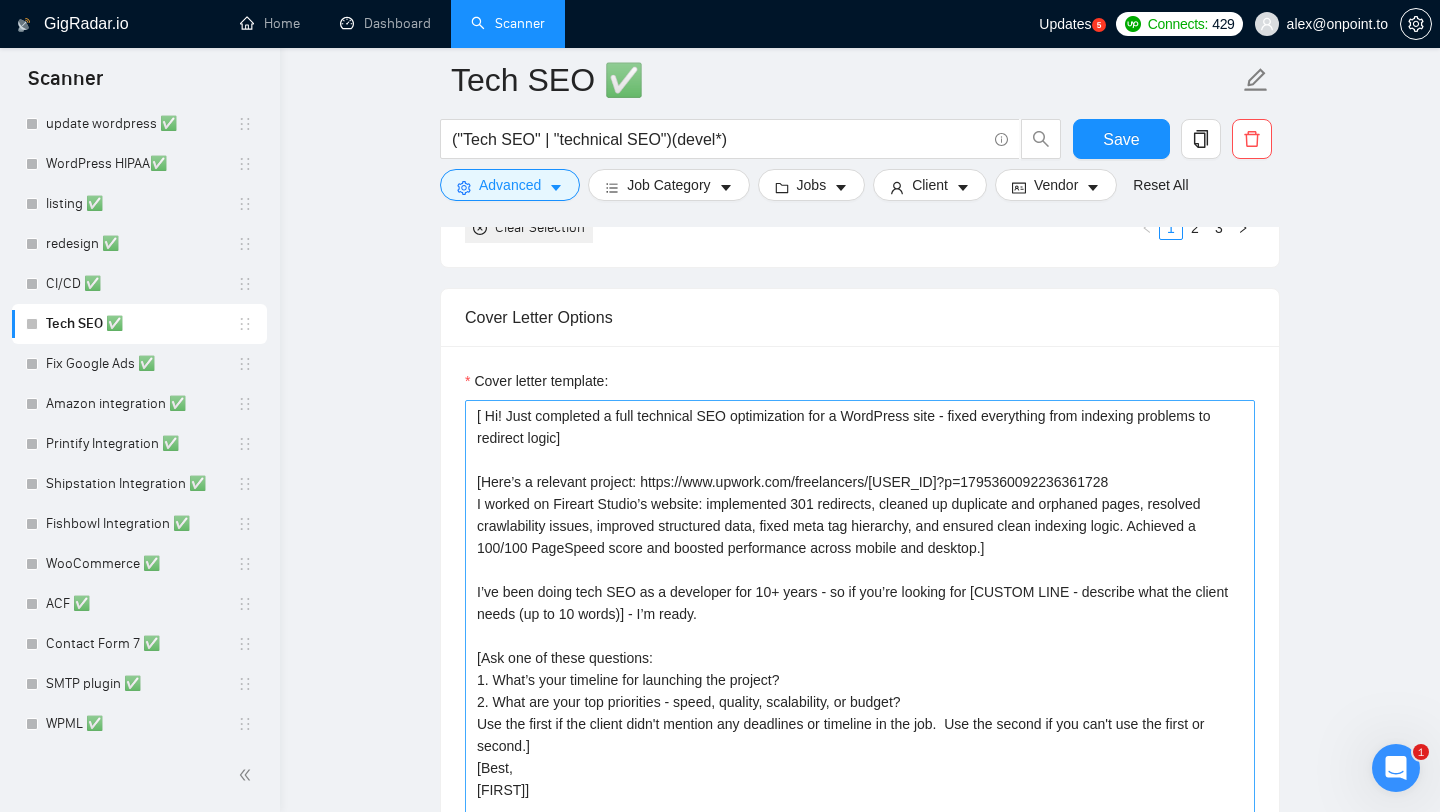 scroll, scrollTop: 2305, scrollLeft: 0, axis: vertical 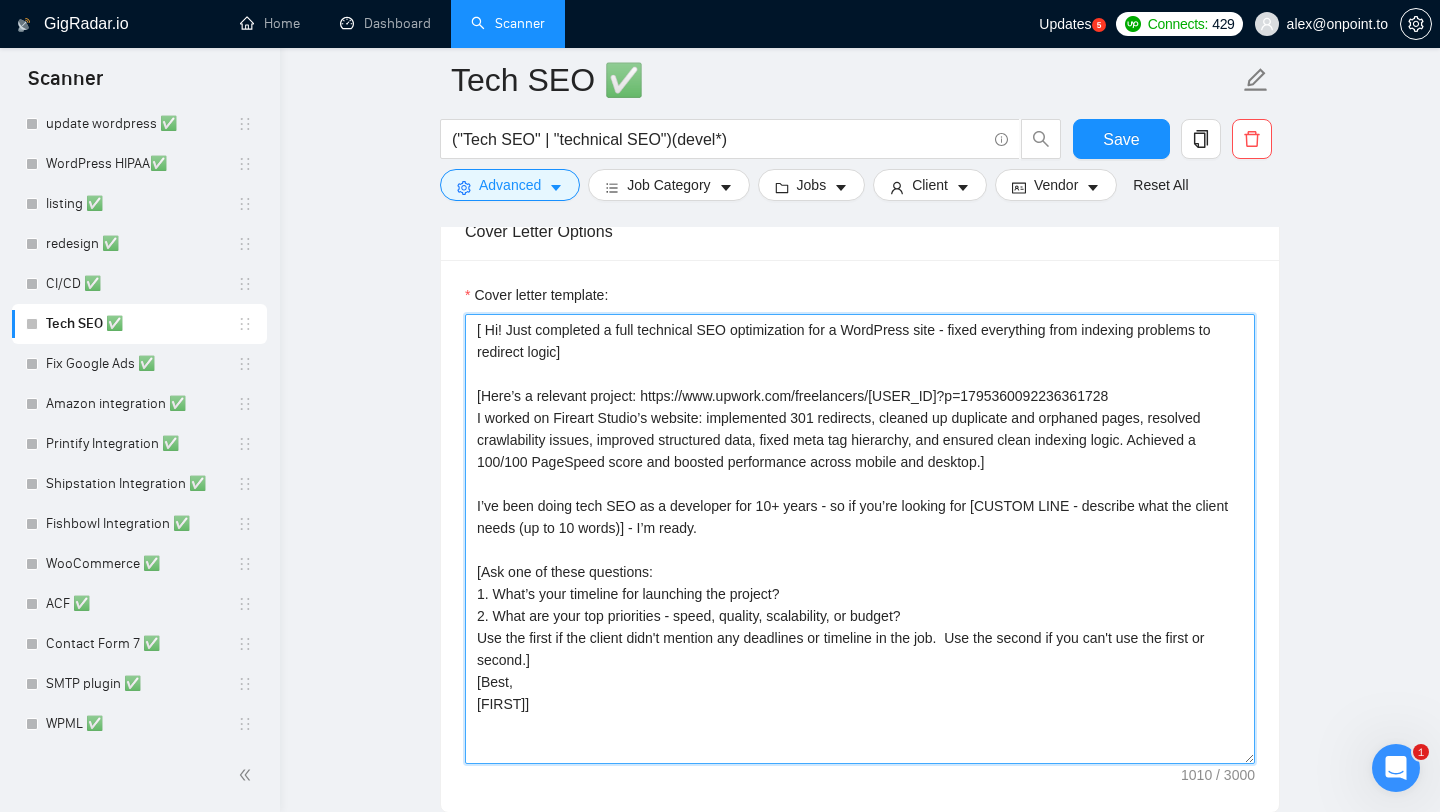 click on "[ Hi! Just completed a full technical SEO optimization for a WordPress site - fixed everything from indexing problems to redirect logic]
[Here’s a relevant project: https://www.upwork.com/freelancers/[USER_ID]?p=1795360092236361728
I worked on Fireart Studio’s website: implemented 301 redirects, cleaned up duplicate and orphaned pages, resolved crawlability issues, improved structured data, fixed meta tag hierarchy, and ensured clean indexing logic. Achieved a 100/100 PageSpeed score and boosted performance across mobile and desktop.]
I’ve been doing tech SEO as a developer for 10+ years - so if you’re looking for [CUSTOM LINE - describe what the client needs (up to 10 words)] - I’m ready.
[Ask one of these questions:
1. What’s your timeline for launching the project?
2. What are your top priorities - speed, quality, scalability, or budget?
Use the first if the client didn't mention any deadlines or timeline in the job.  Use the second if you can't use the first or second.]
[Best,
[FIRST]]" at bounding box center (860, 539) 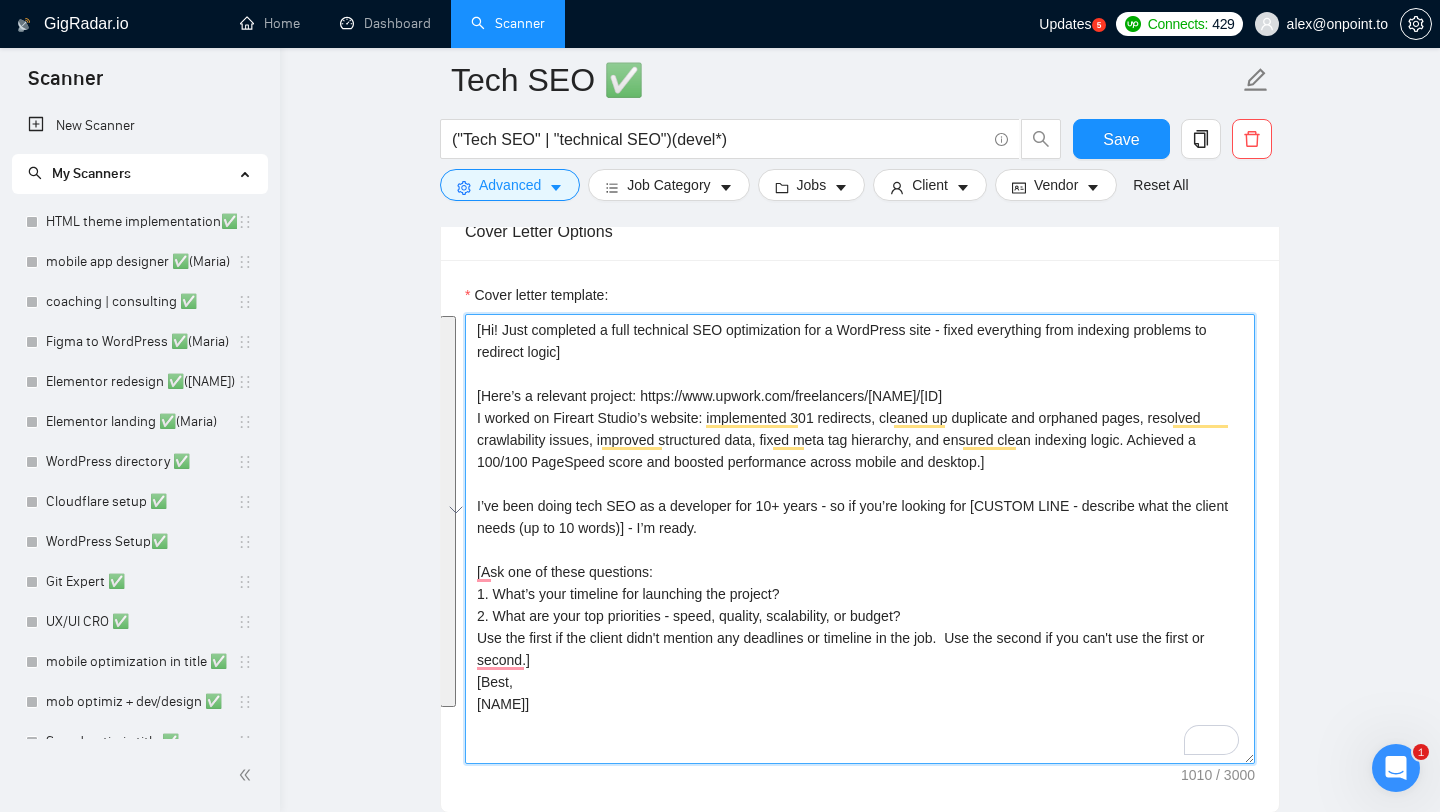 scroll, scrollTop: 0, scrollLeft: 0, axis: both 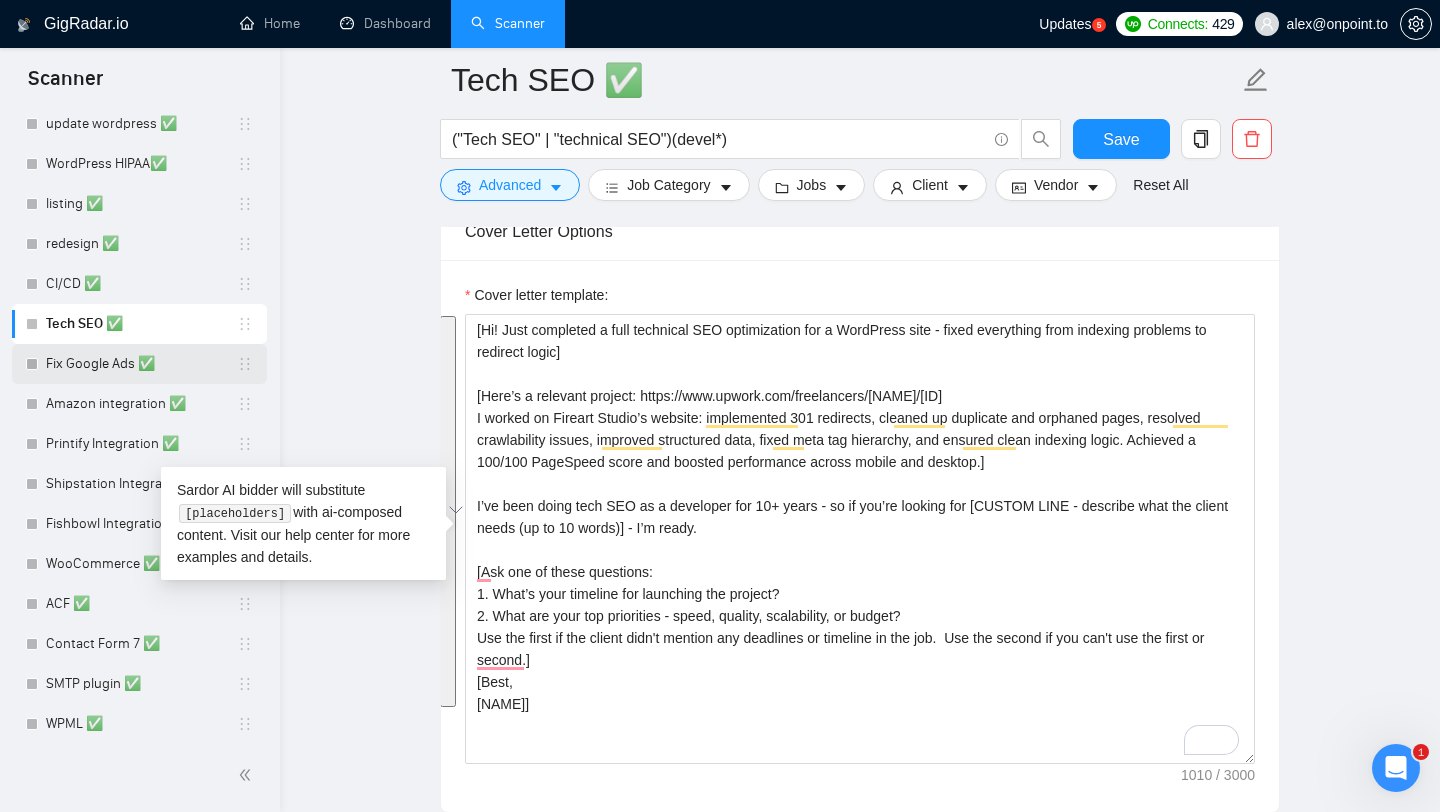 click on "Fix Google Ads ✅" at bounding box center (141, 364) 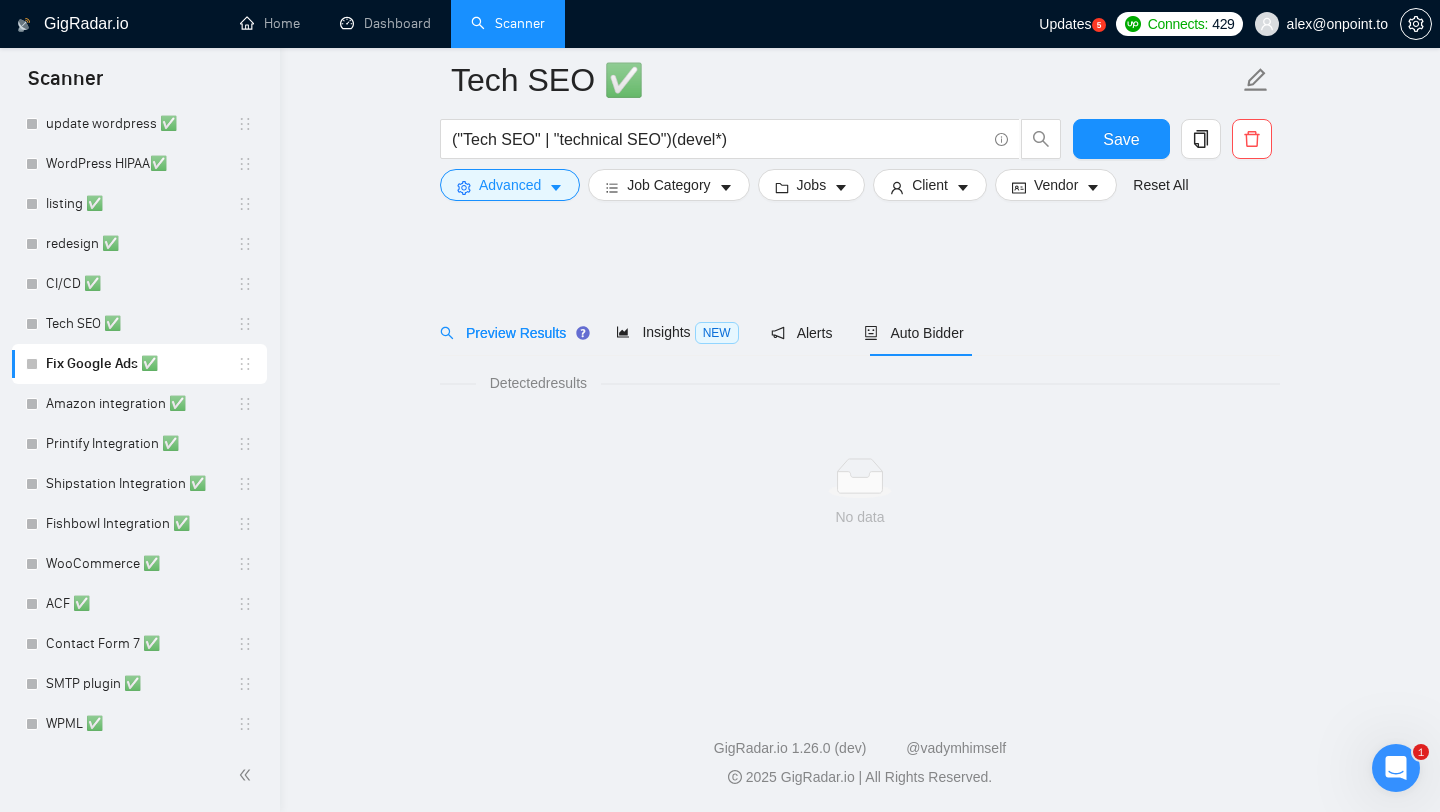 scroll, scrollTop: 0, scrollLeft: 0, axis: both 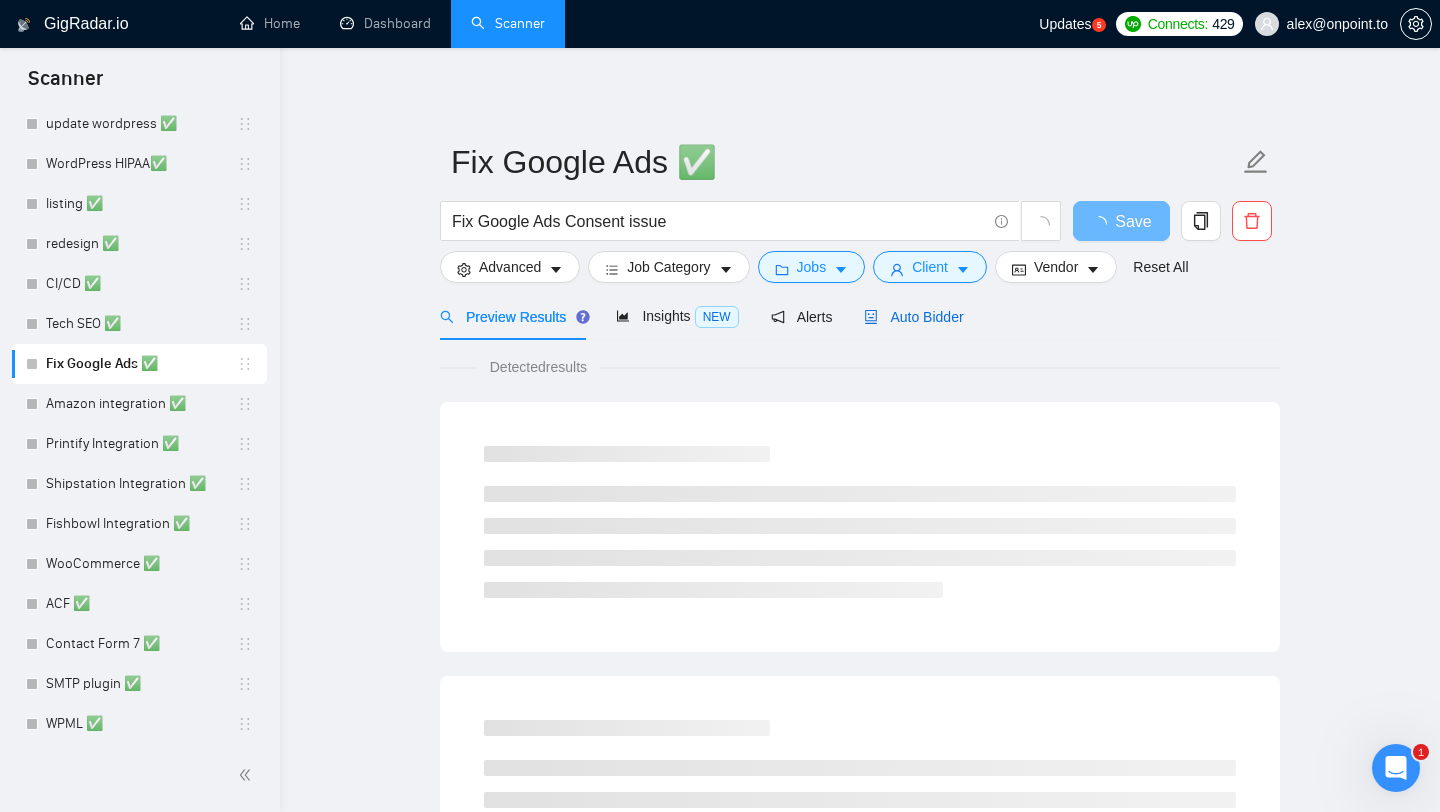 click on "Auto Bidder" at bounding box center [913, 317] 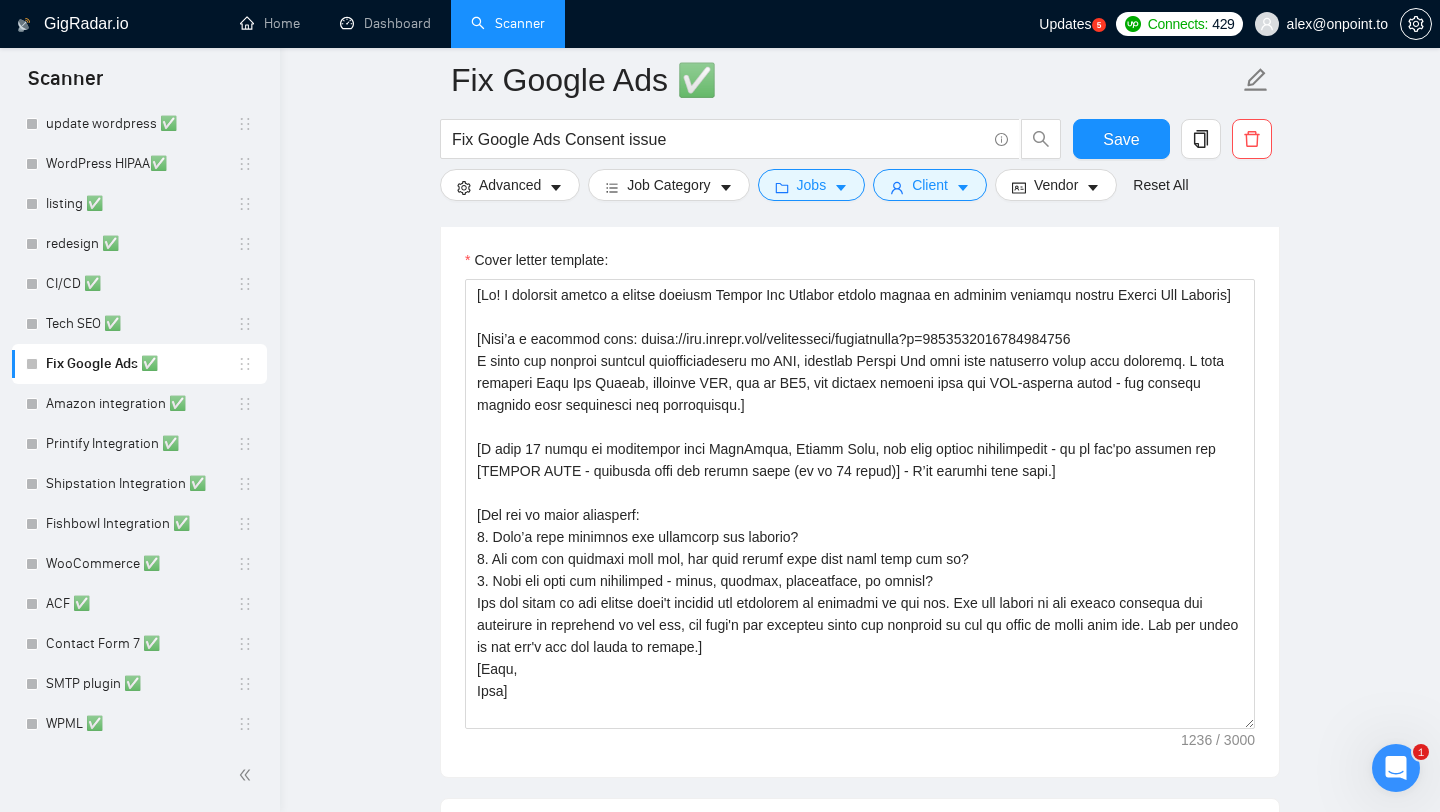 scroll, scrollTop: 2370, scrollLeft: 0, axis: vertical 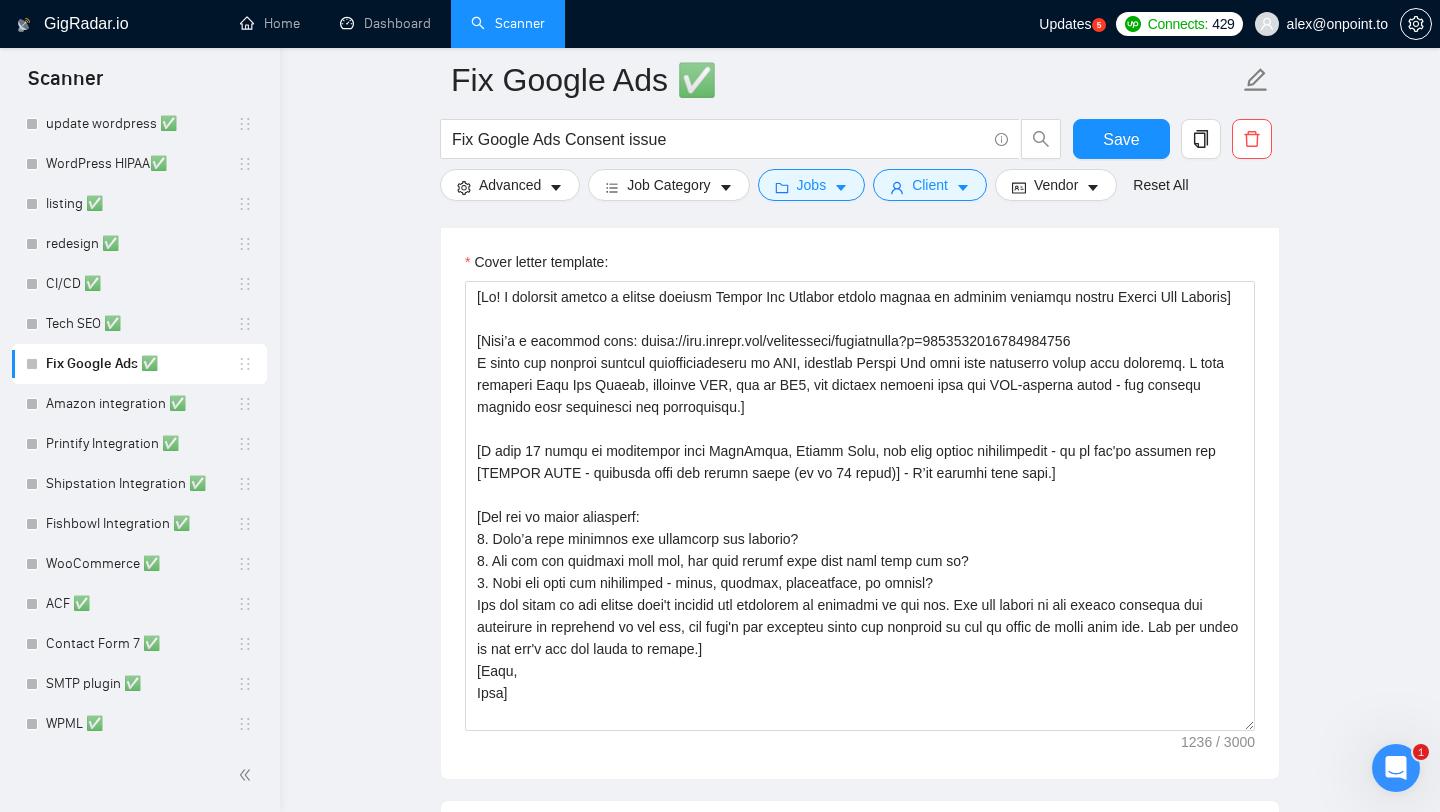 click on "Amazon integration ✅" at bounding box center (141, 404) 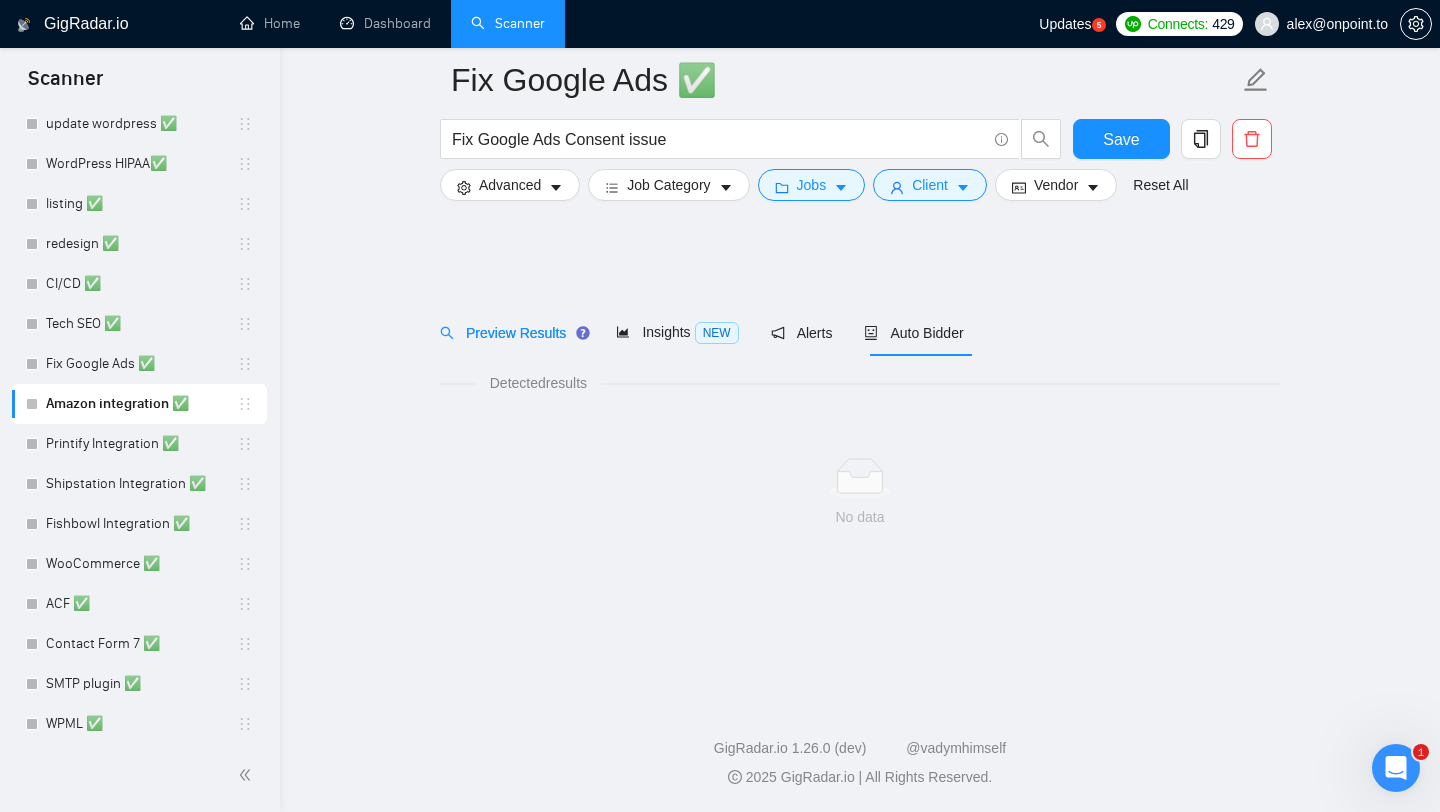 scroll, scrollTop: 0, scrollLeft: 0, axis: both 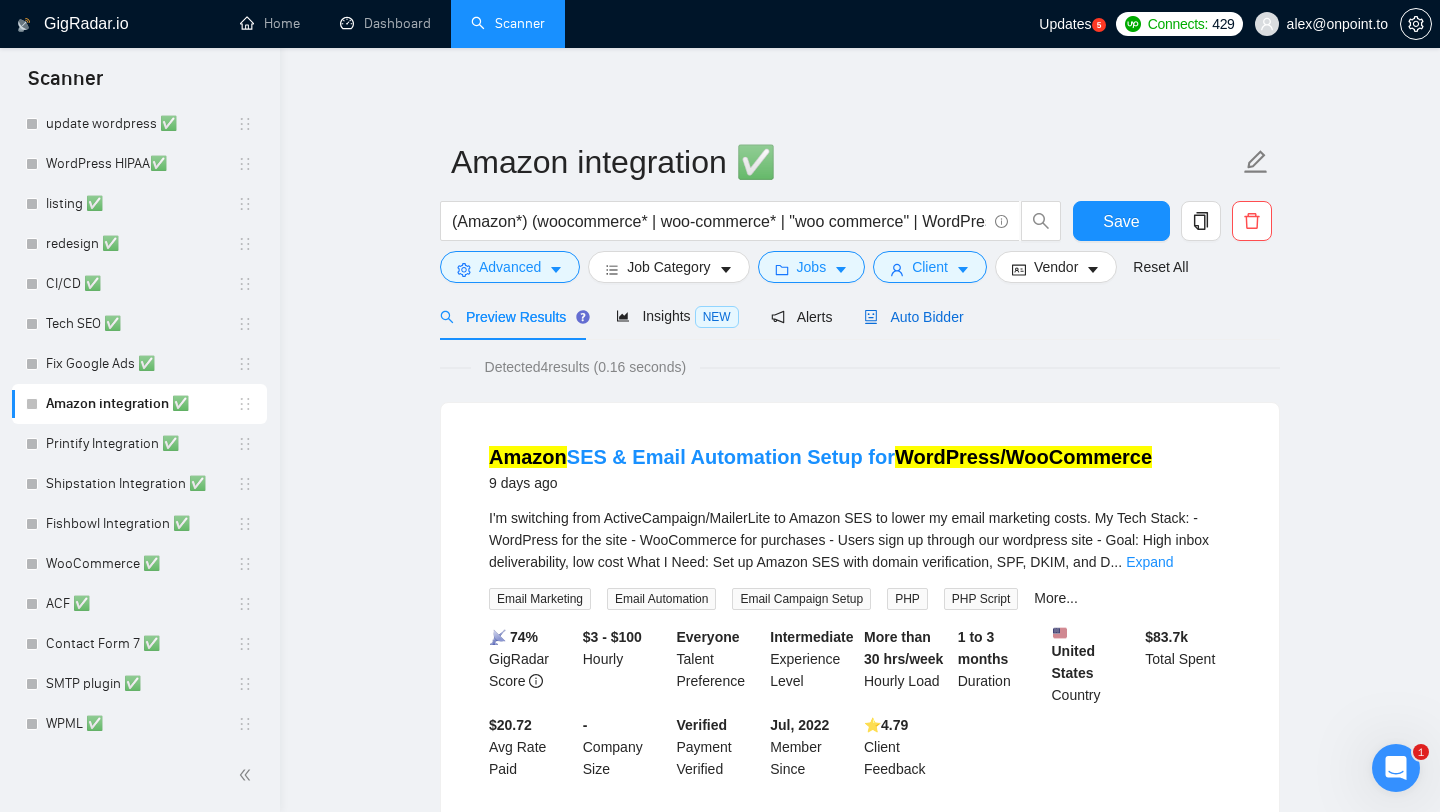 click on "Auto Bidder" at bounding box center [913, 317] 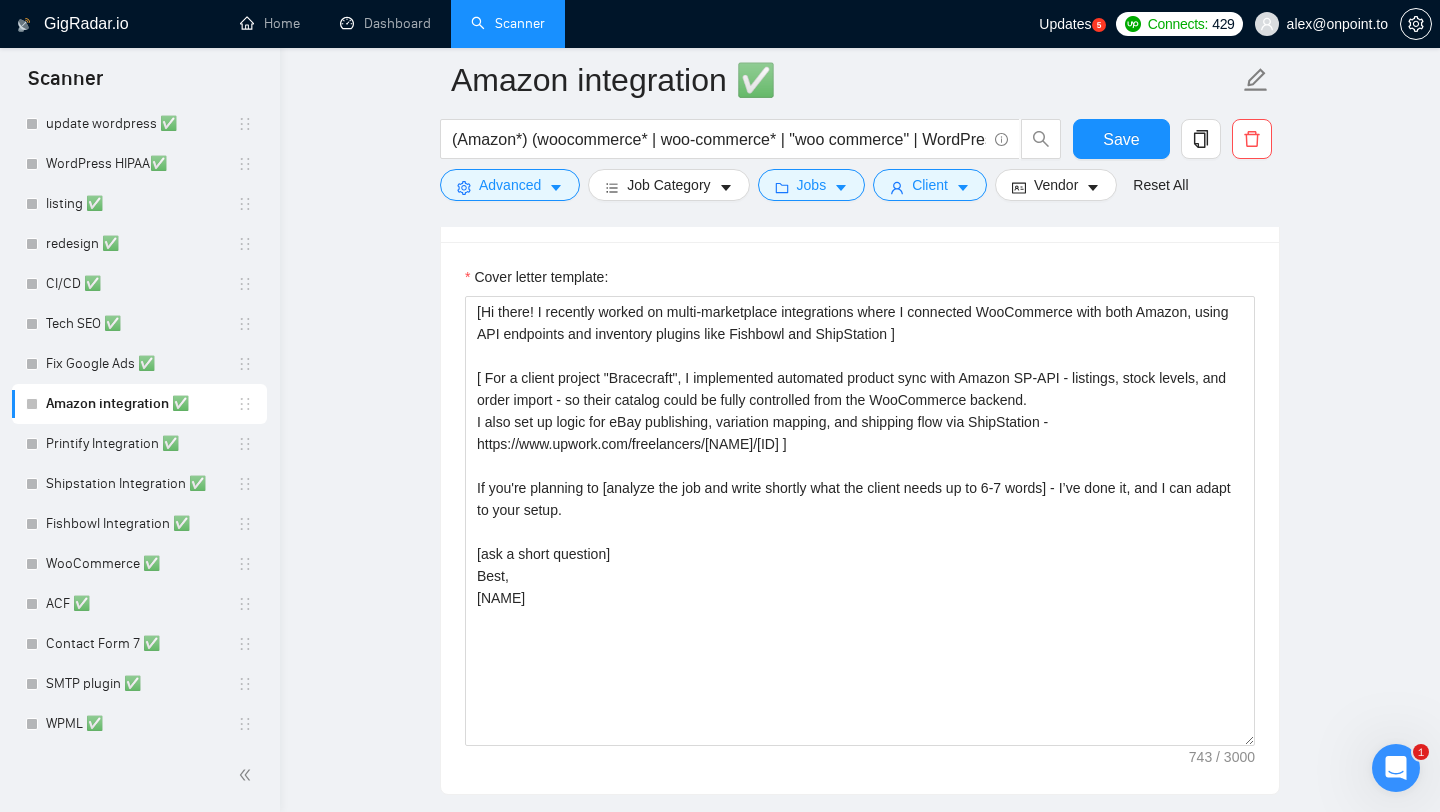 scroll, scrollTop: 2301, scrollLeft: 0, axis: vertical 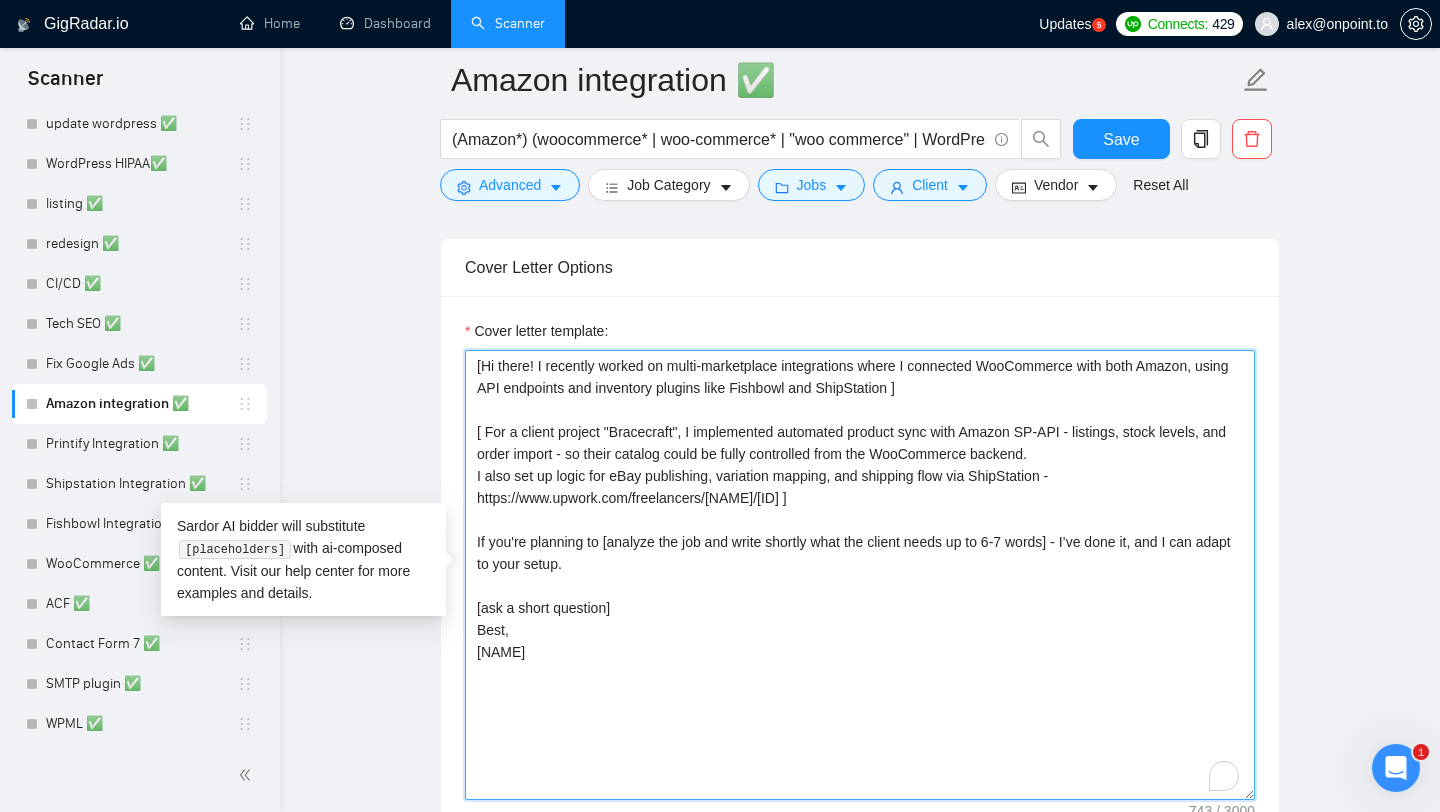 drag, startPoint x: 531, startPoint y: 659, endPoint x: 456, endPoint y: 370, distance: 298.57327 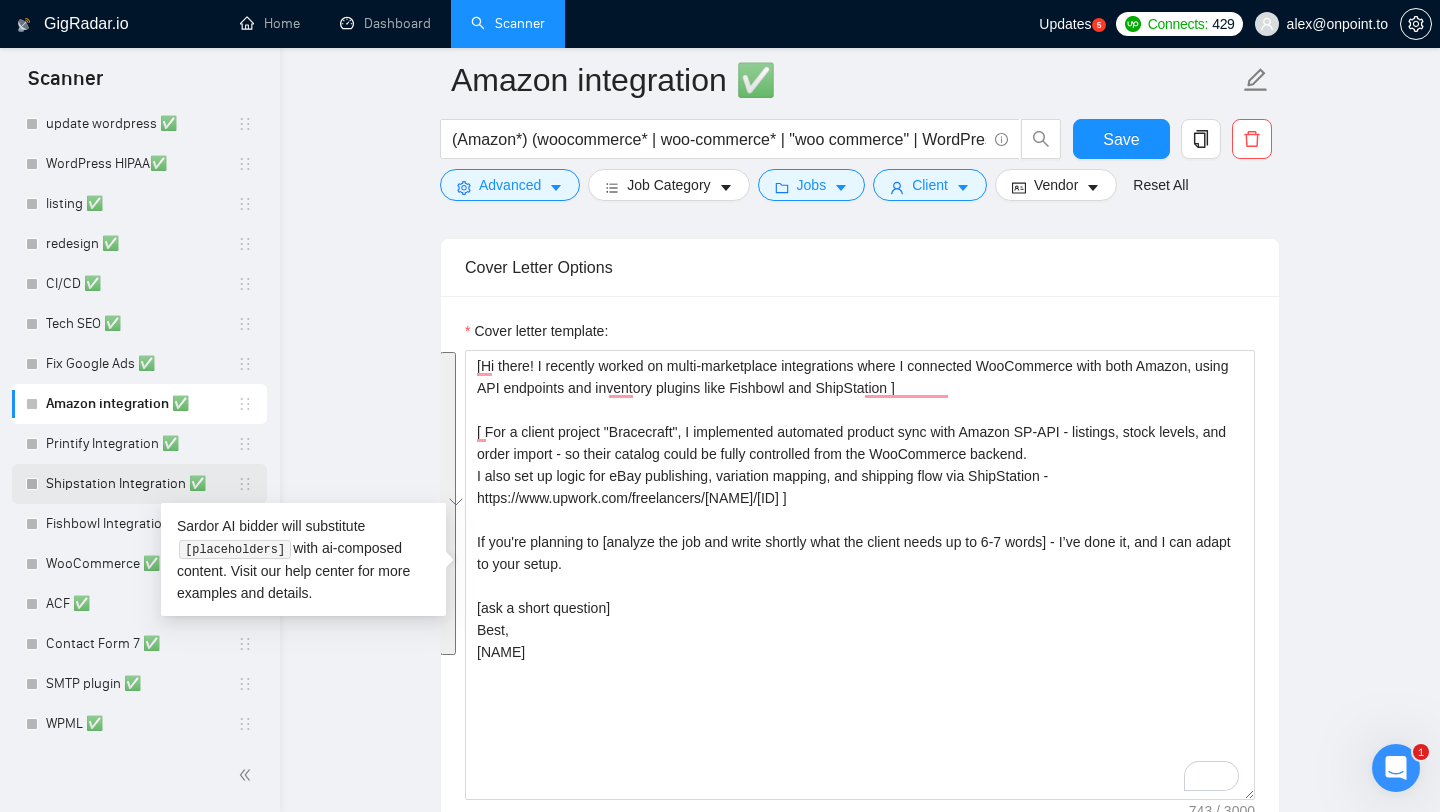 click on "Shipstation Integration ✅" at bounding box center [141, 484] 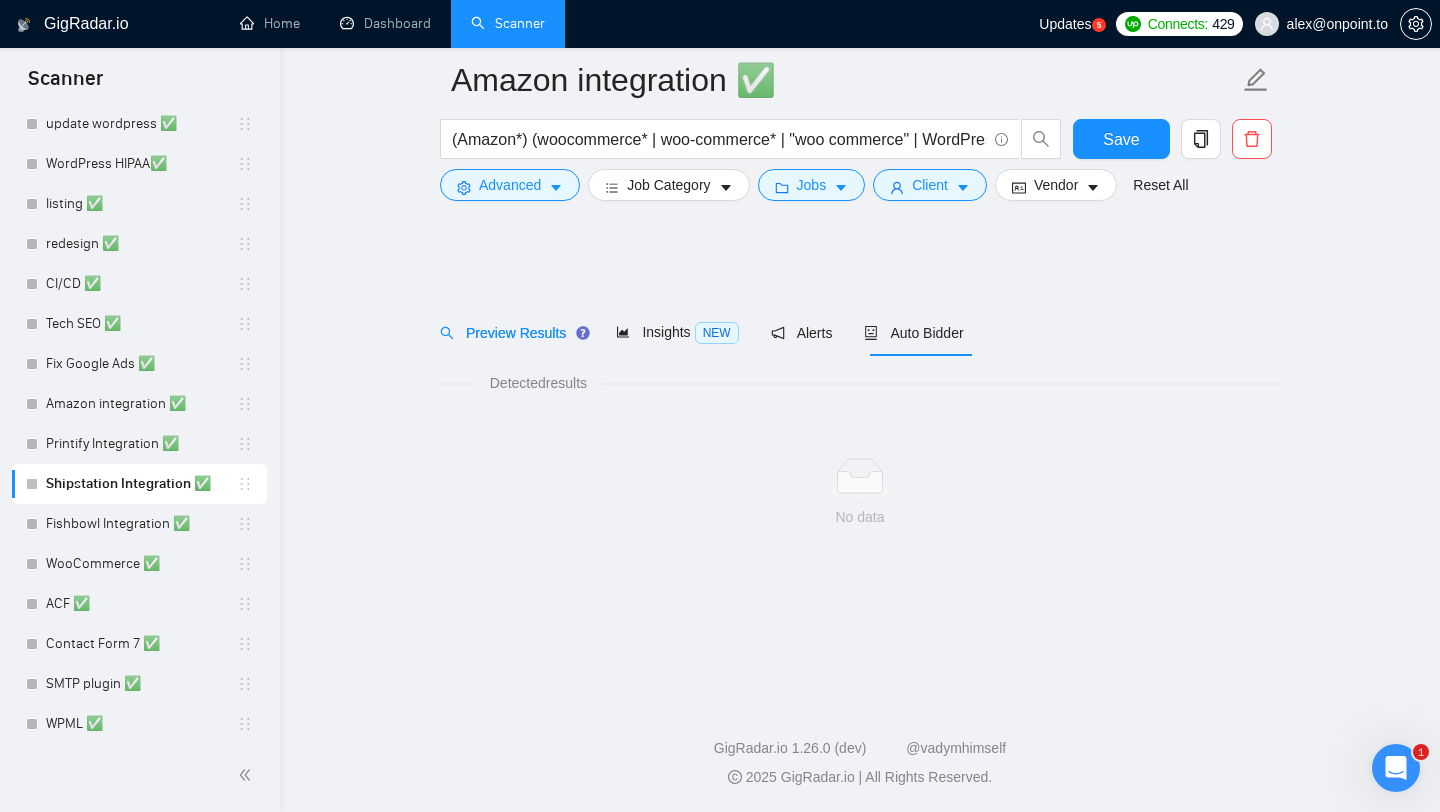 scroll, scrollTop: 0, scrollLeft: 0, axis: both 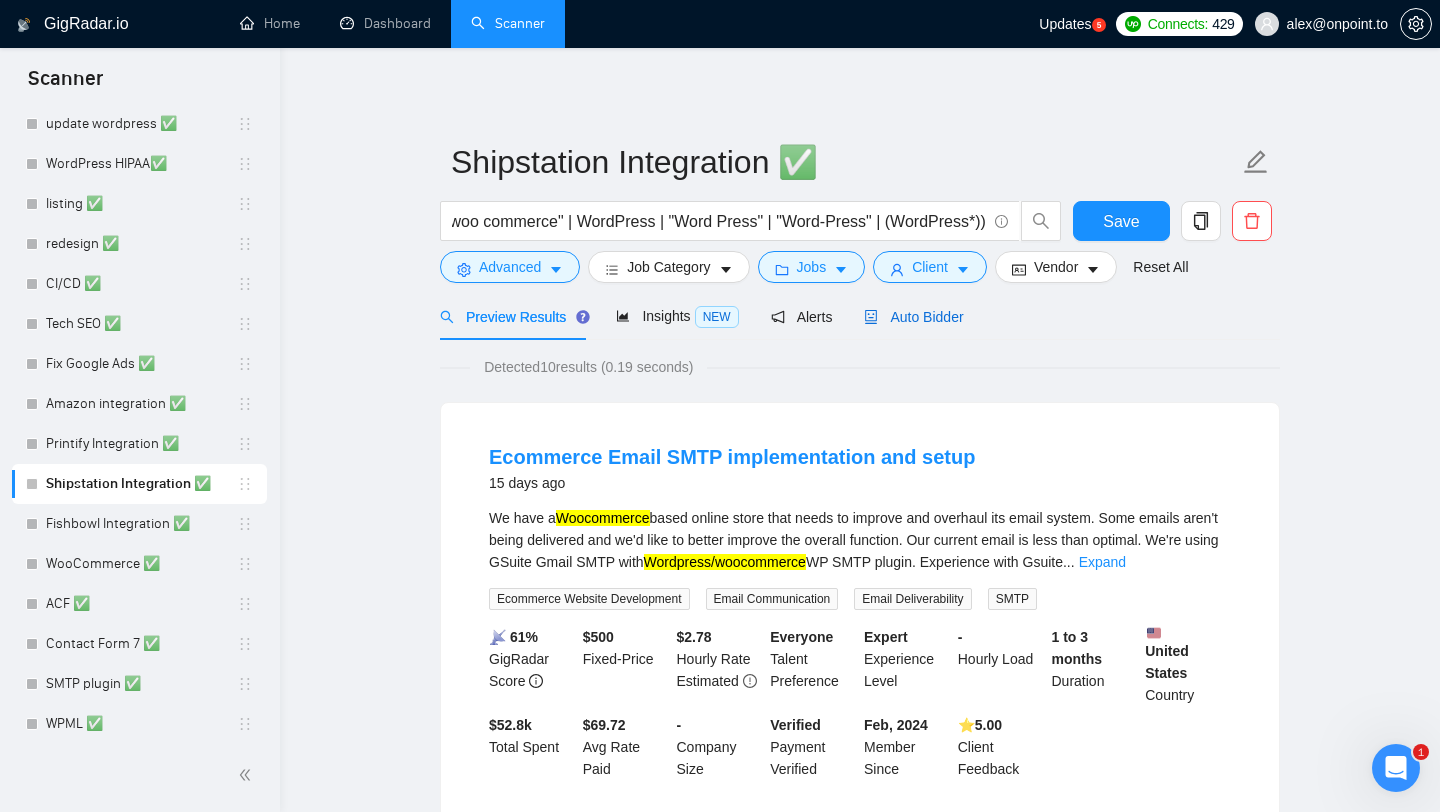 click on "Auto Bidder" at bounding box center (913, 317) 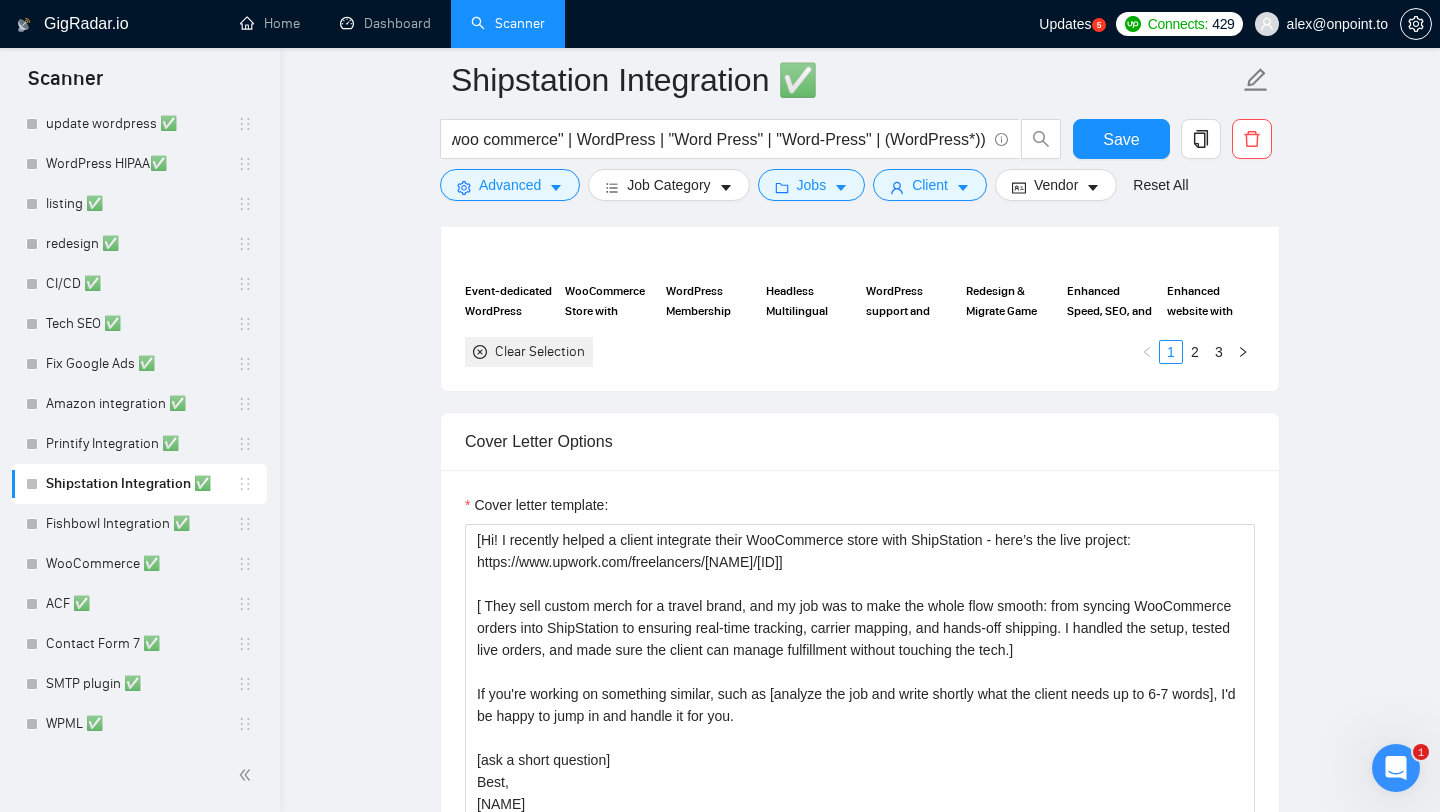 scroll, scrollTop: 2232, scrollLeft: 0, axis: vertical 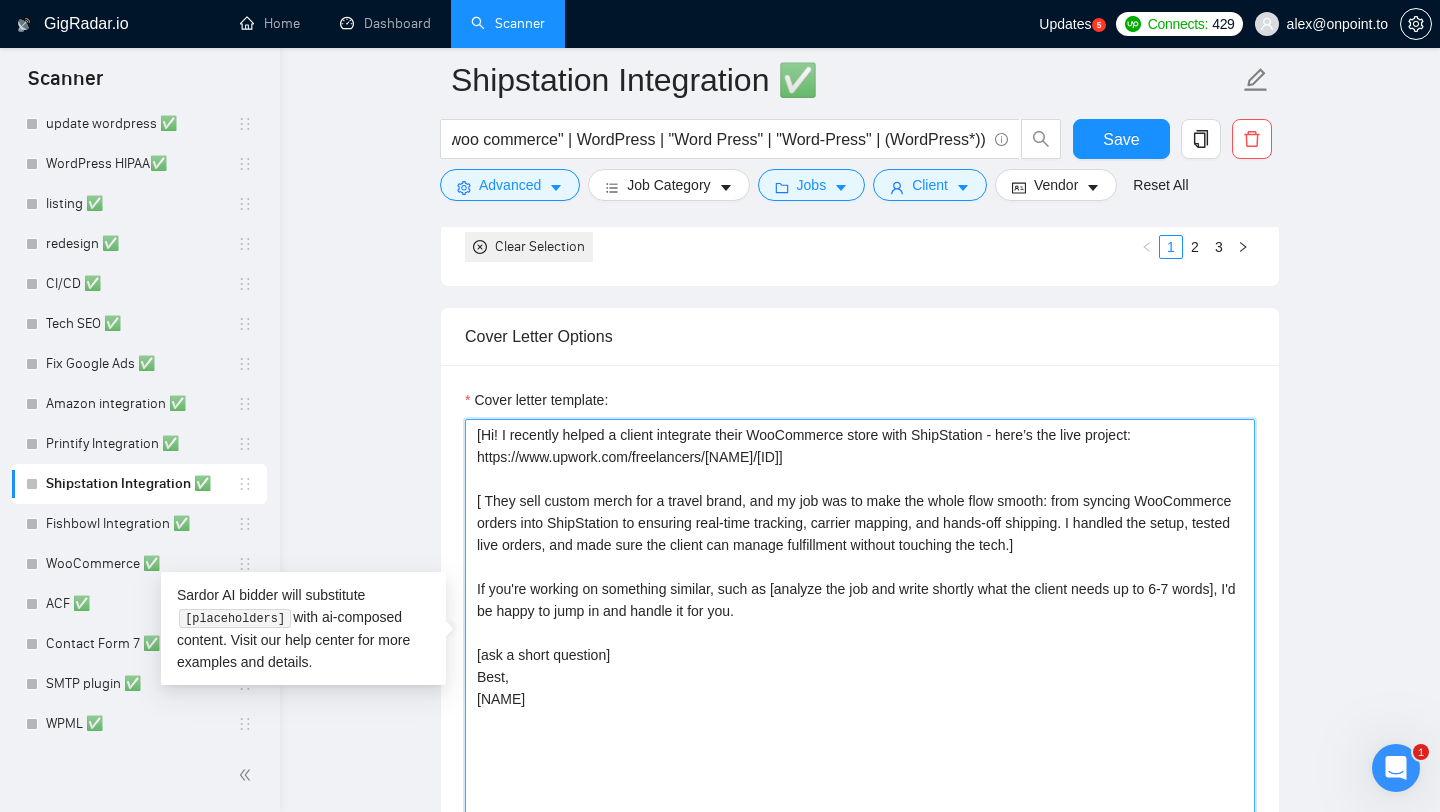 drag, startPoint x: 517, startPoint y: 698, endPoint x: 450, endPoint y: 422, distance: 284.01584 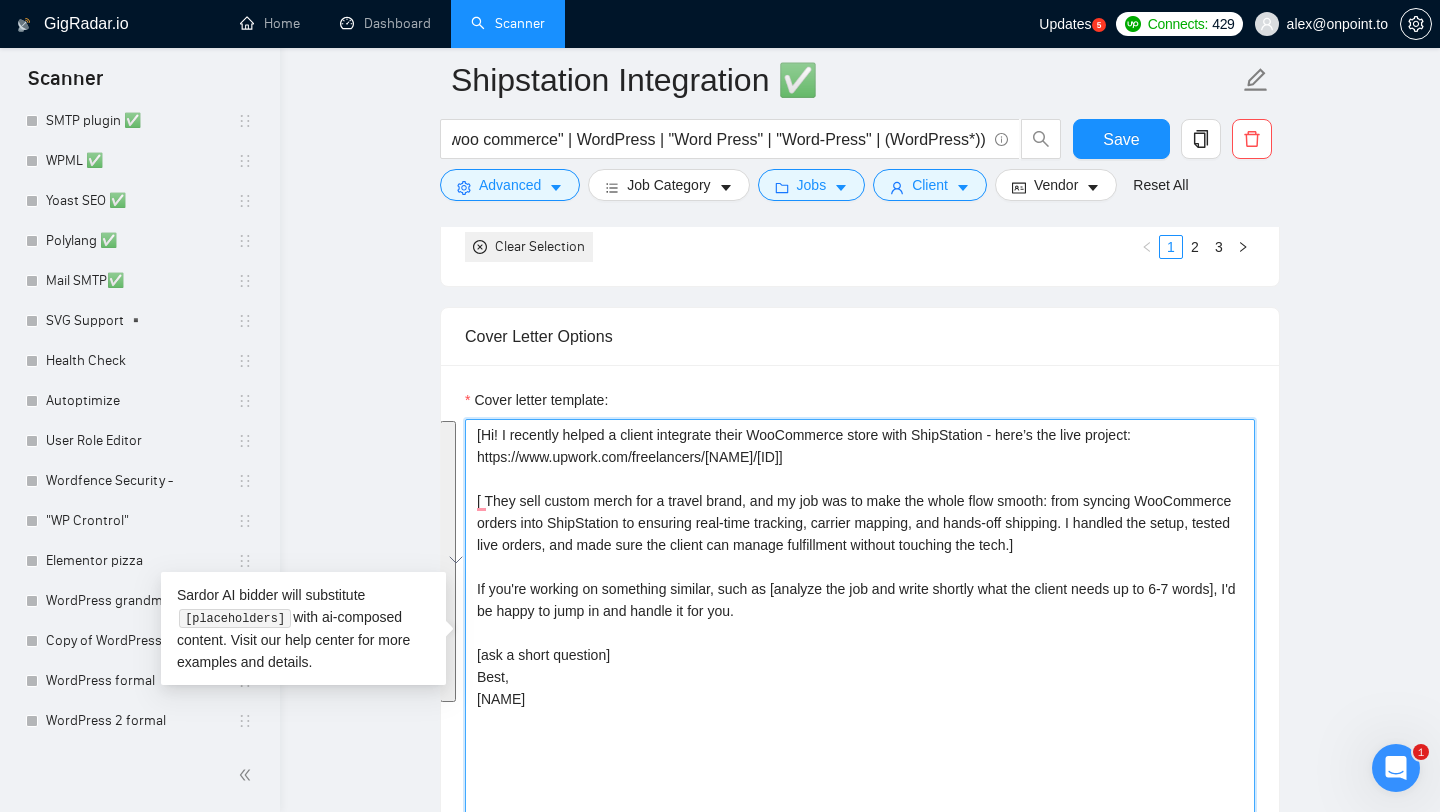 scroll, scrollTop: 1434, scrollLeft: 0, axis: vertical 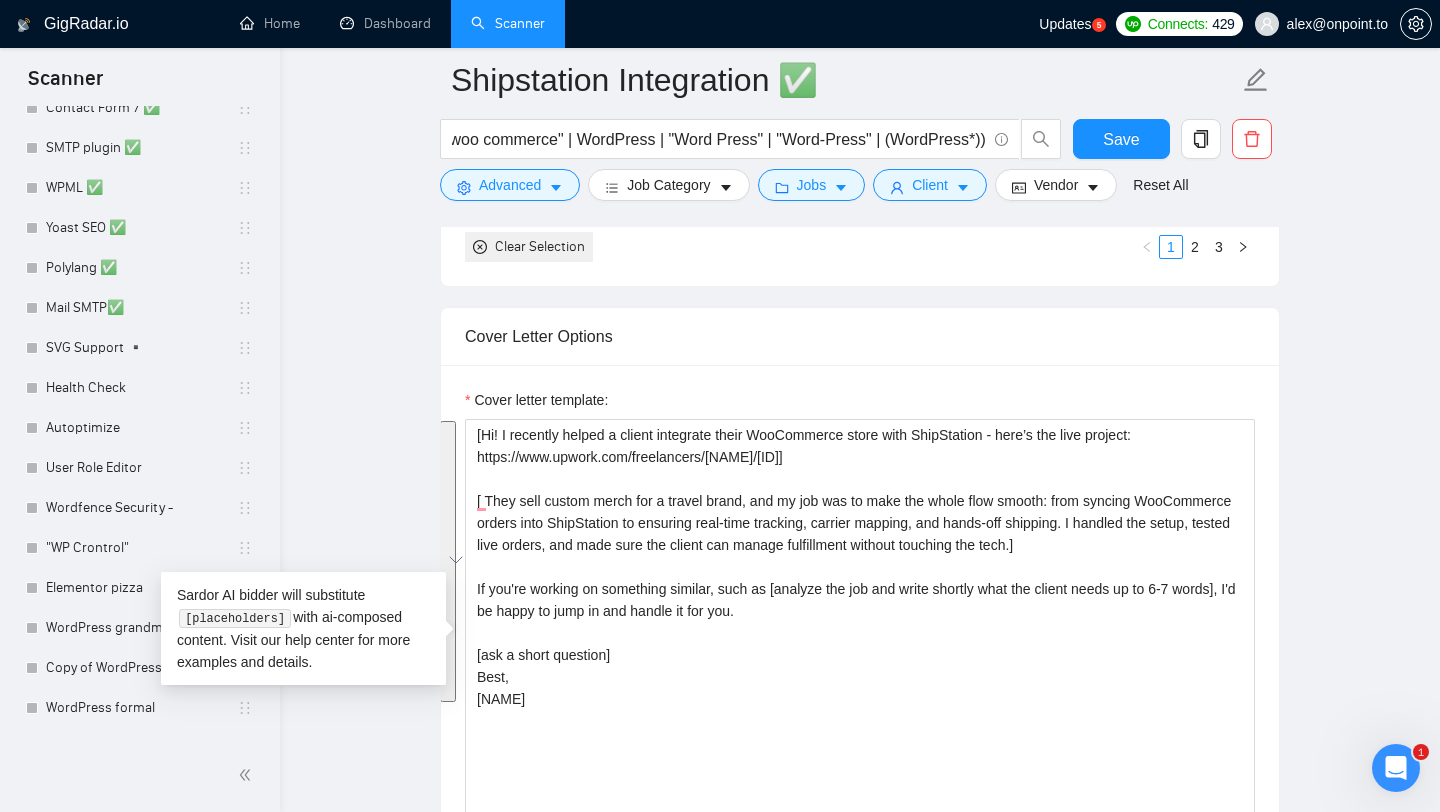 click on "Mail SMTP✅" at bounding box center [141, 308] 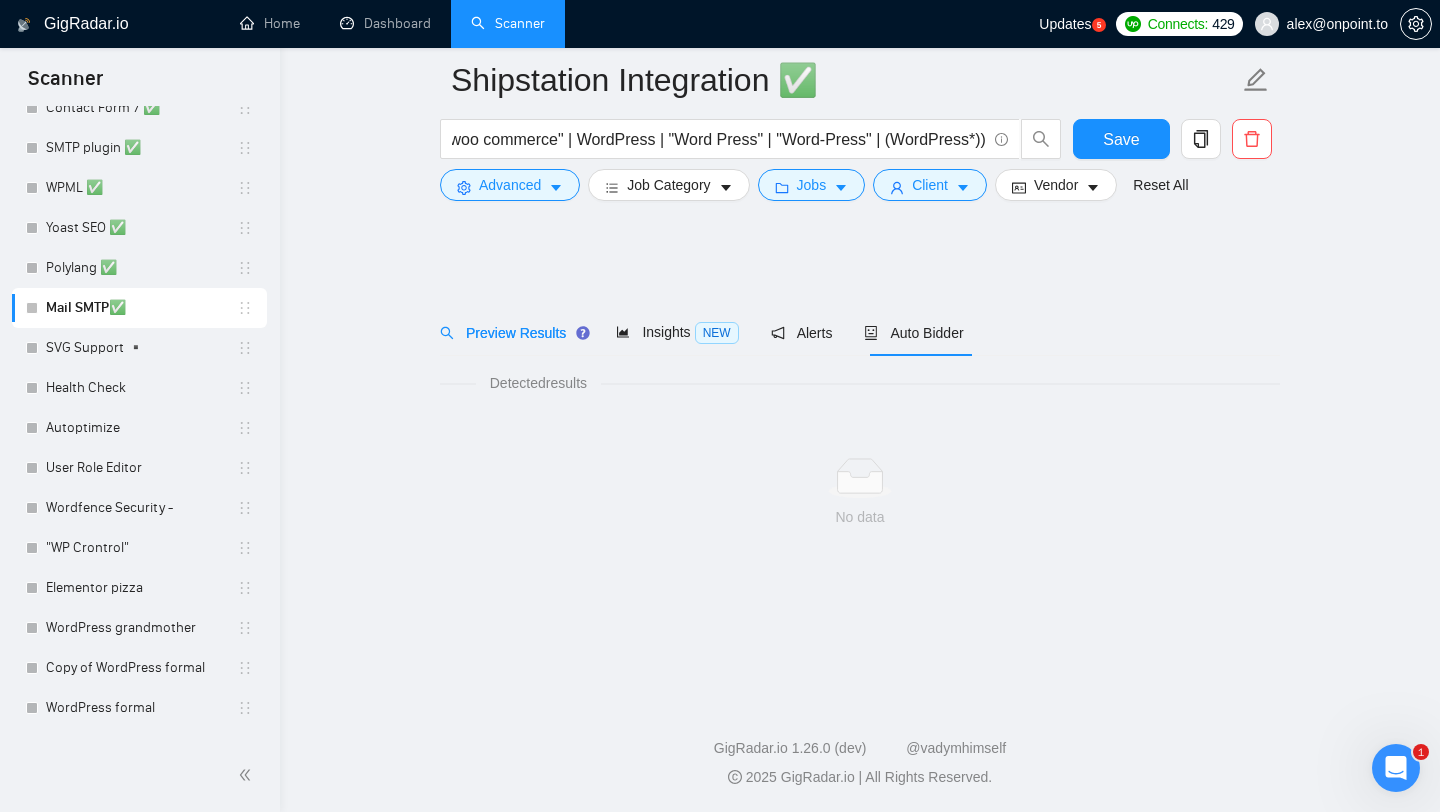 scroll, scrollTop: 0, scrollLeft: 0, axis: both 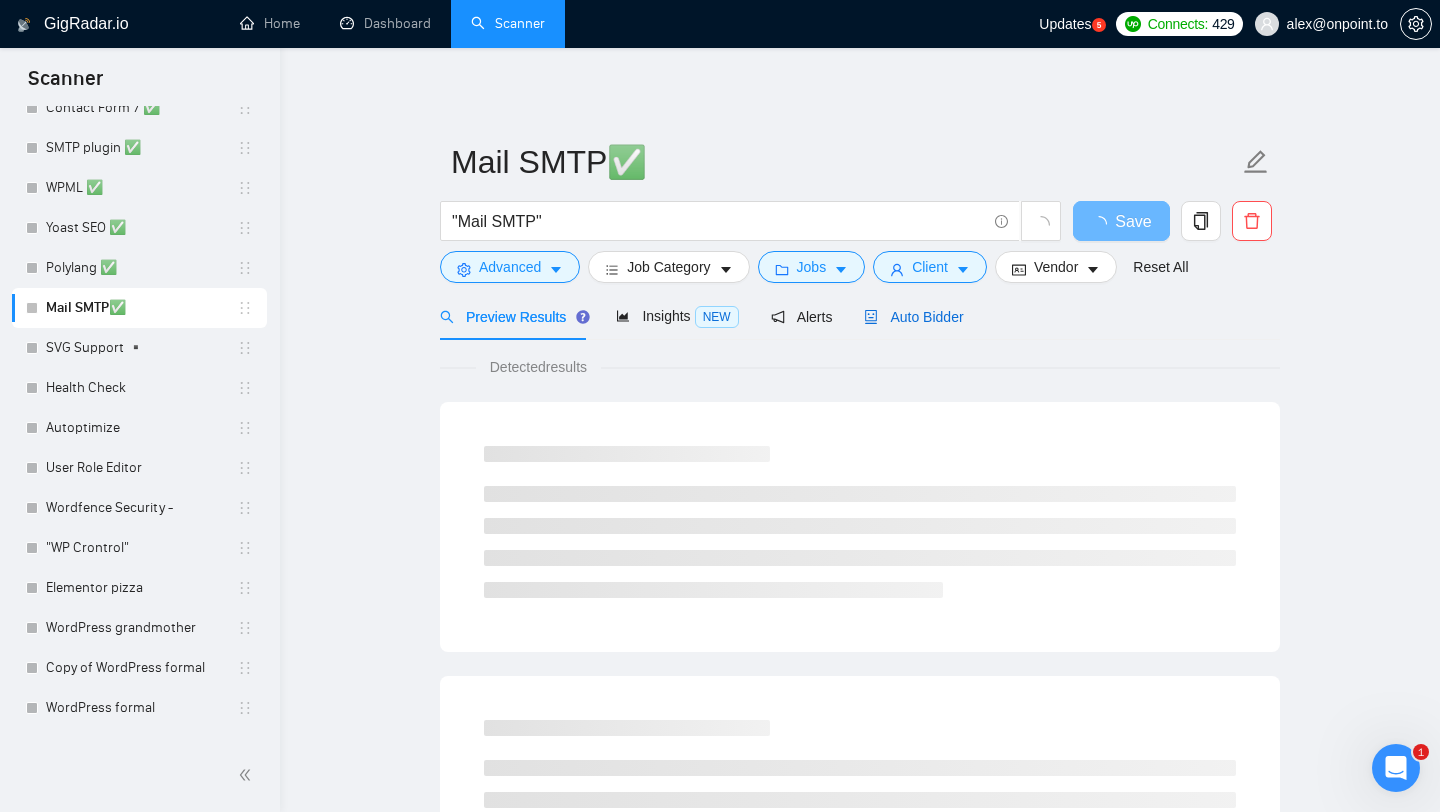 click on "Auto Bidder" at bounding box center [913, 317] 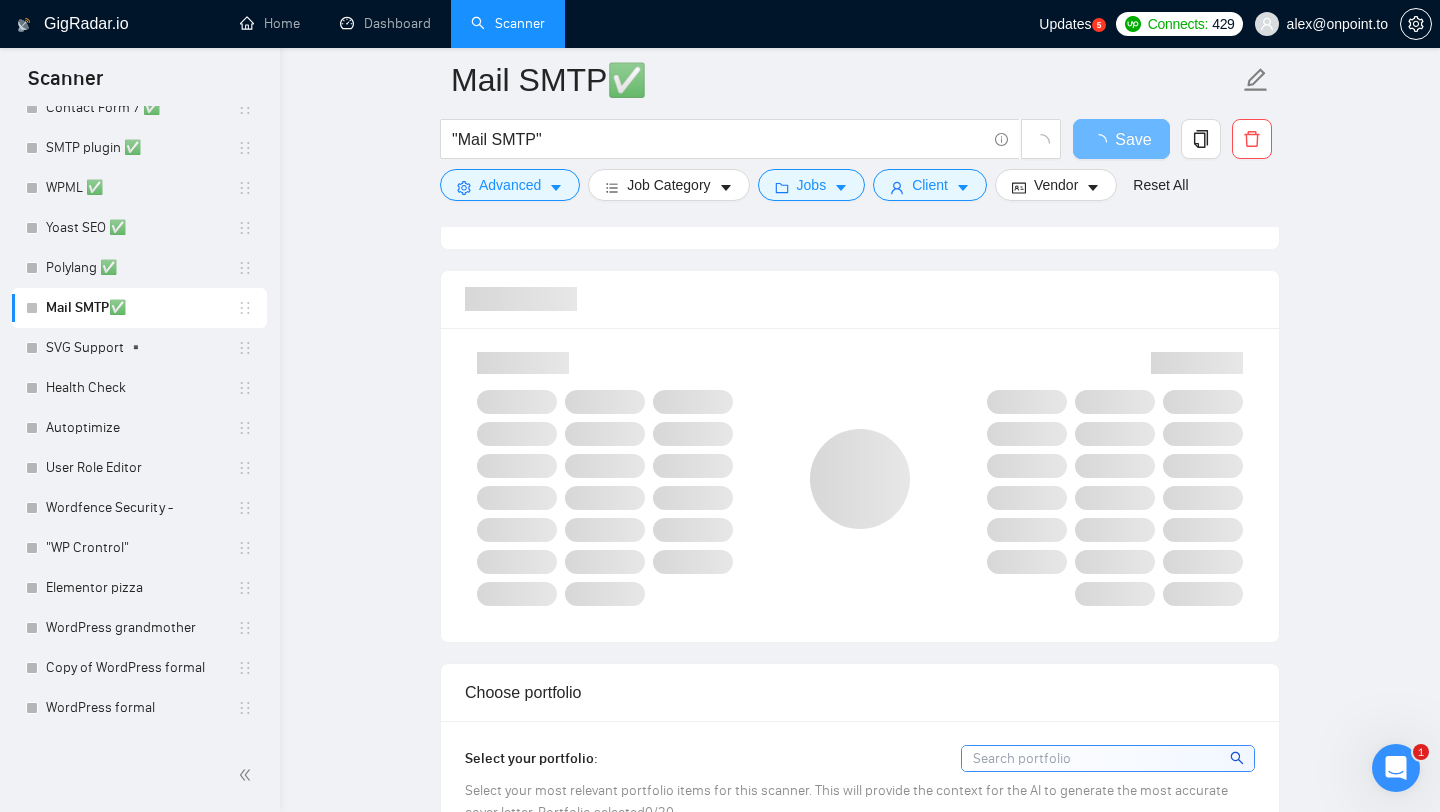 type 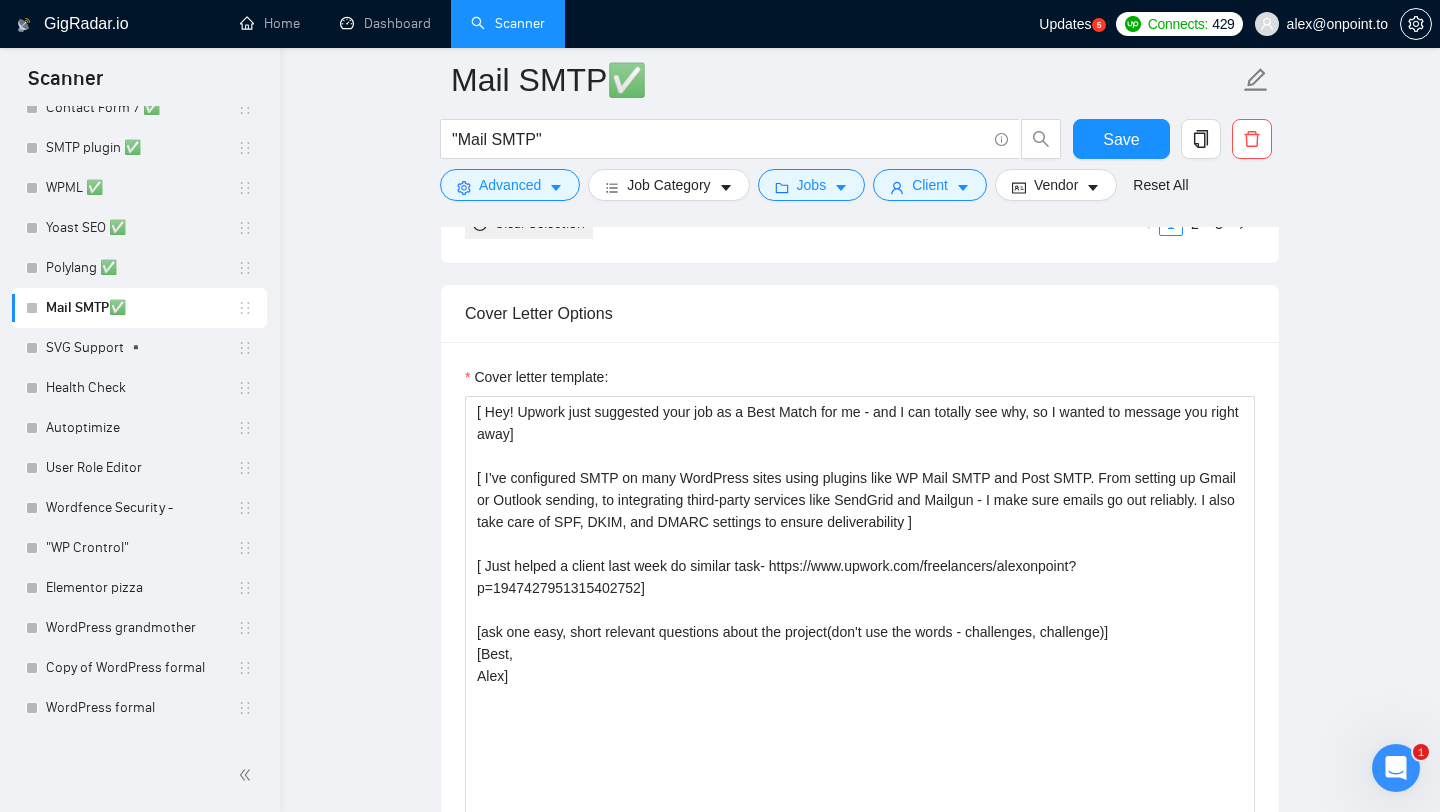 scroll, scrollTop: 2357, scrollLeft: 0, axis: vertical 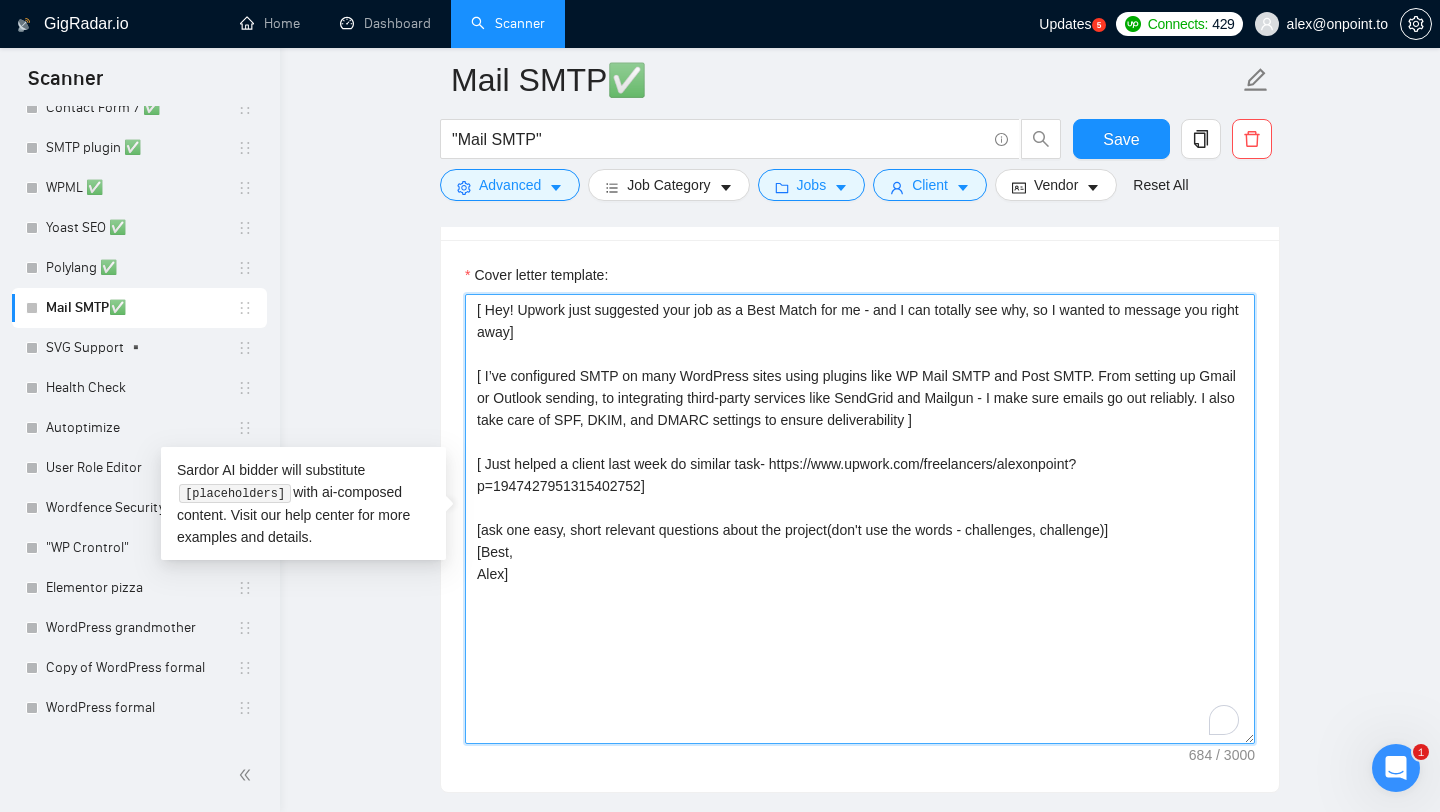 drag, startPoint x: 525, startPoint y: 572, endPoint x: 479, endPoint y: 307, distance: 268.96283 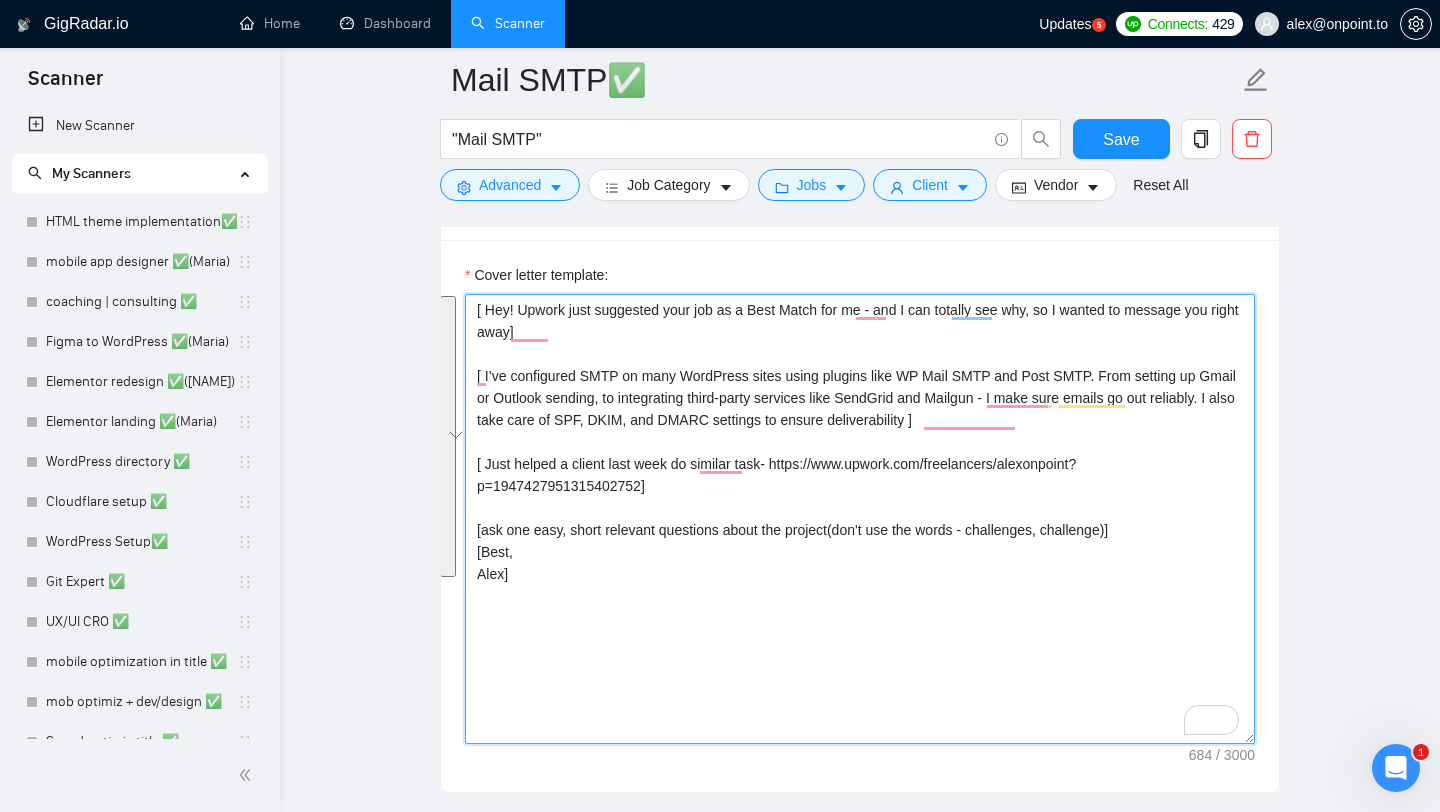 scroll, scrollTop: 0, scrollLeft: 0, axis: both 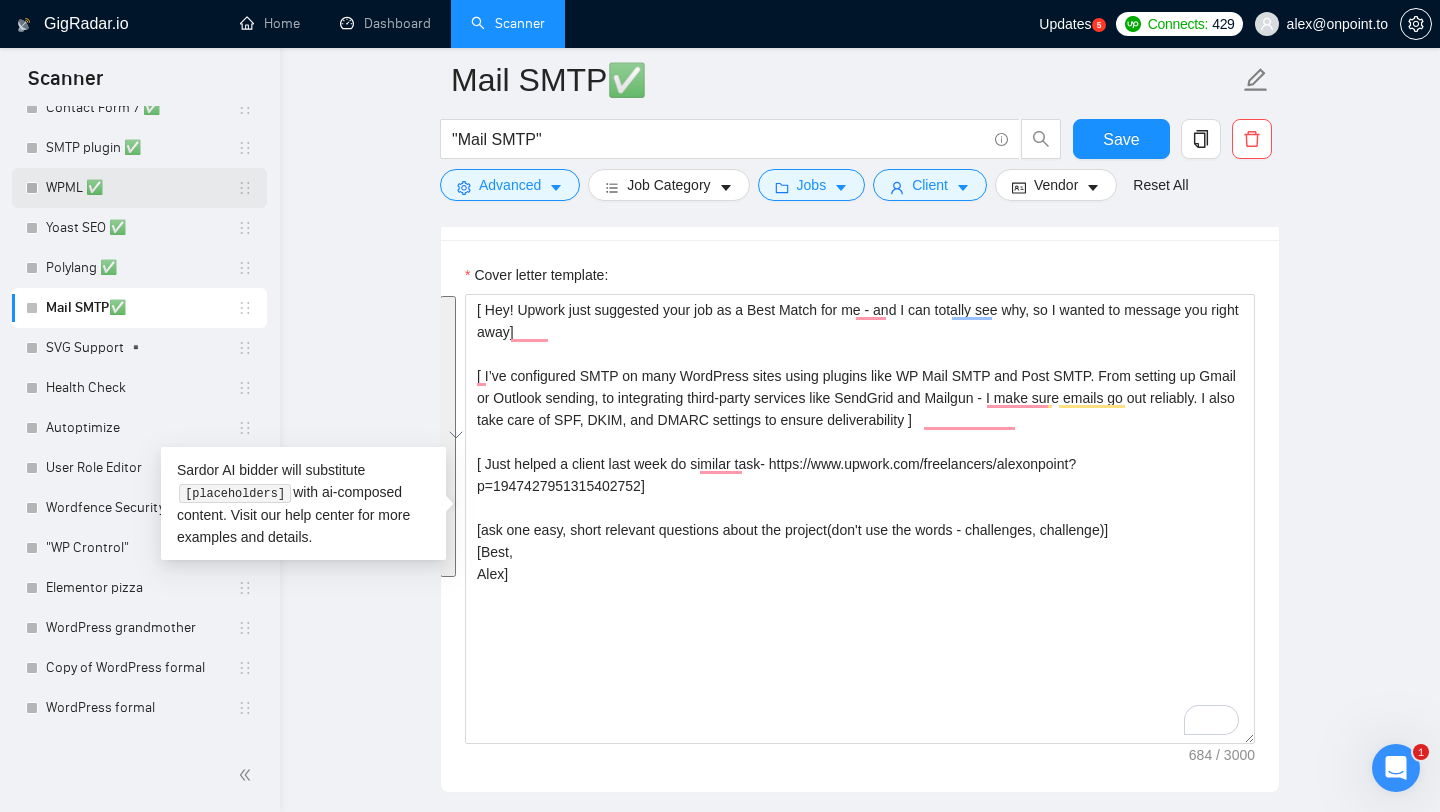 click on "WPML ✅" at bounding box center [141, 188] 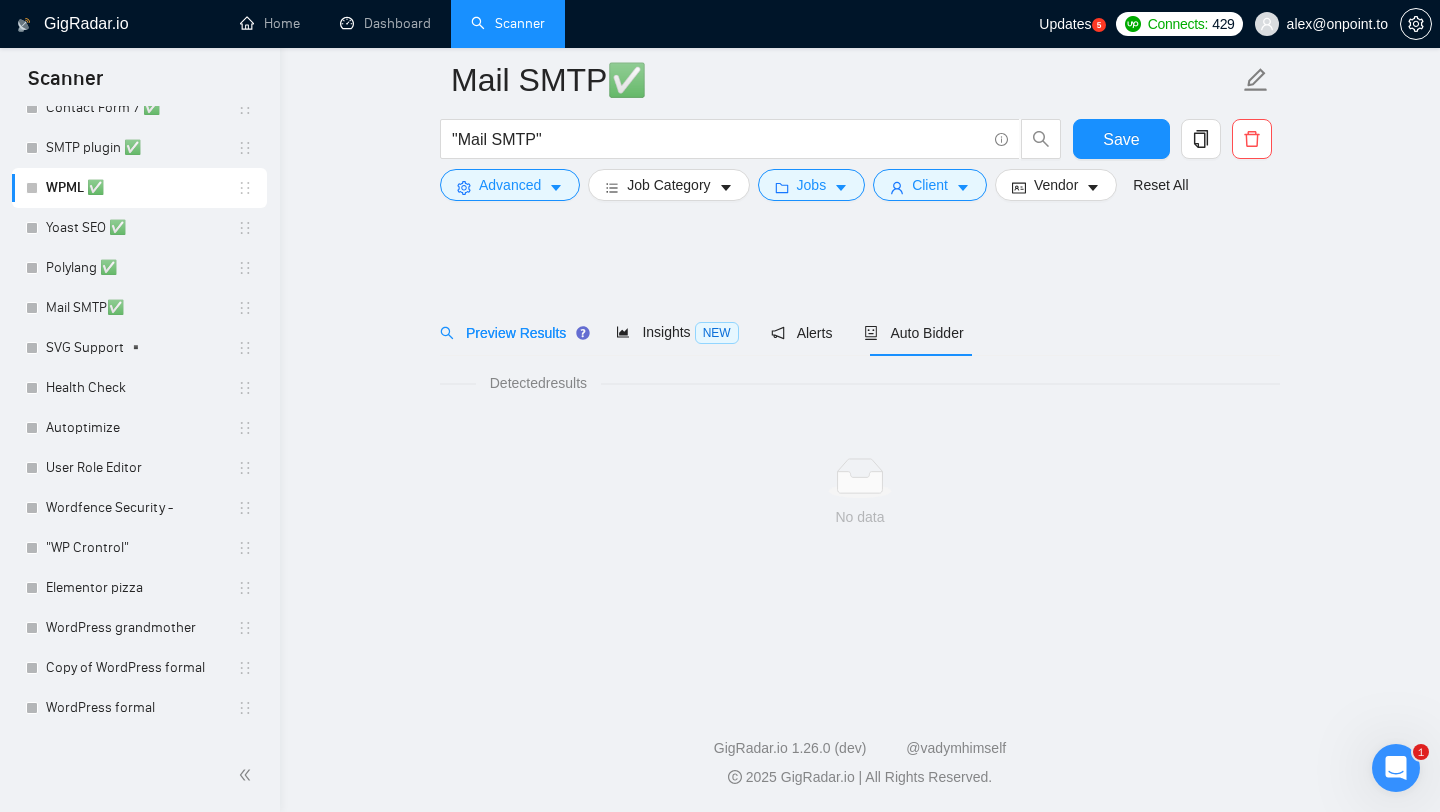 scroll, scrollTop: 0, scrollLeft: 0, axis: both 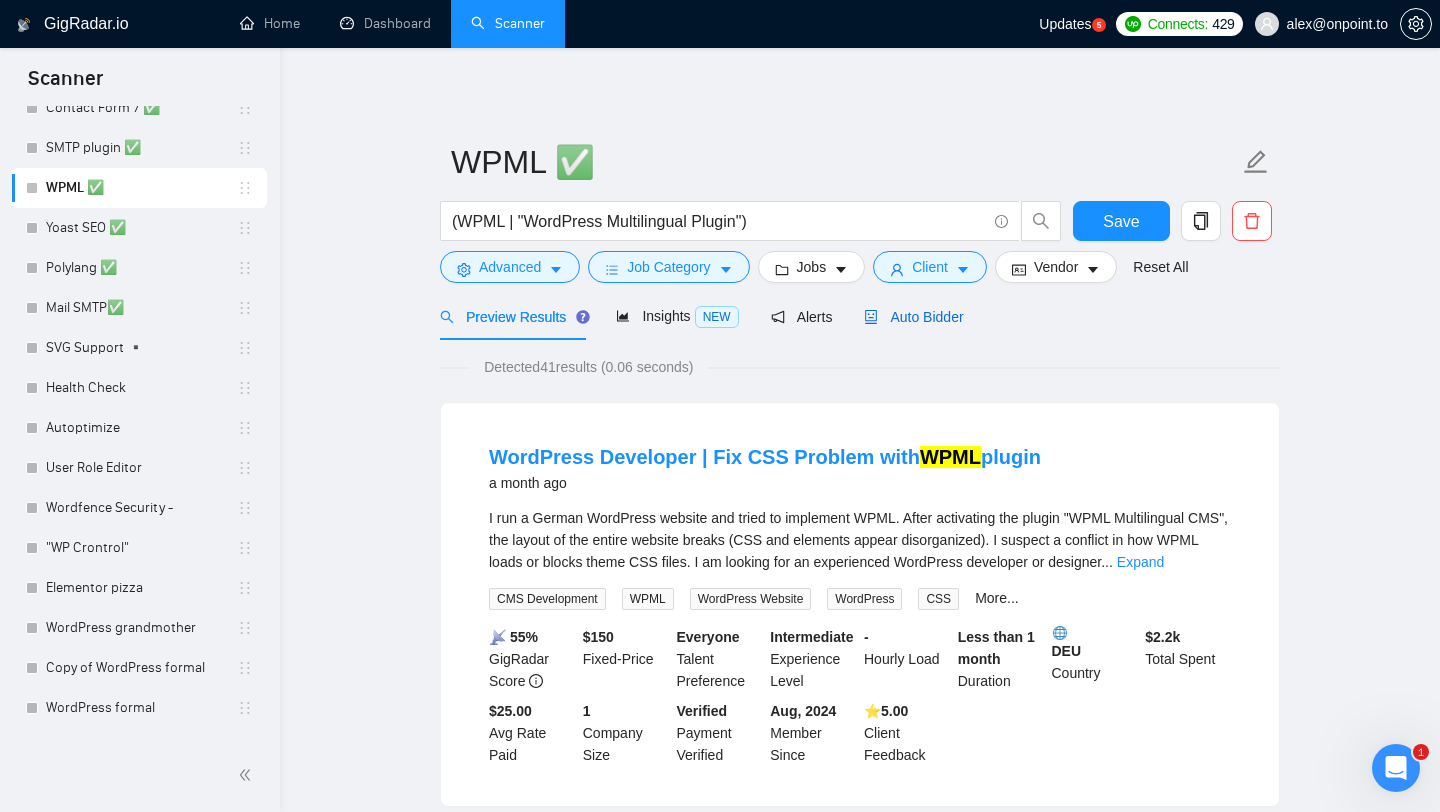 click on "Auto Bidder" at bounding box center (913, 317) 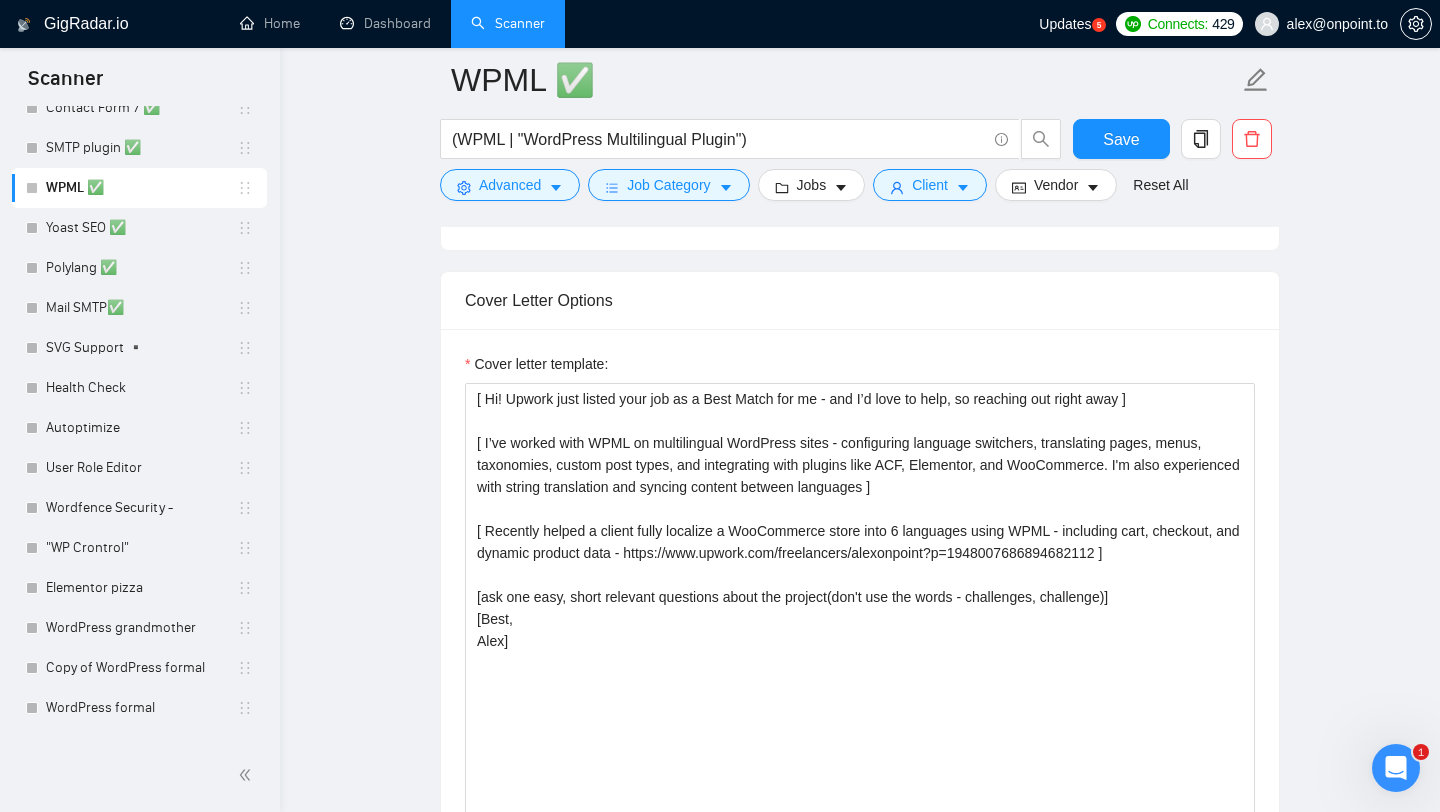 scroll, scrollTop: 2269, scrollLeft: 0, axis: vertical 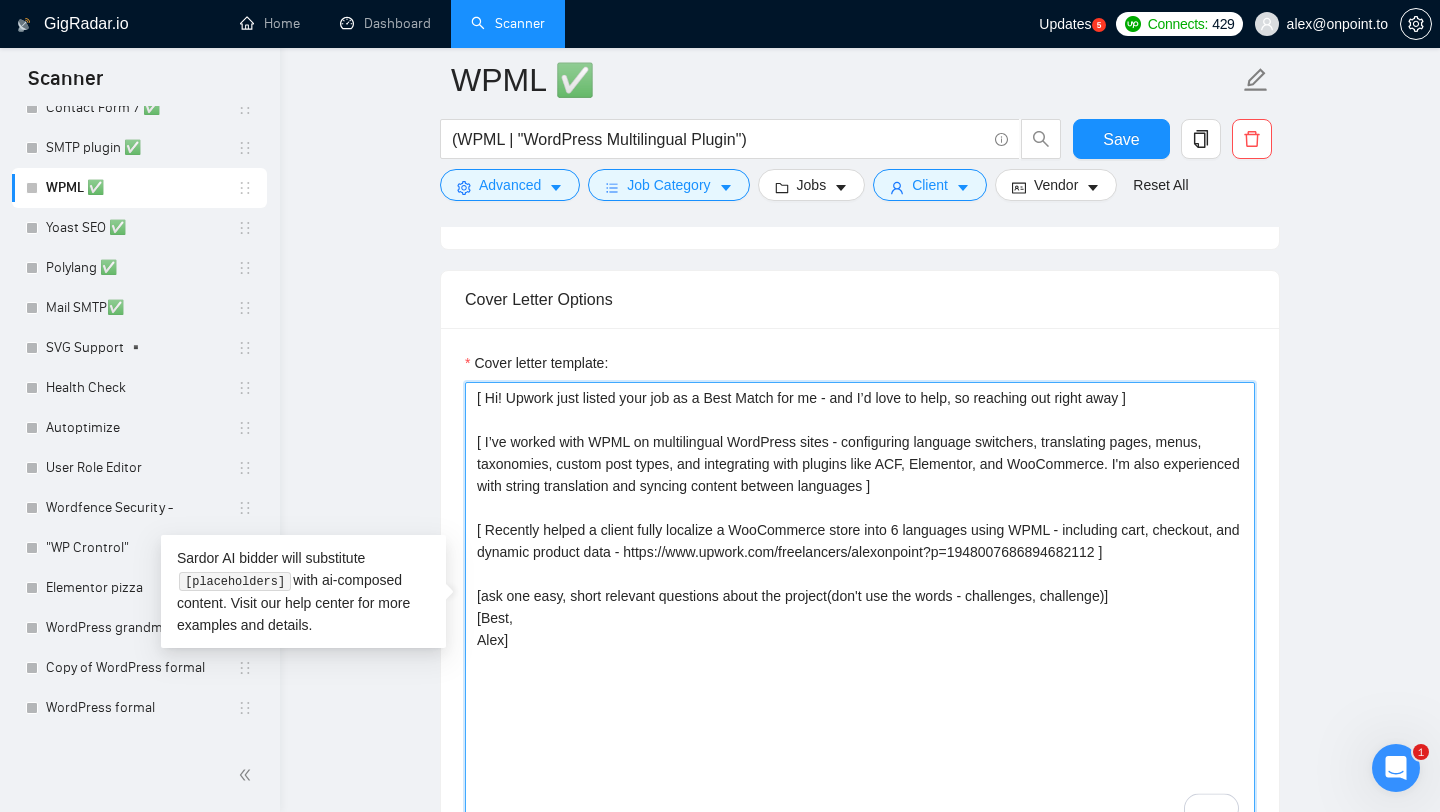 drag, startPoint x: 548, startPoint y: 633, endPoint x: 440, endPoint y: 385, distance: 270.49585 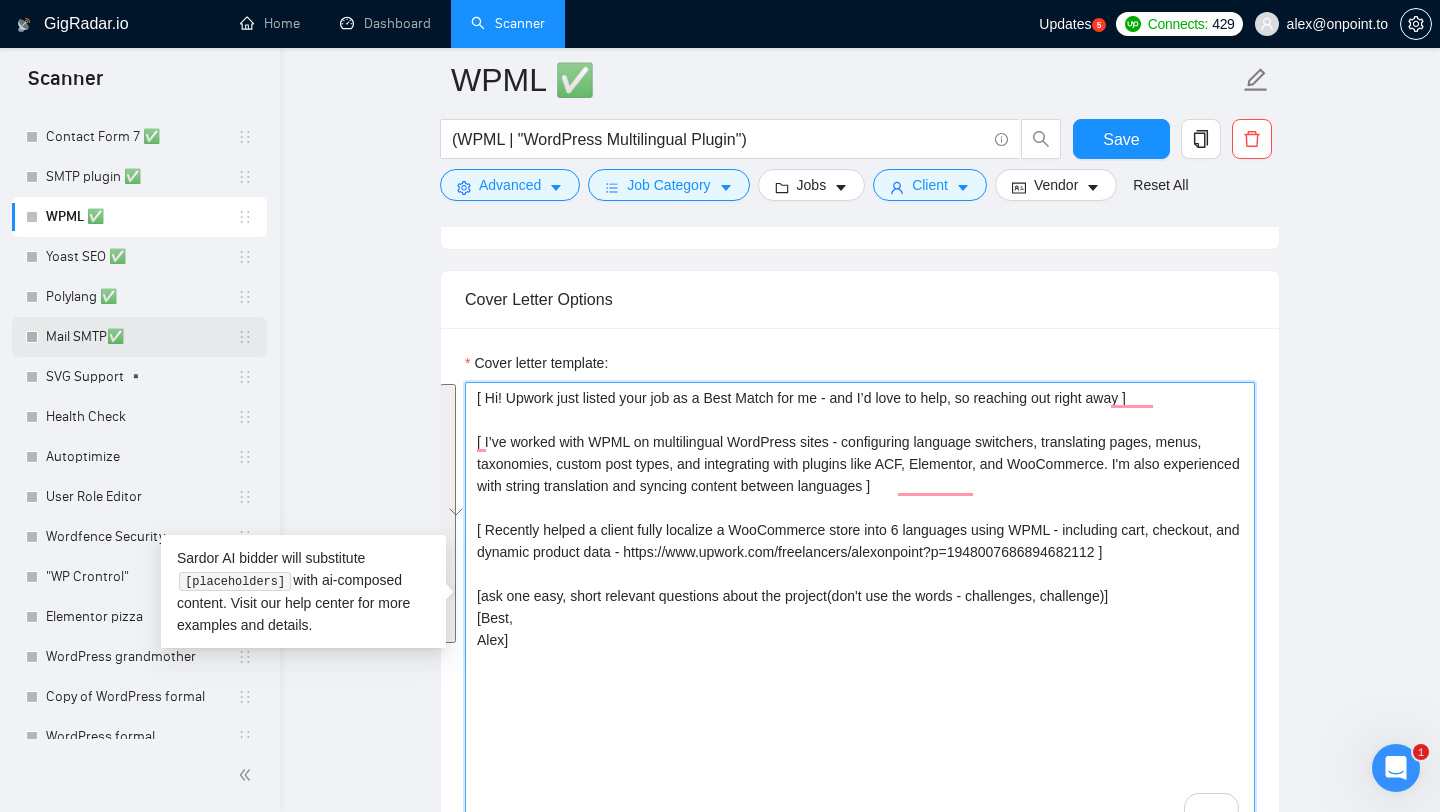 scroll, scrollTop: 1378, scrollLeft: 0, axis: vertical 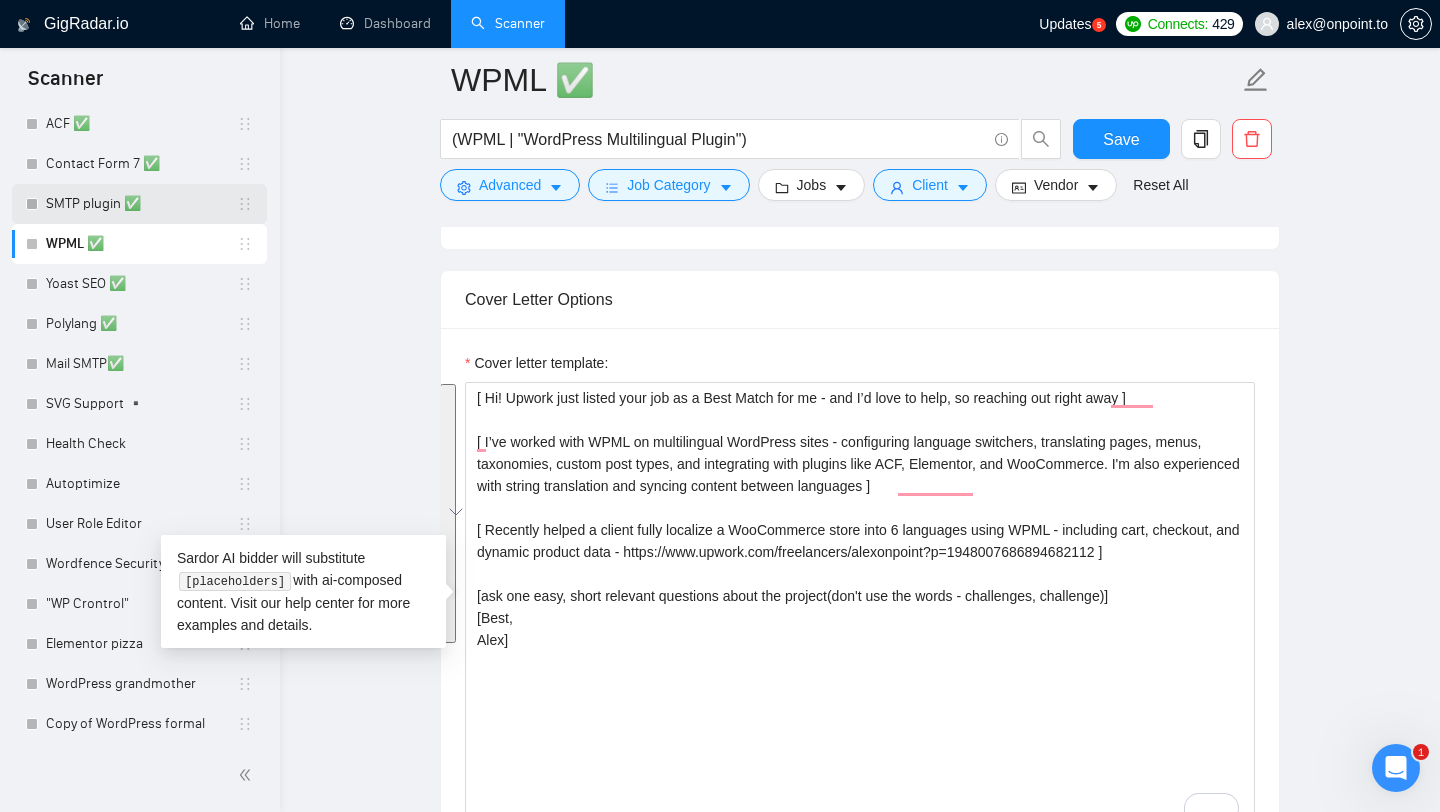 click on "SMTP plugin ✅" at bounding box center (141, 204) 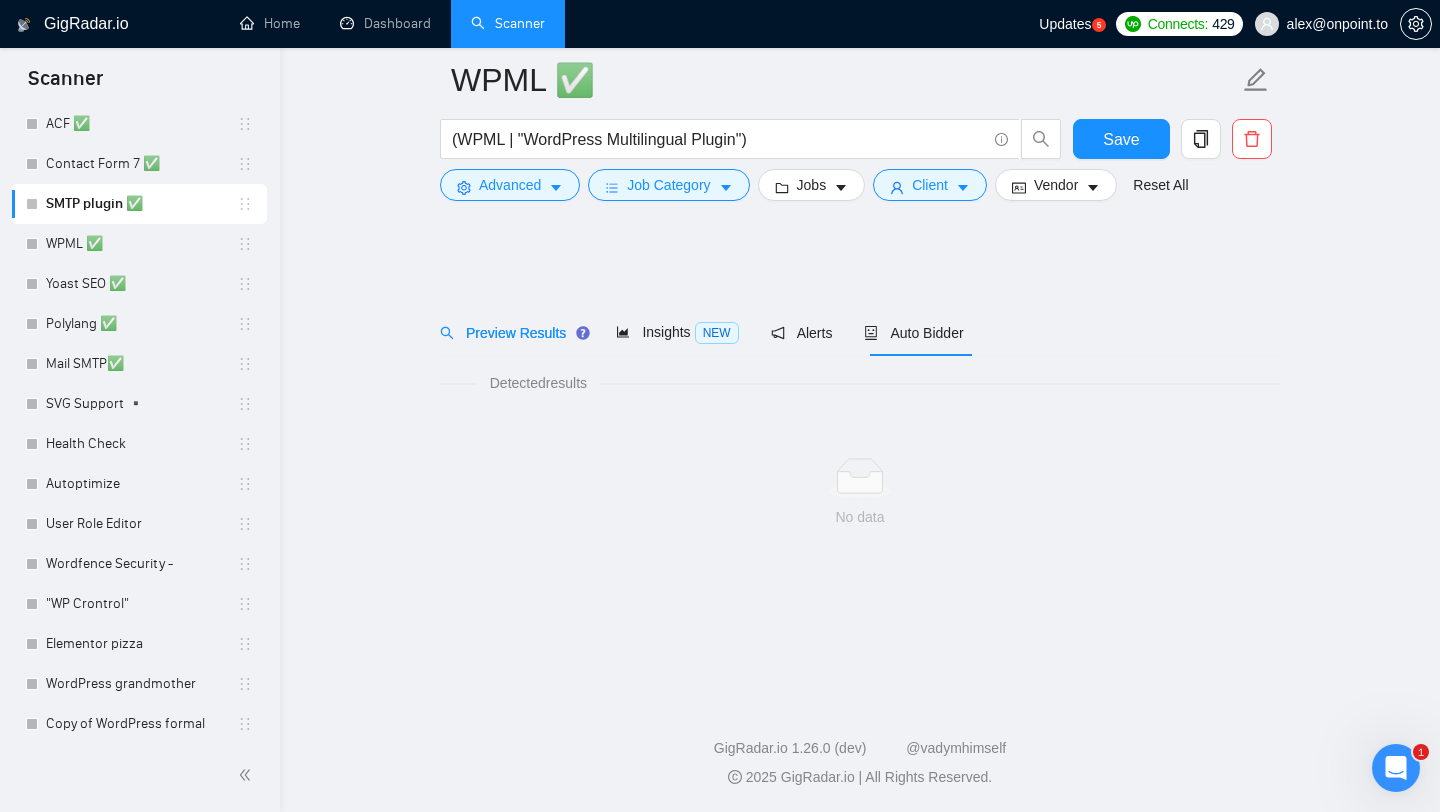 scroll, scrollTop: 0, scrollLeft: 0, axis: both 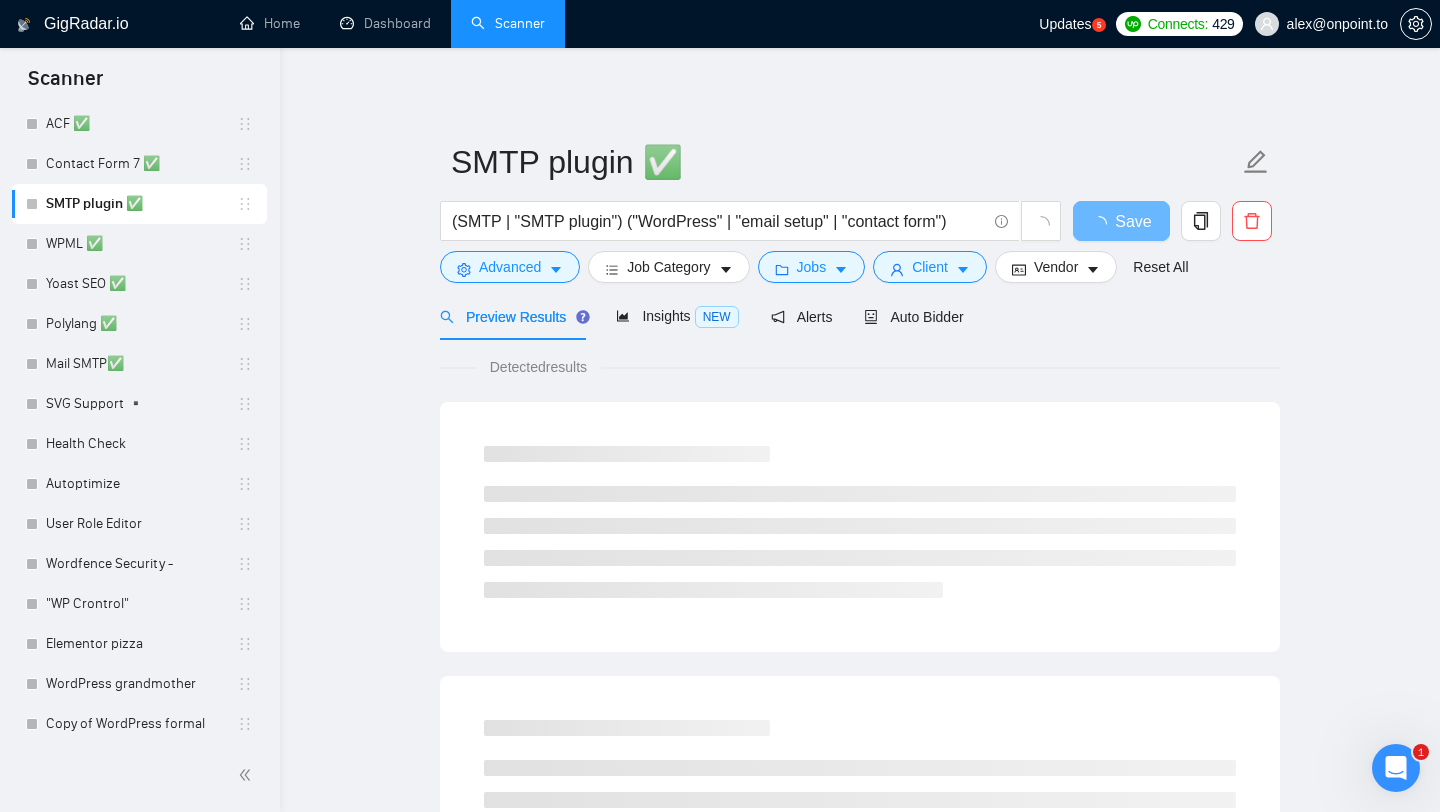 click on "SMTP plugin ✅" at bounding box center (141, 204) 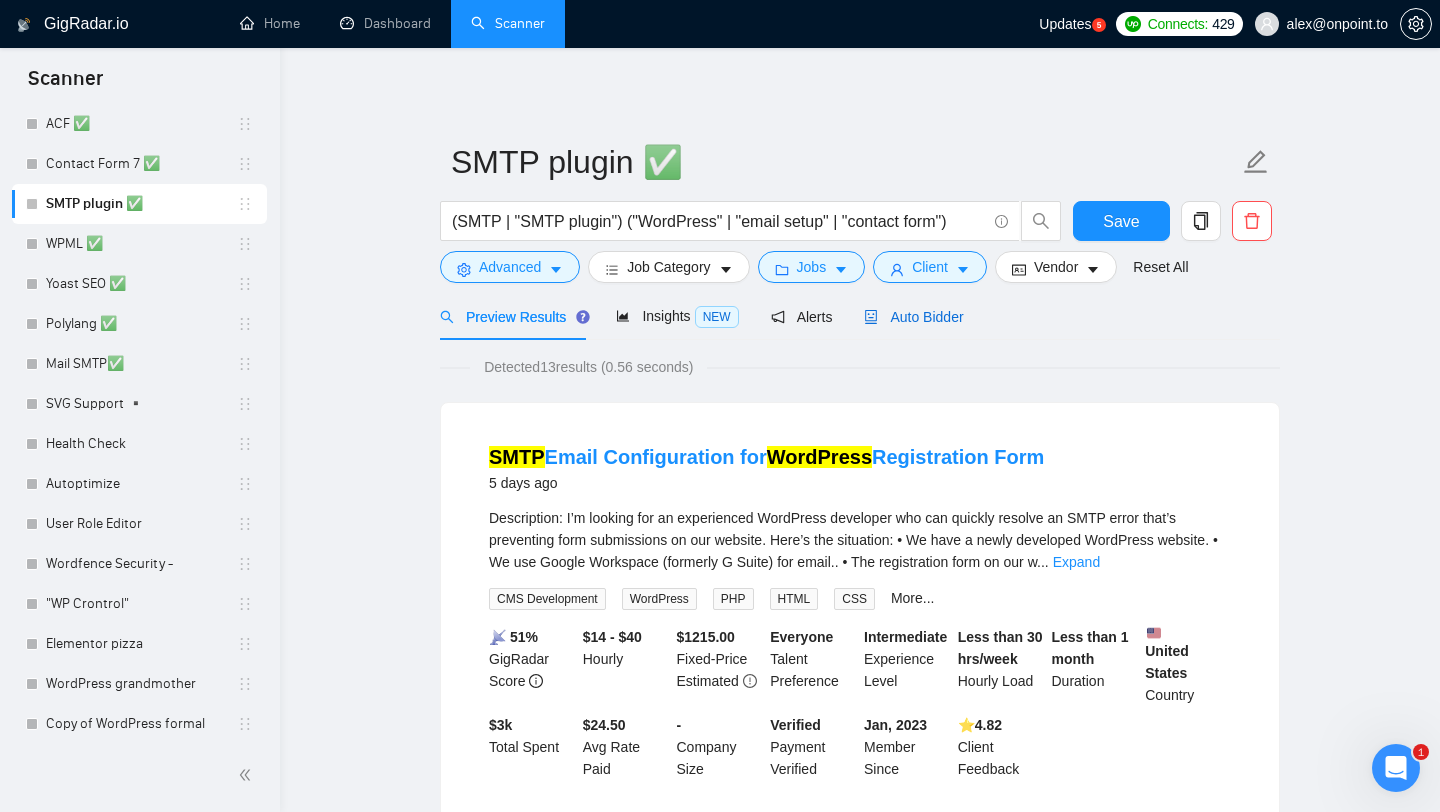 click on "Auto Bidder" at bounding box center [913, 317] 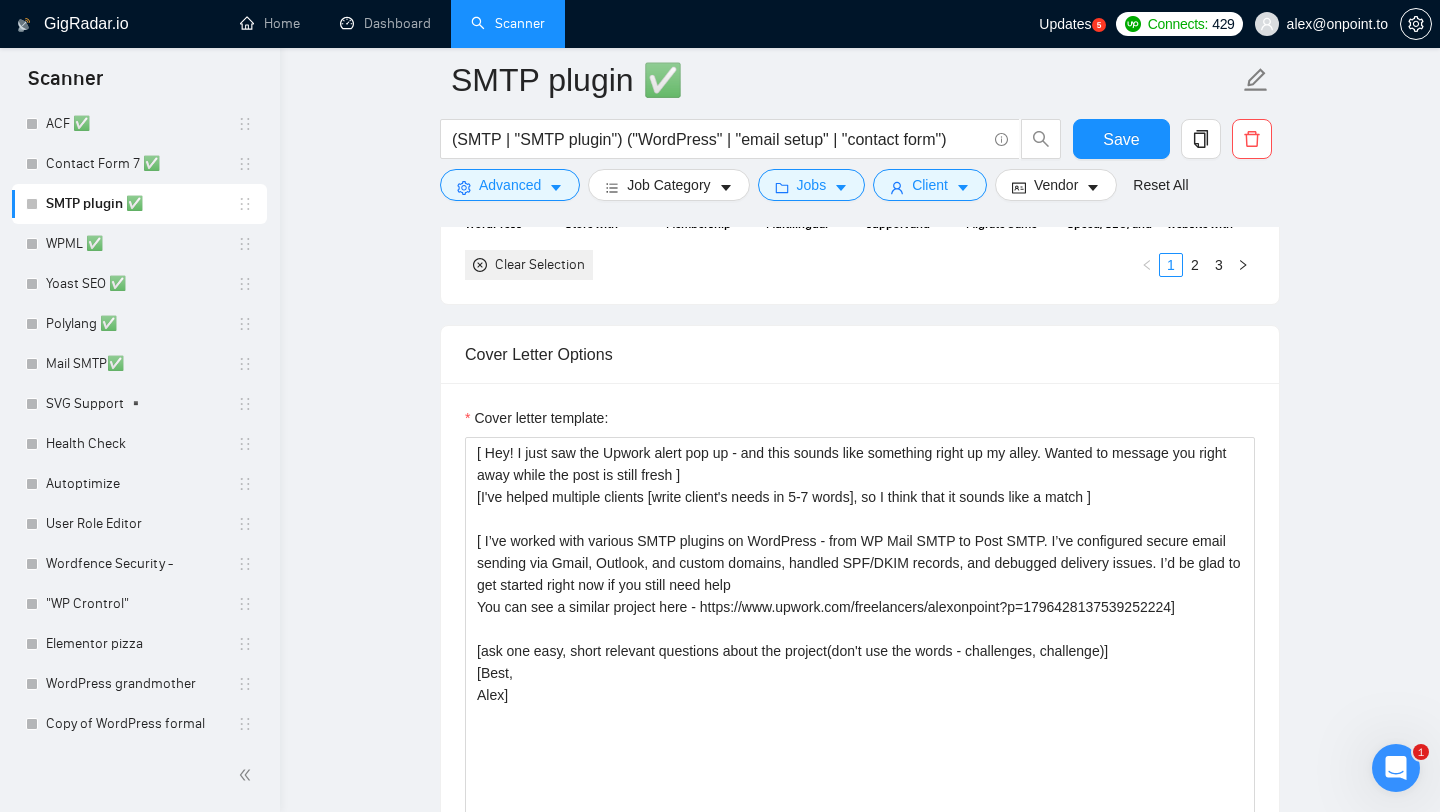 scroll, scrollTop: 2219, scrollLeft: 0, axis: vertical 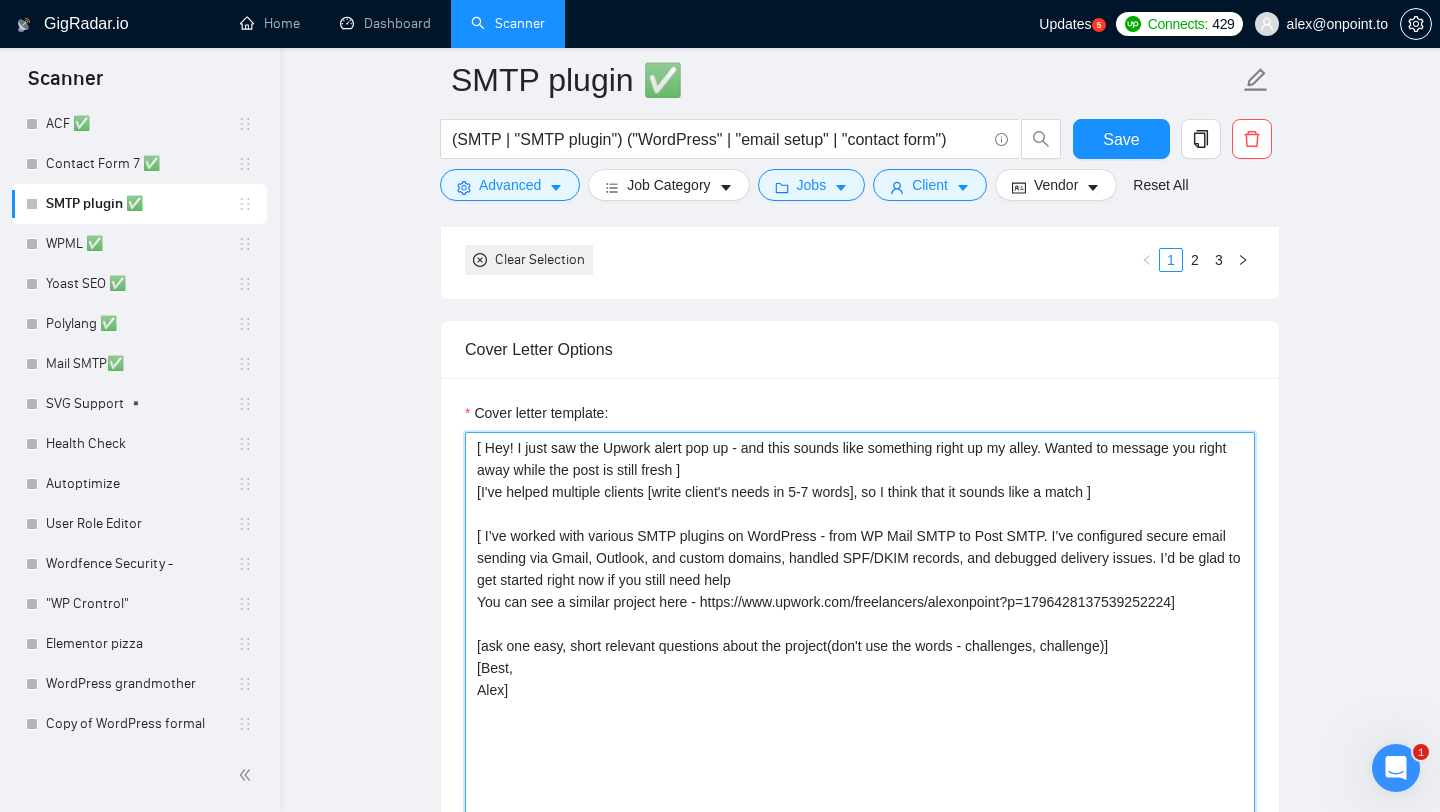 click on "[ Hey! I just saw the Upwork alert pop up - and this sounds like something right up my alley. Wanted to message you right away while the post is still fresh ]
[I've helped multiple clients [write client's needs in 5-7 words], so I think that it sounds like a match ]
[ I’ve worked with various SMTP plugins on WordPress - from WP Mail SMTP to Post SMTP. I’ve configured secure email sending via Gmail, Outlook, and custom domains, handled SPF/DKIM records, and debugged delivery issues. I’d be glad to get started right now if you still need help
You can see a similar project here - https://www.upwork.com/freelancers/alexonpoint?p=1796428137539252224]
[ask one easy, short relevant questions about the project(don't use the words - challenges, challenge)]
[Best,
Alex]" at bounding box center (860, 657) 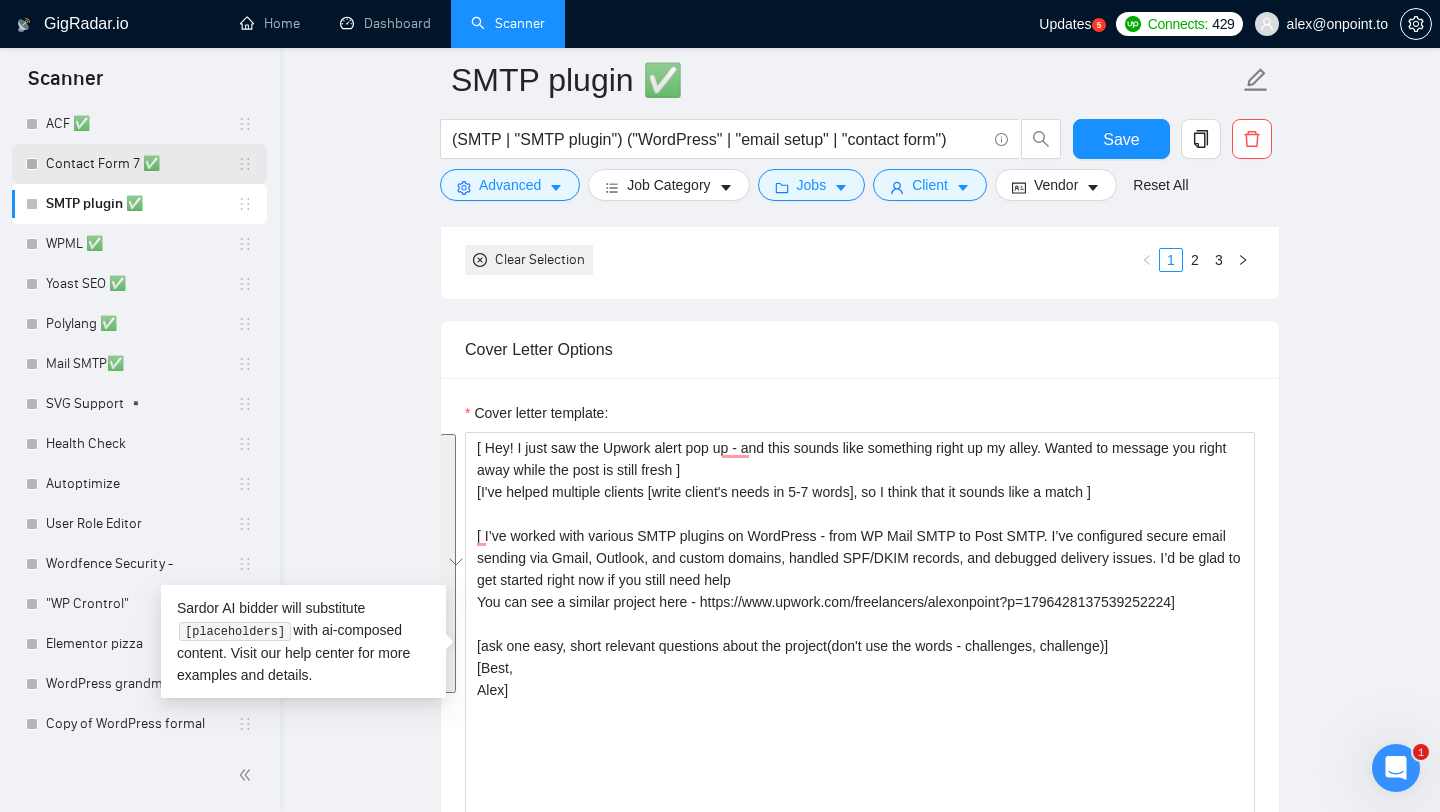click on "Contact Form 7 ✅" at bounding box center (141, 164) 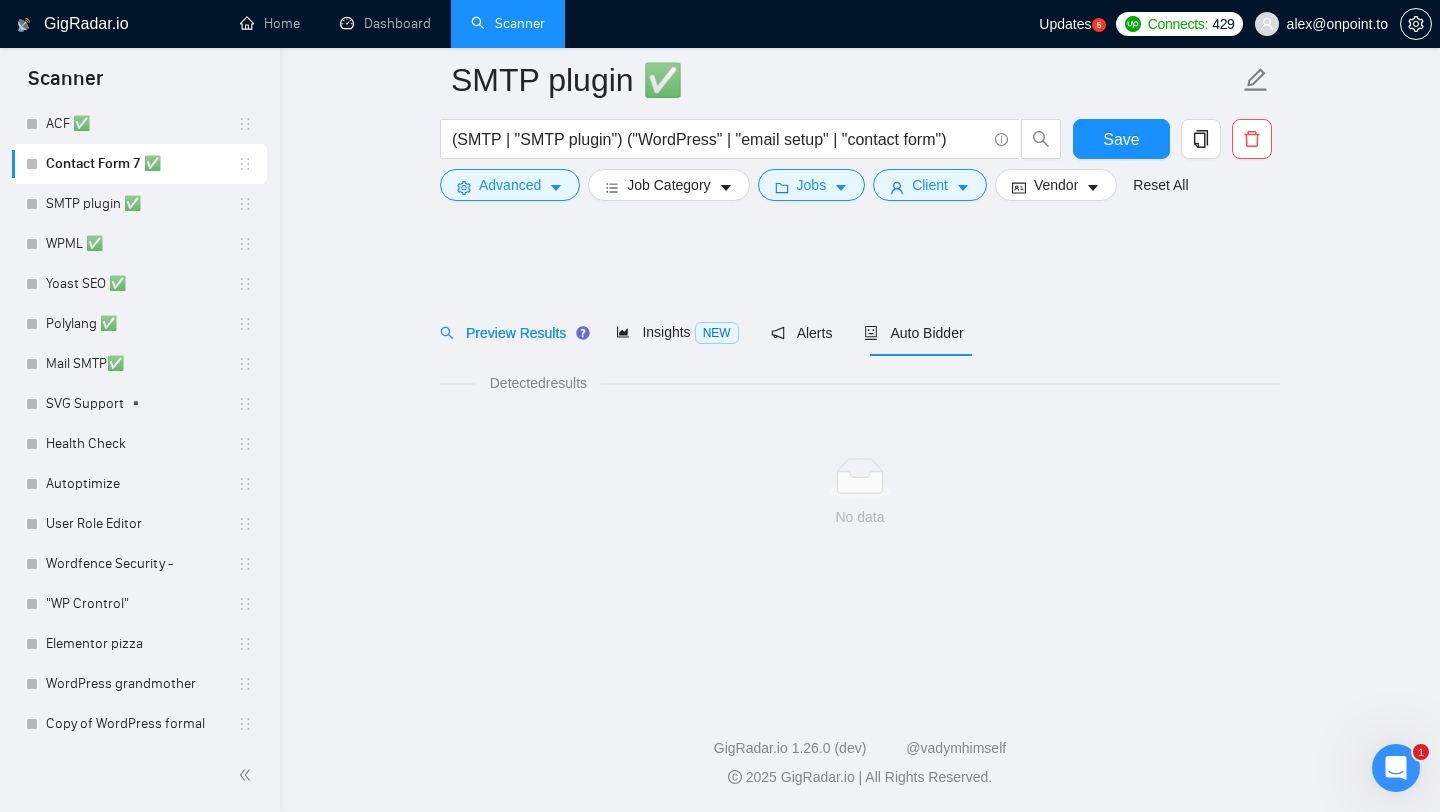 scroll, scrollTop: 0, scrollLeft: 0, axis: both 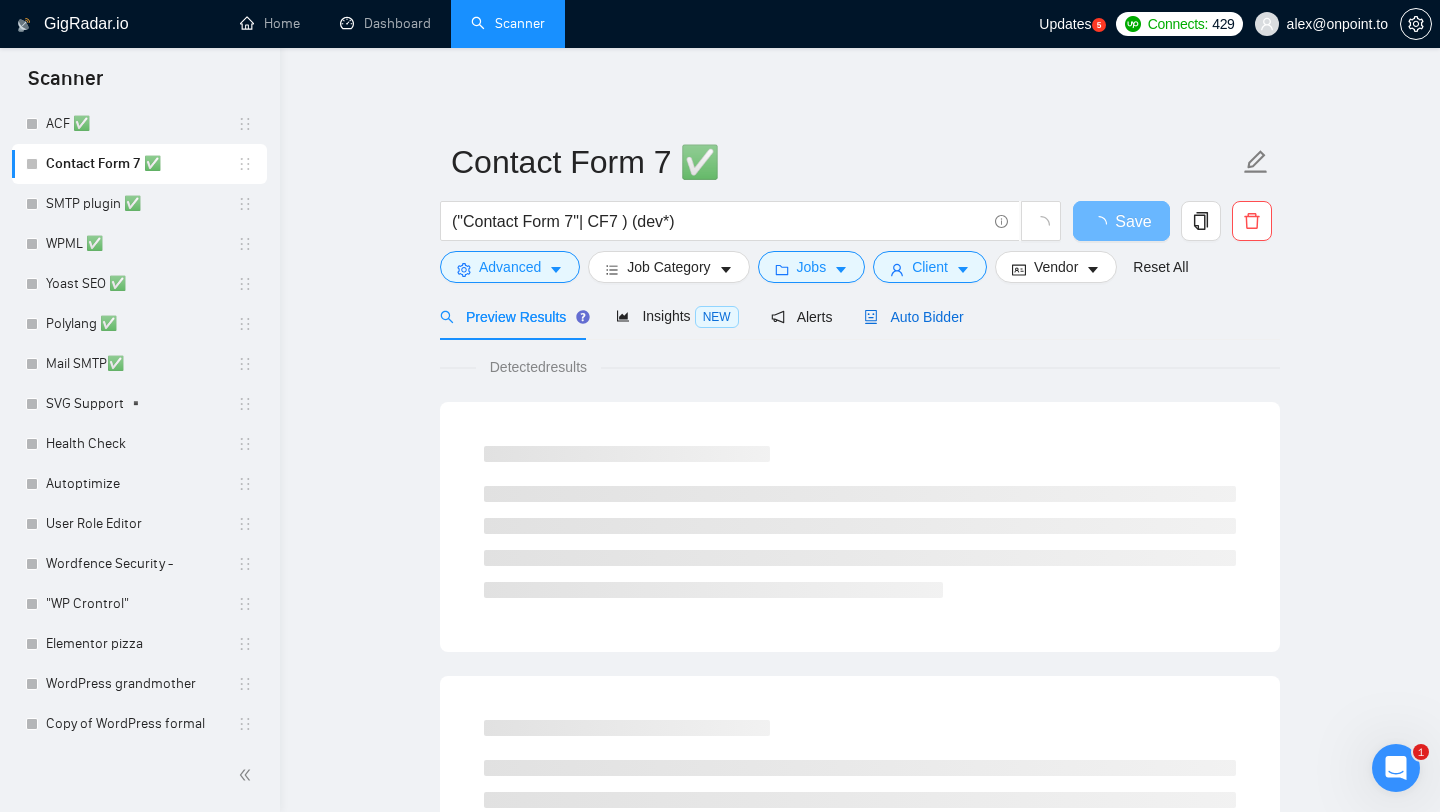 click on "Auto Bidder" at bounding box center [913, 317] 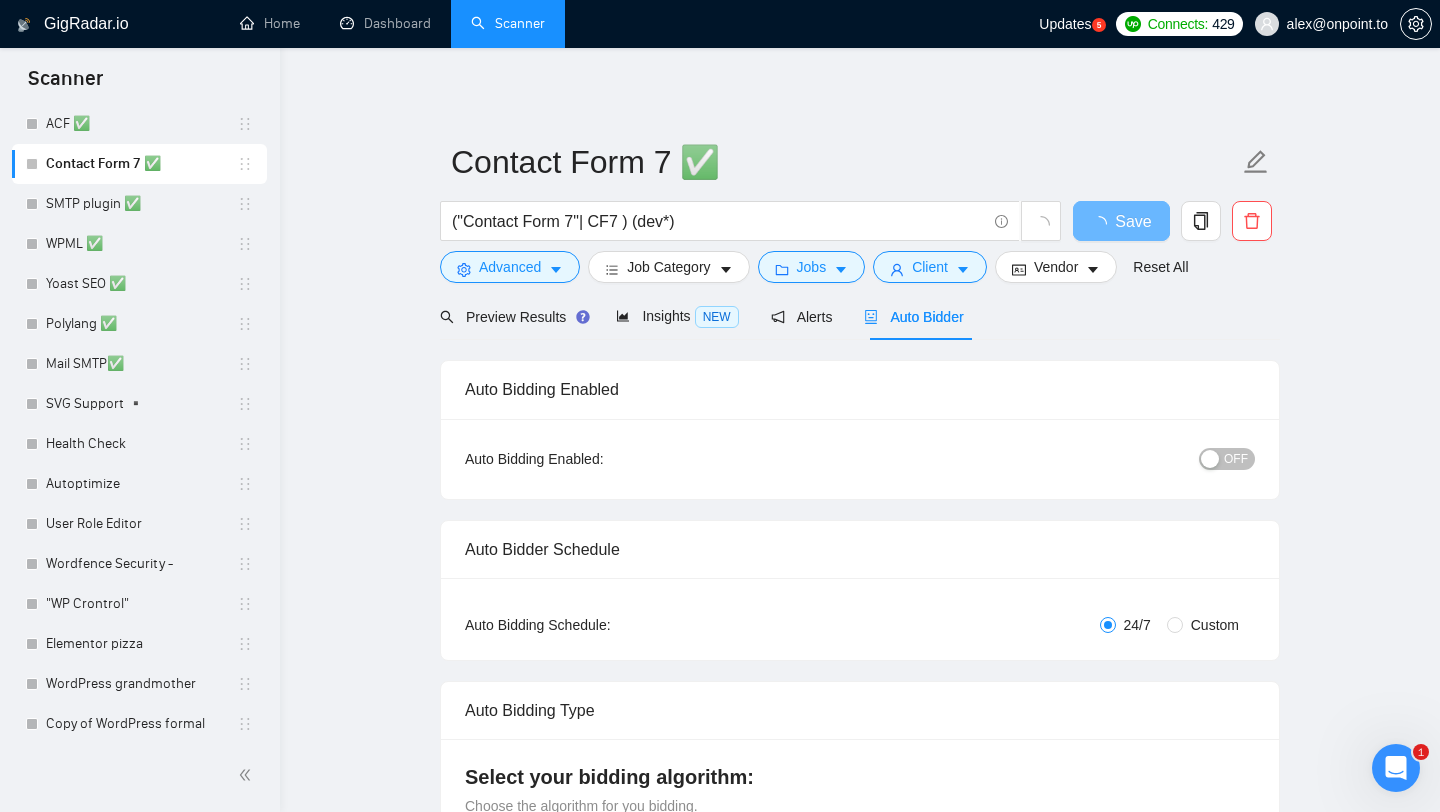 type 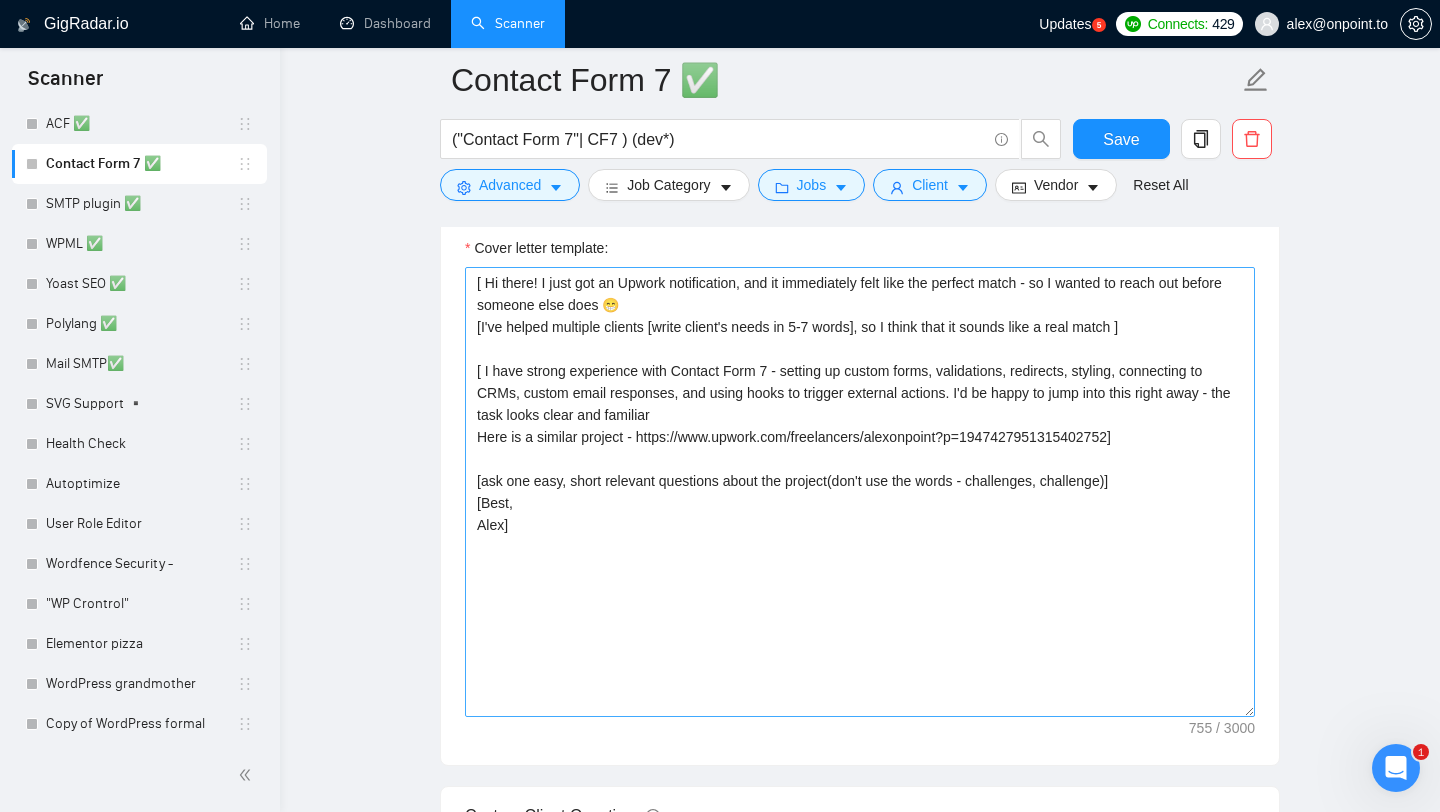 scroll, scrollTop: 2382, scrollLeft: 0, axis: vertical 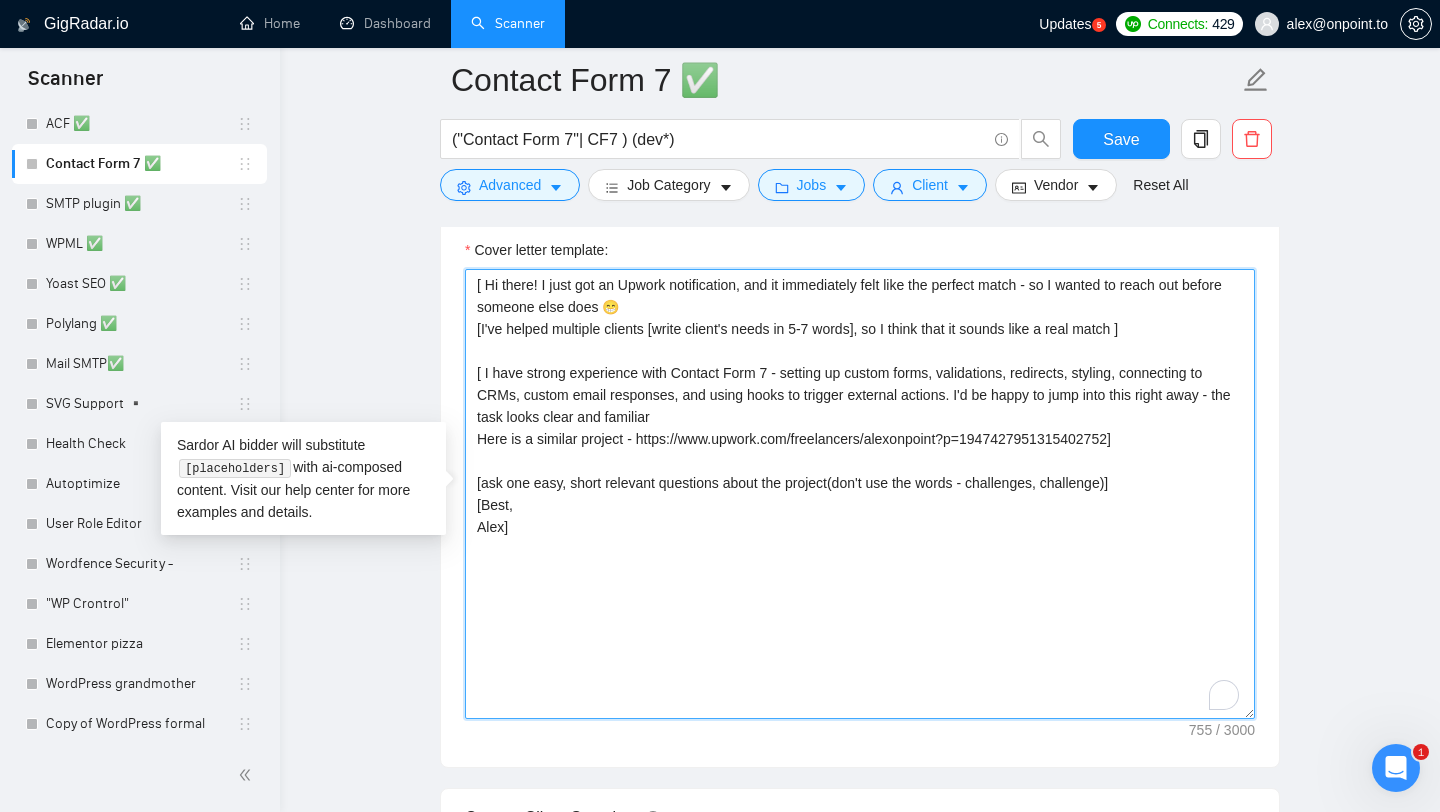 drag, startPoint x: 536, startPoint y: 527, endPoint x: 464, endPoint y: 286, distance: 251.52534 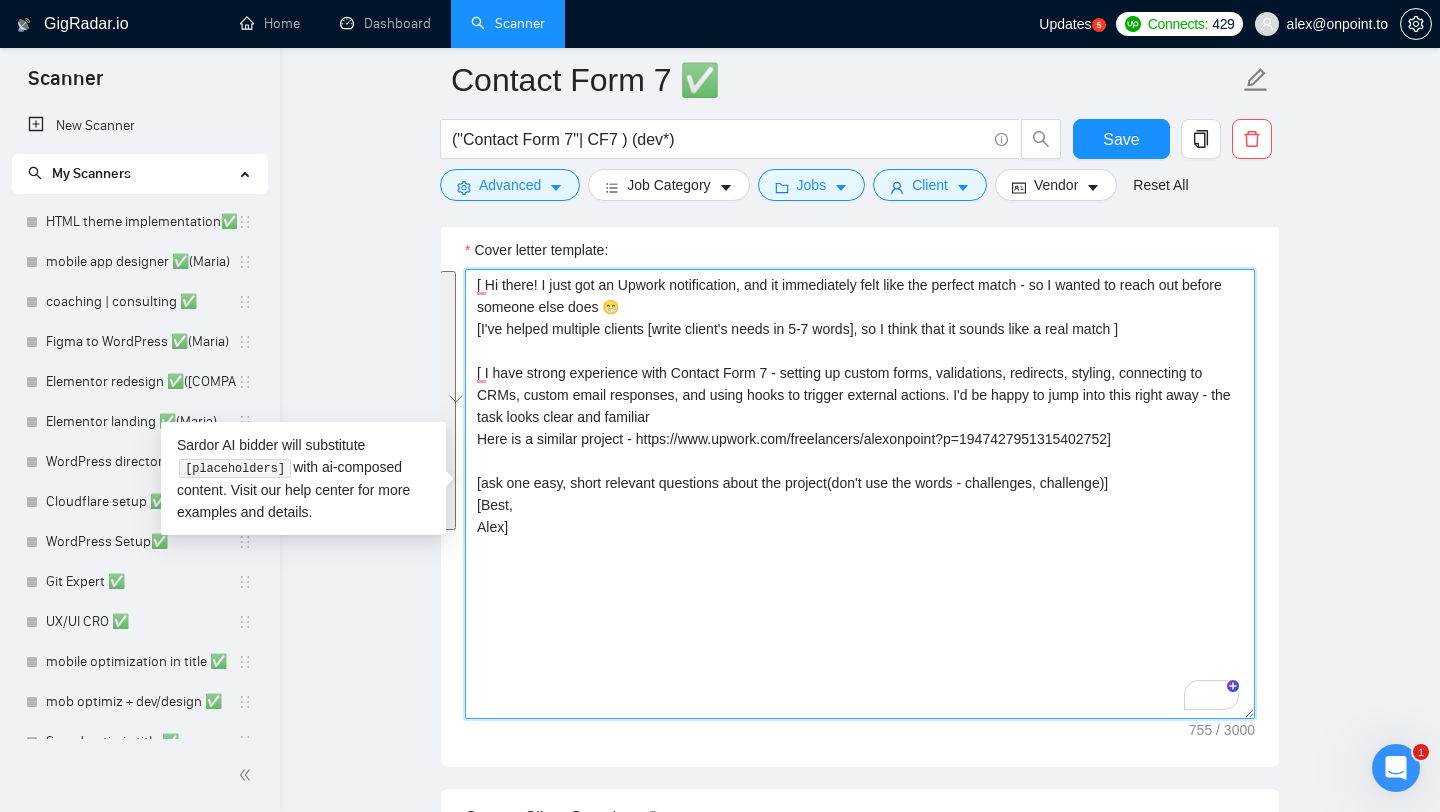 scroll, scrollTop: 0, scrollLeft: 0, axis: both 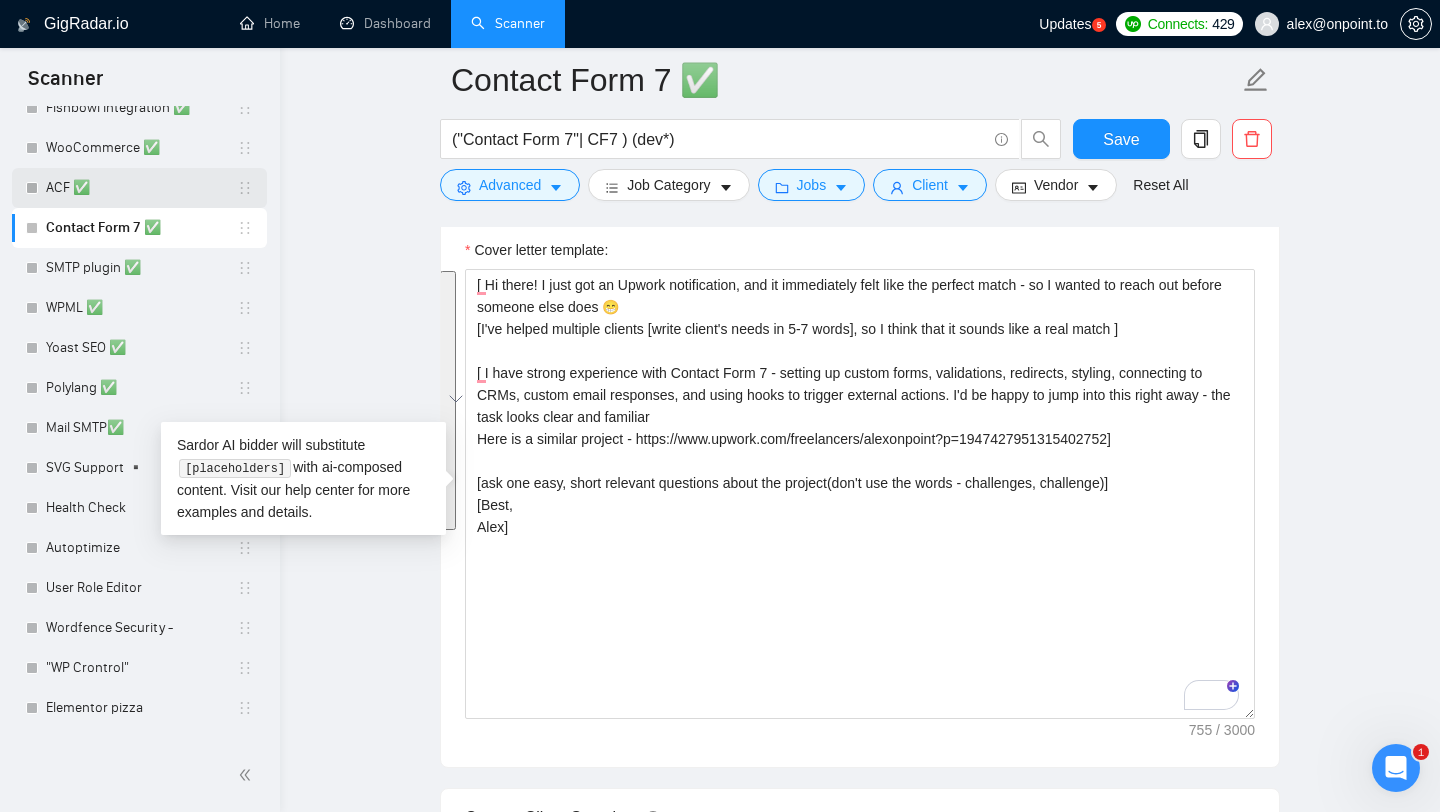 click on "ACF ✅" at bounding box center [141, 188] 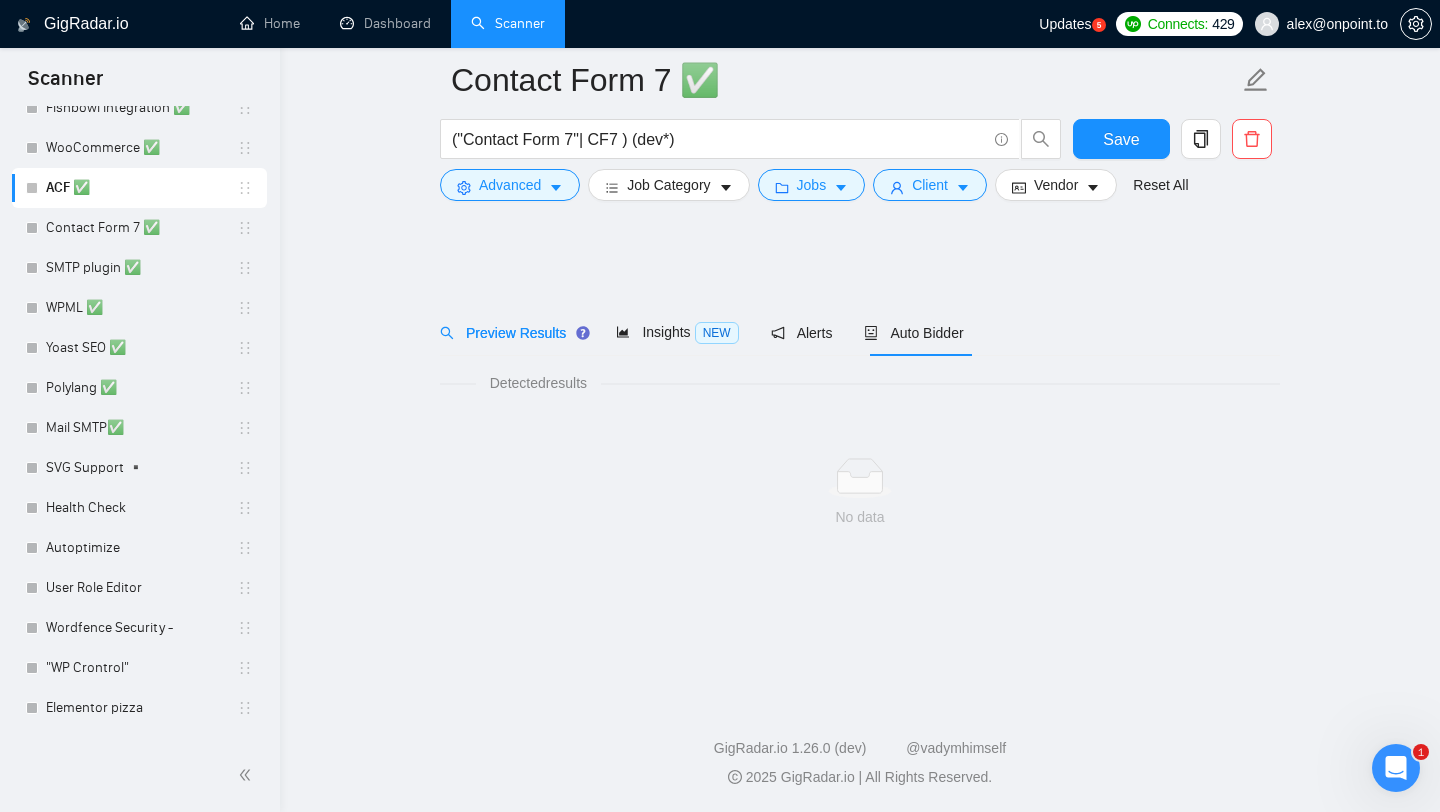 scroll, scrollTop: 0, scrollLeft: 0, axis: both 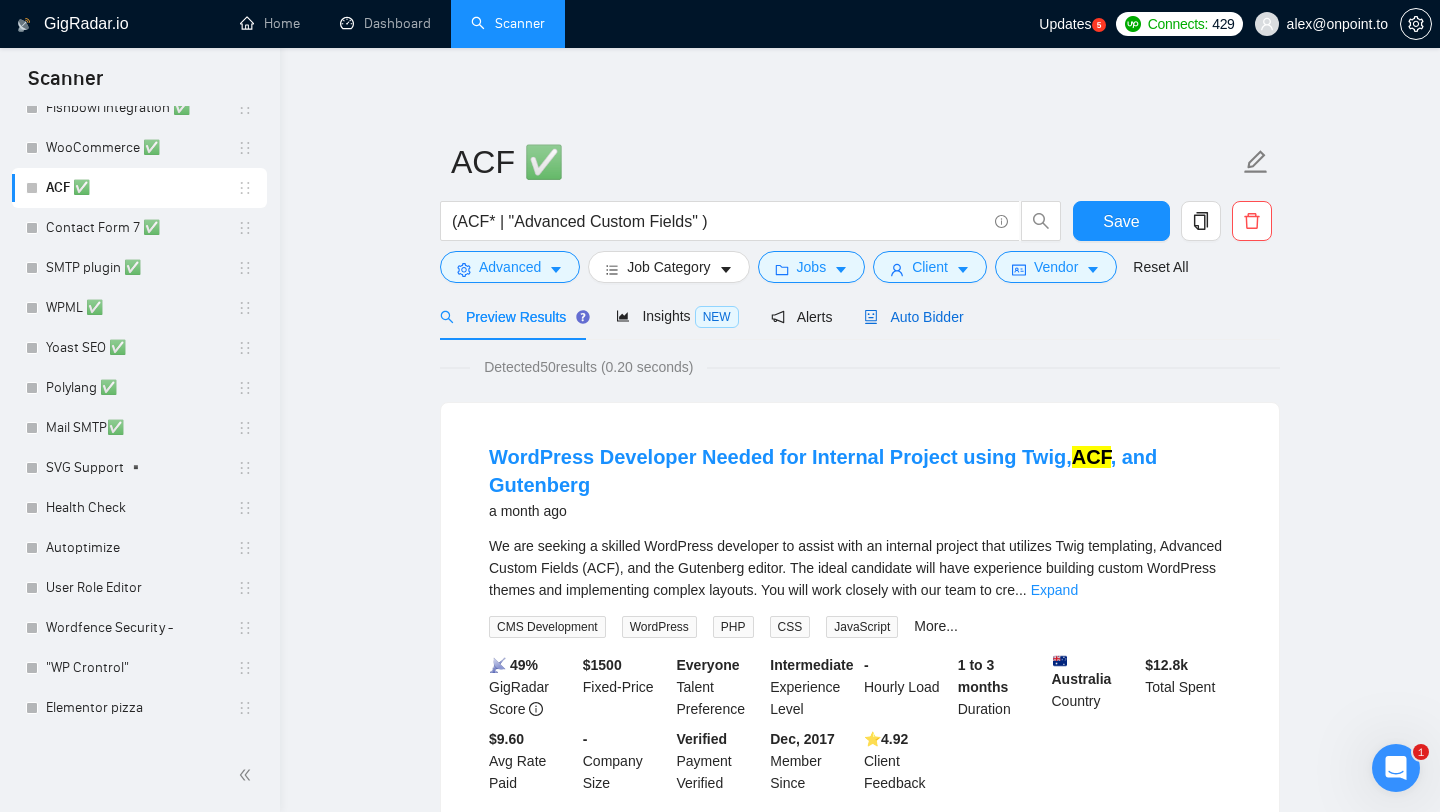 click on "Auto Bidder" at bounding box center (913, 317) 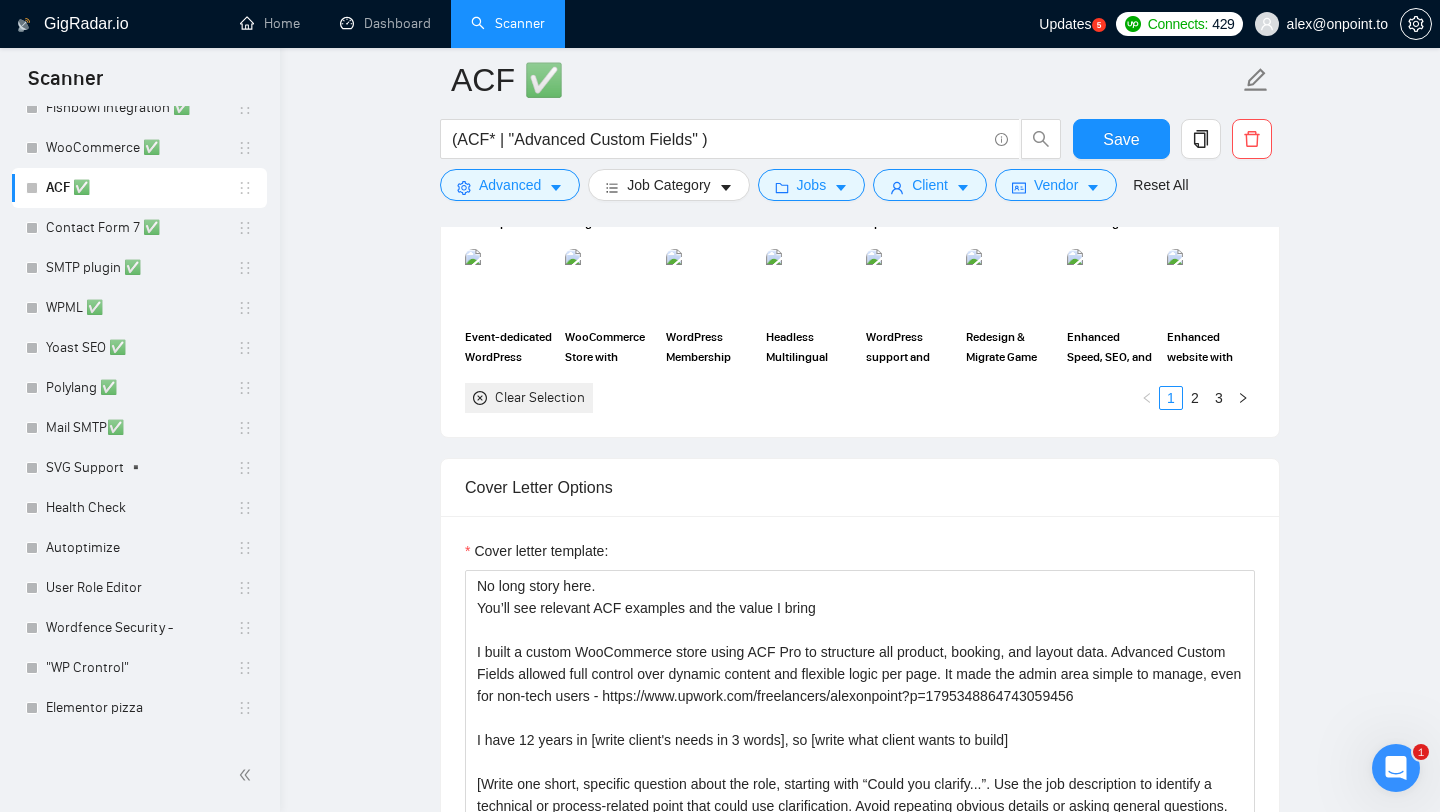 scroll, scrollTop: 2244, scrollLeft: 0, axis: vertical 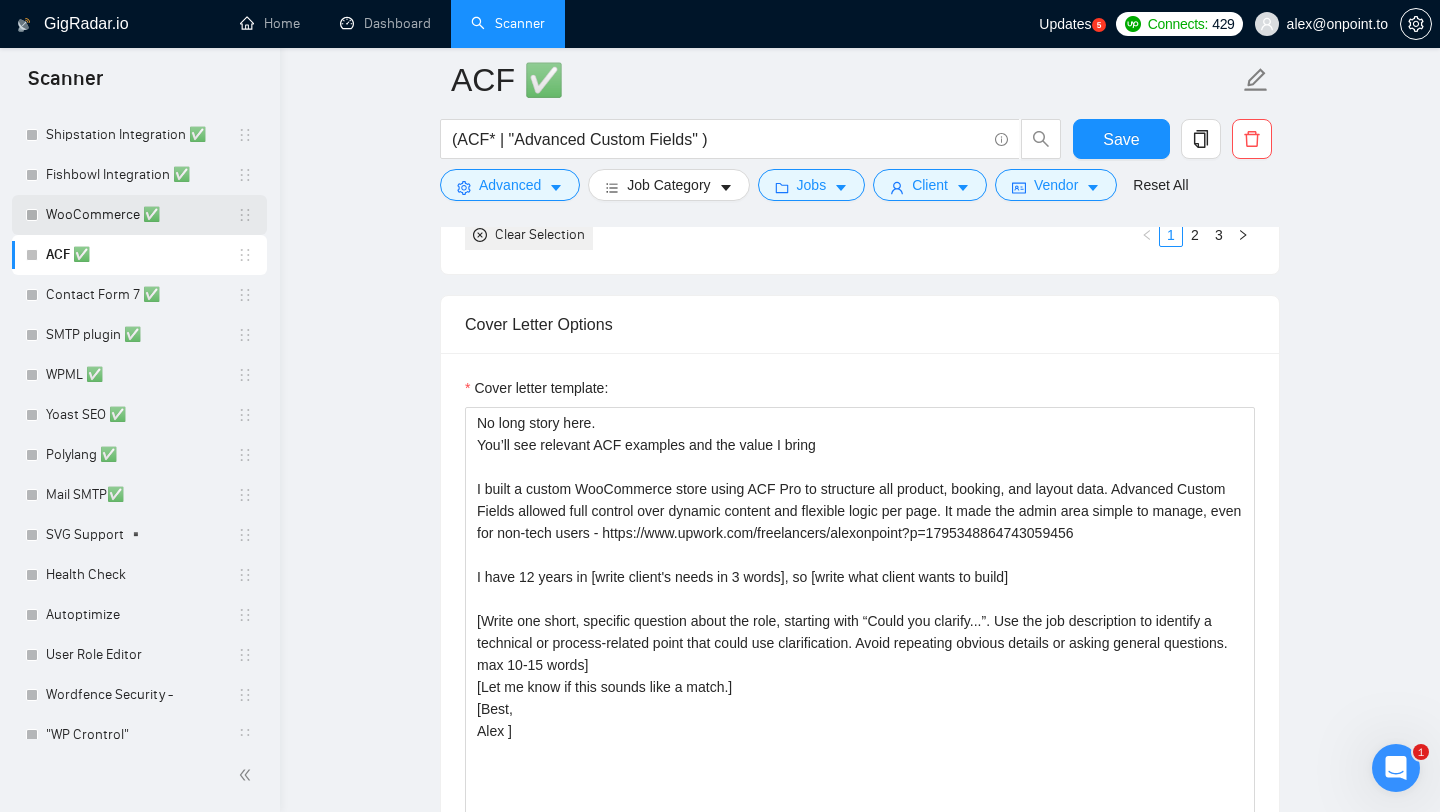 click on "WooCommerce ✅" at bounding box center [141, 215] 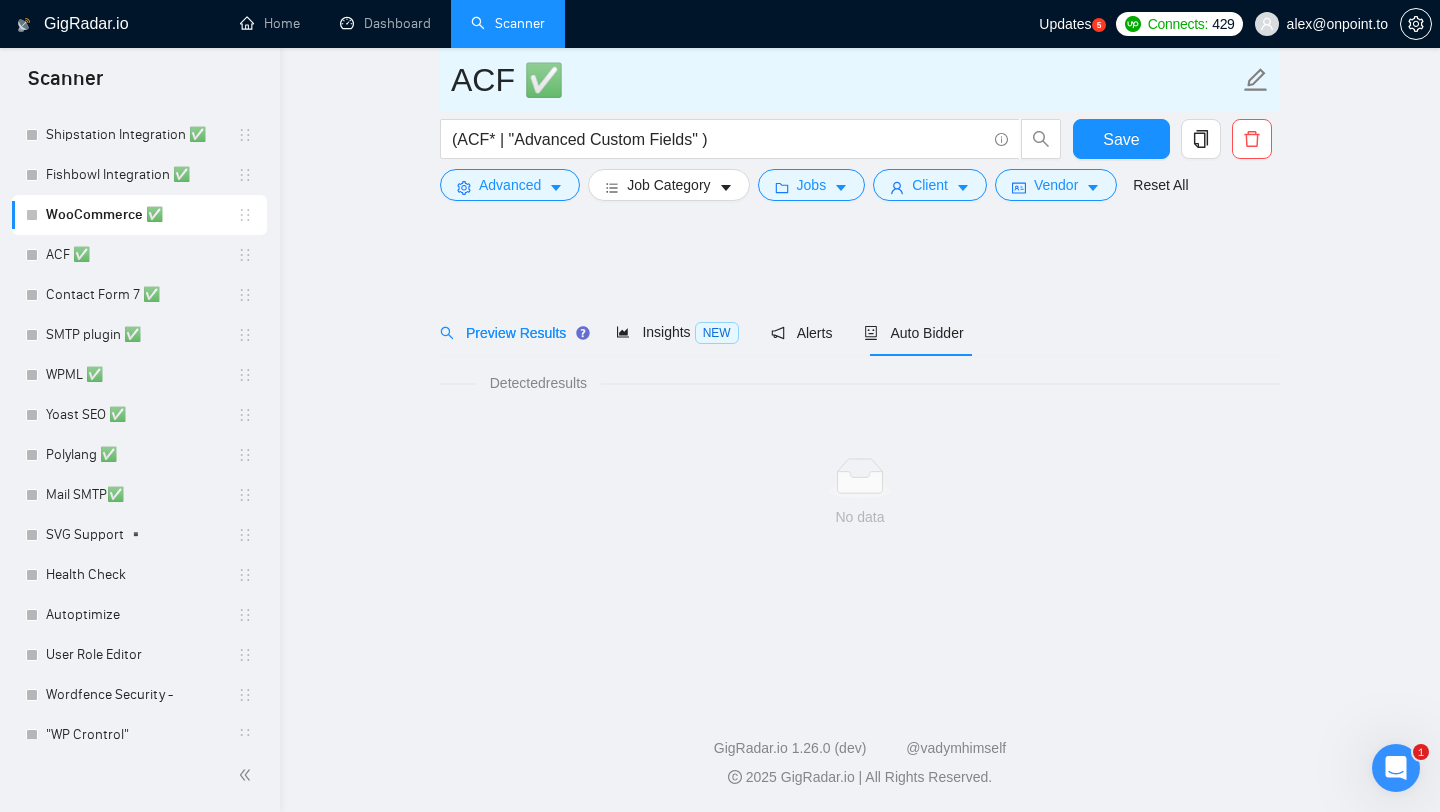 scroll, scrollTop: 0, scrollLeft: 0, axis: both 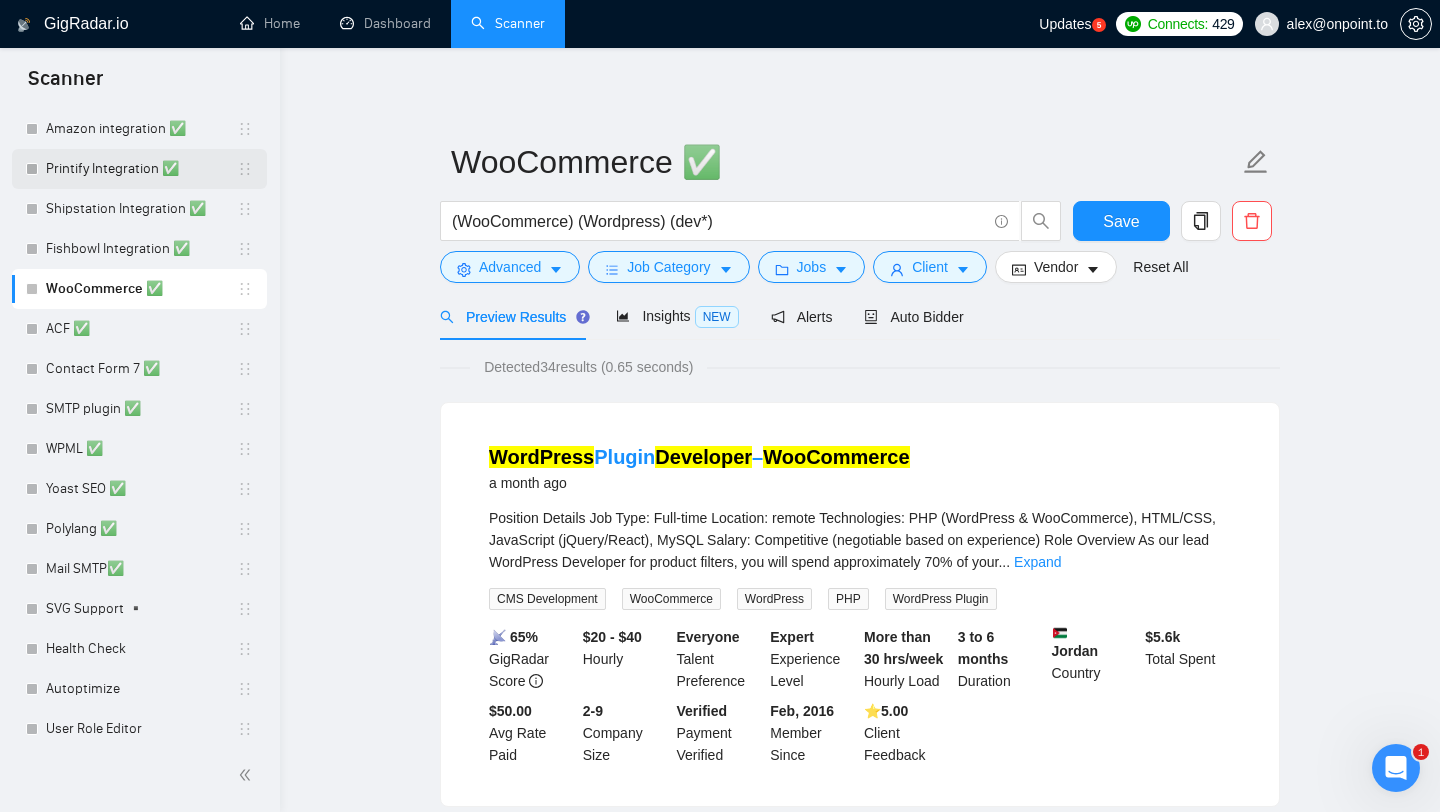 click on "Printify Integration ✅" at bounding box center [141, 169] 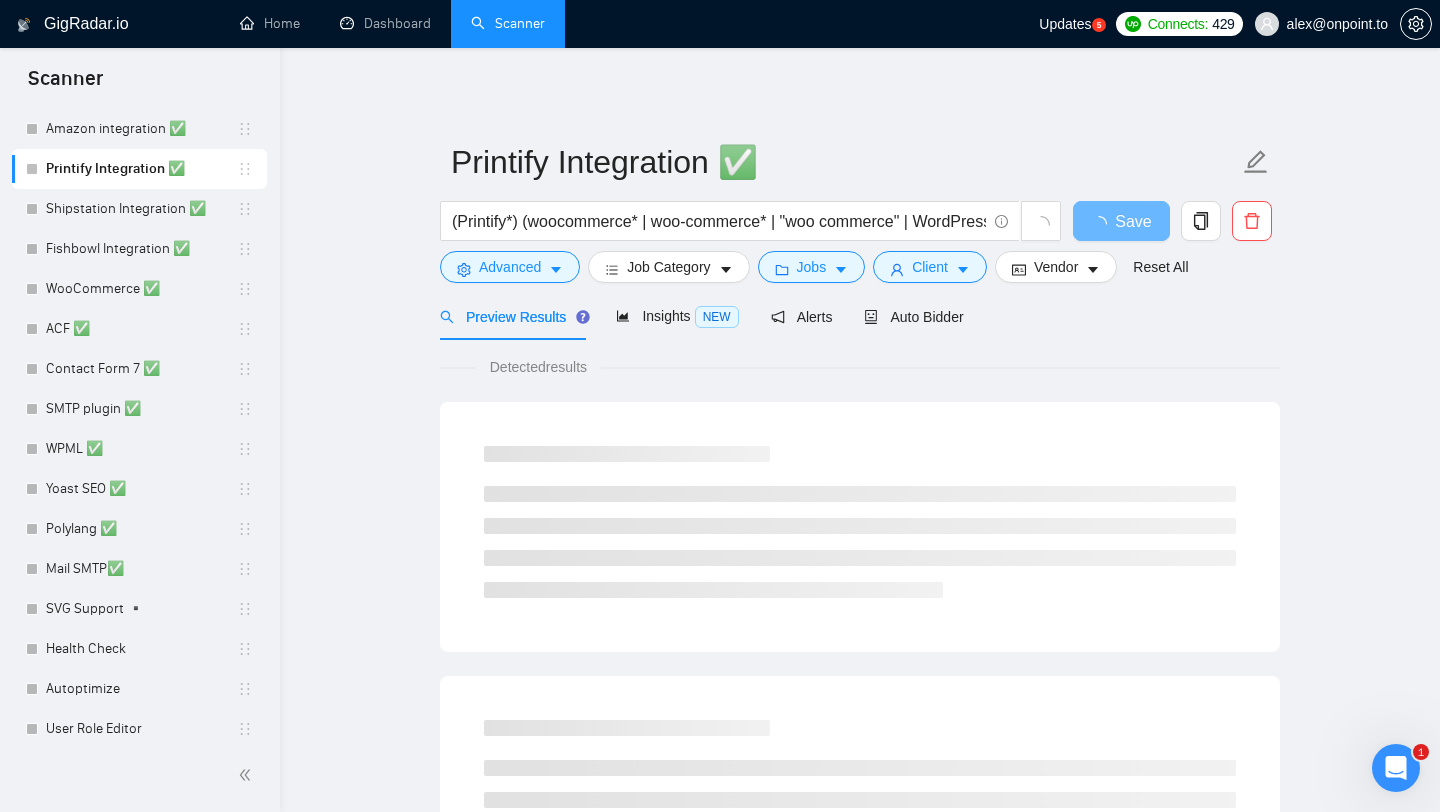 scroll, scrollTop: 0, scrollLeft: 361, axis: horizontal 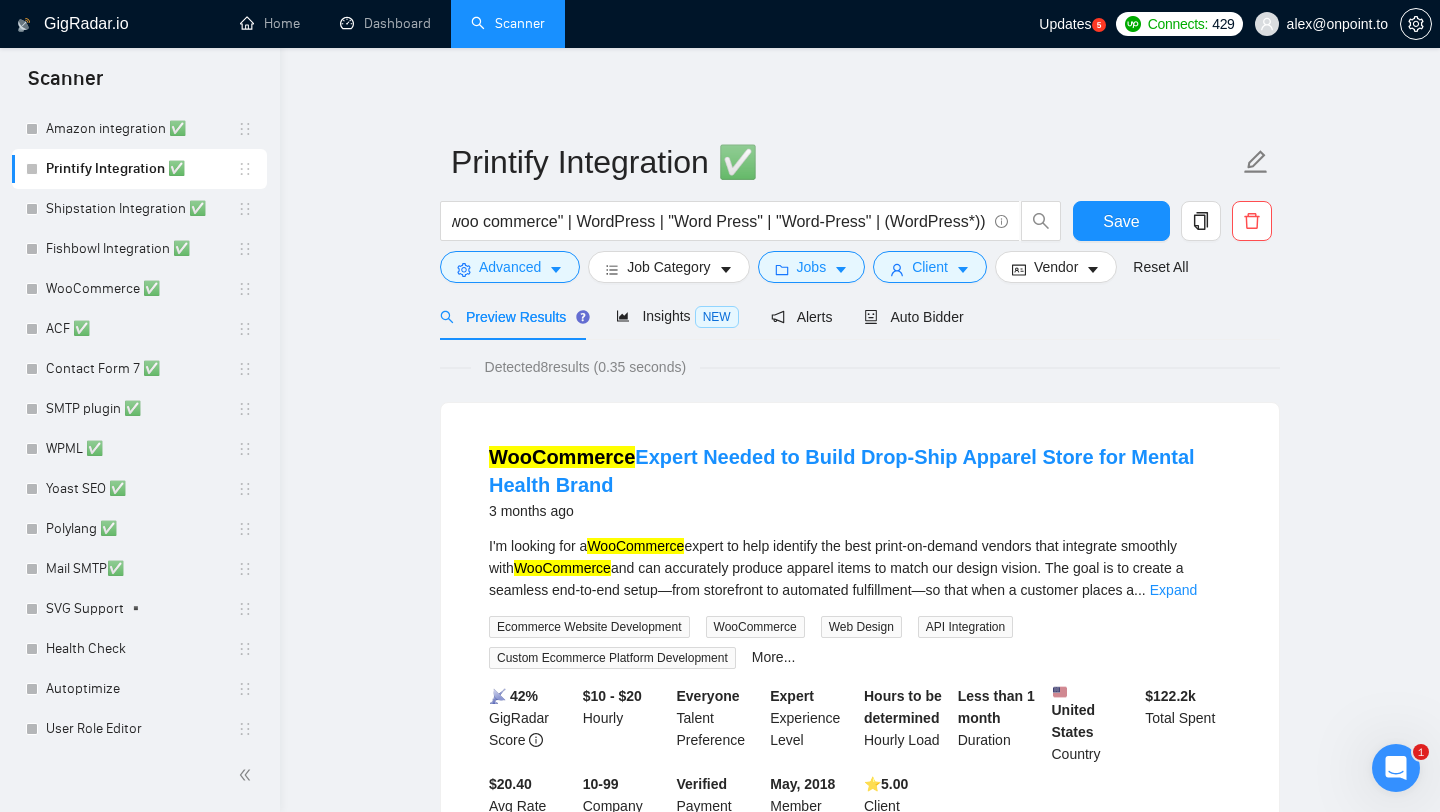 click on "Printify Integration ✅ (Printify*) (woocommerce* | woo-commerce* | "woo commerce" | WordPress | "Word Press" | "Word-Press" | (WordPress*)) Save Advanced   Job Category   Jobs   Client   Vendor   Reset All" at bounding box center (860, 211) 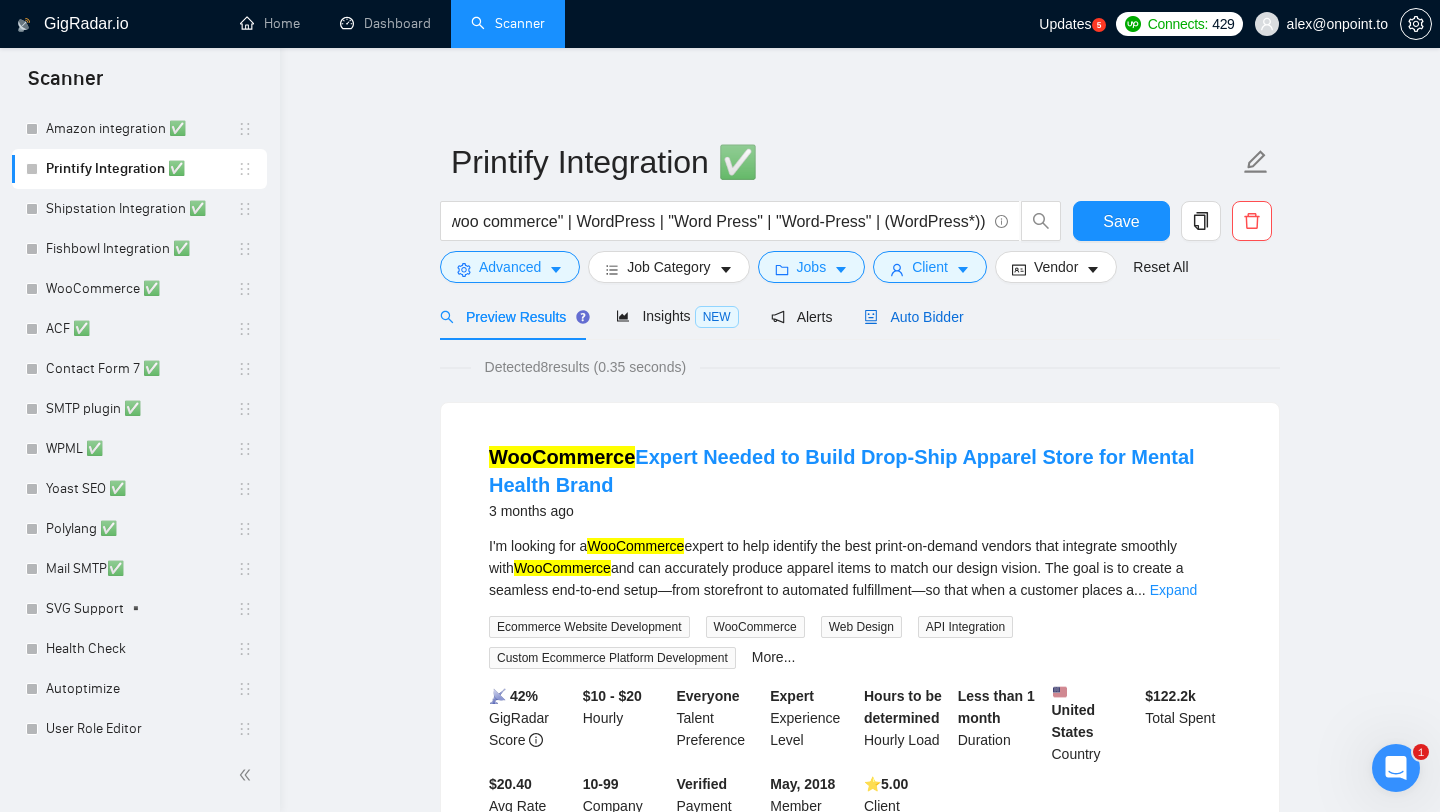 click on "Auto Bidder" at bounding box center [913, 317] 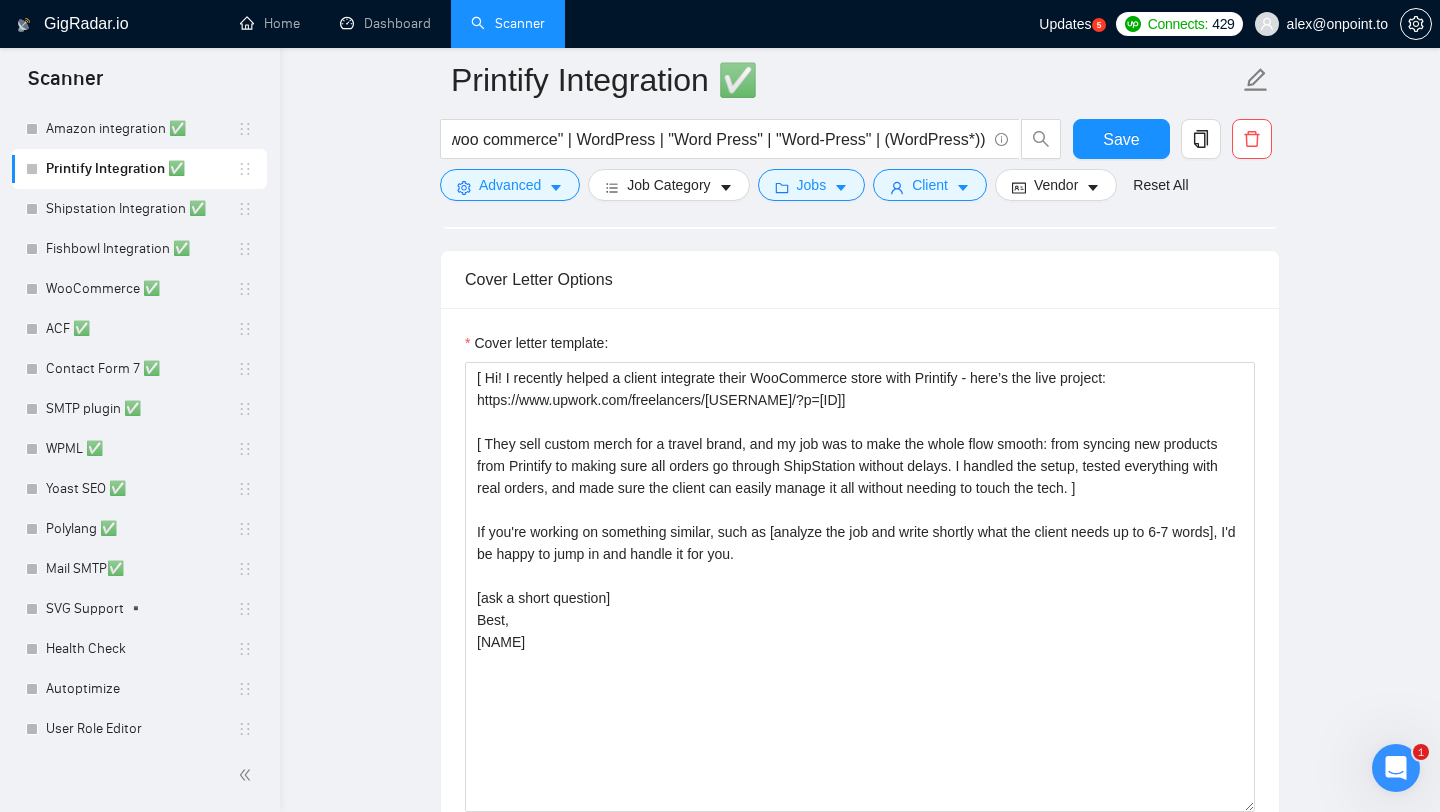 scroll, scrollTop: 2341, scrollLeft: 0, axis: vertical 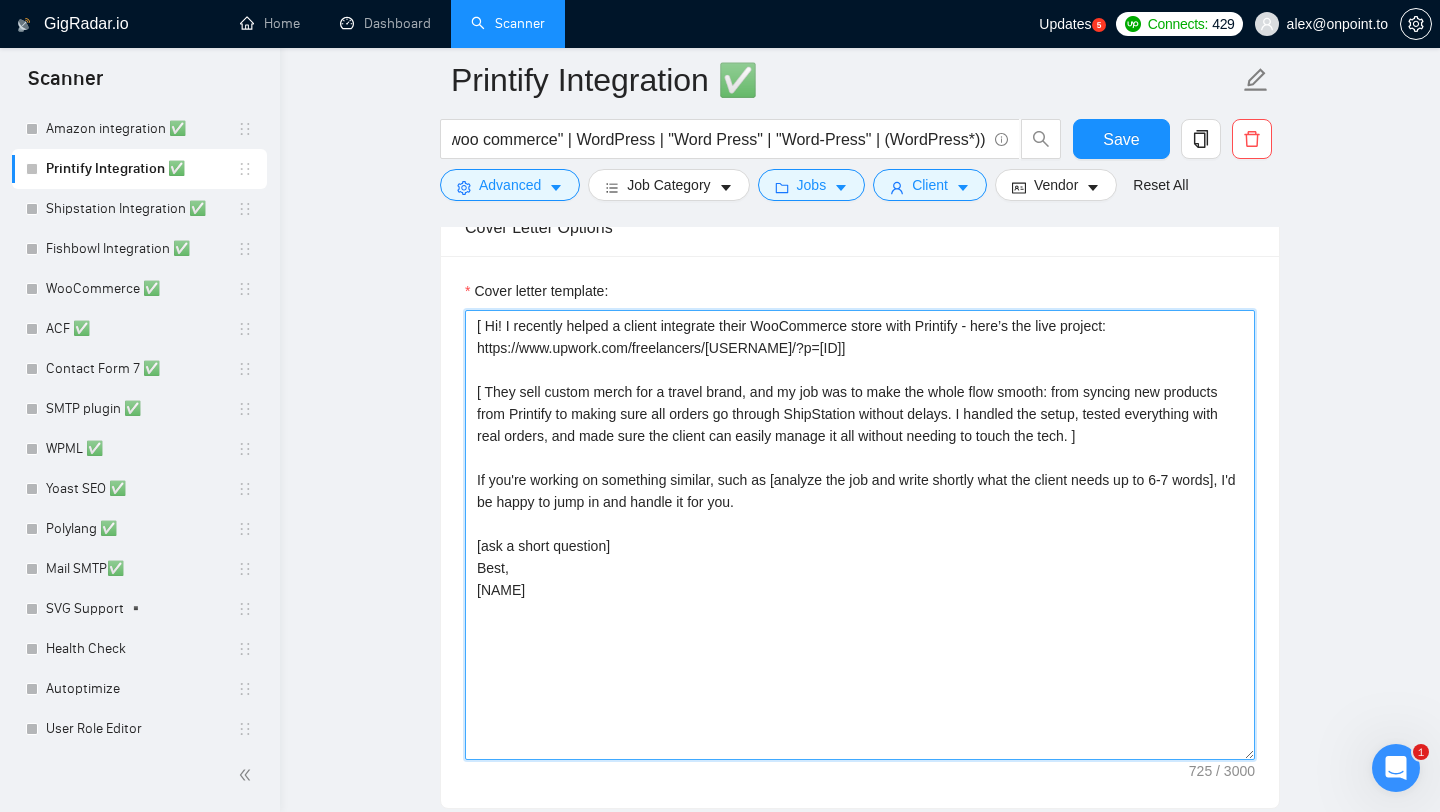 click on "[ Hi! I recently helped a client integrate their WooCommerce store with Printify - here’s the live project: https://www.upwork.com/freelancers/alexonpoint?p=1795348864743059456]
[ They sell custom merch for a travel brand, and my job was to make the whole flow smooth: from syncing new products from Printify to making sure all orders go through ShipStation without delays. I handled the setup, tested everything with real orders, and made sure the client can easily manage it all without needing to touch the tech. ]
If you're working on something similar, such as [analyze the job and write shortly what the client needs up to 6-7 words], I'd be happy to jump in and handle it for you.
[ask a short question]
Best,
Alex" at bounding box center (860, 535) 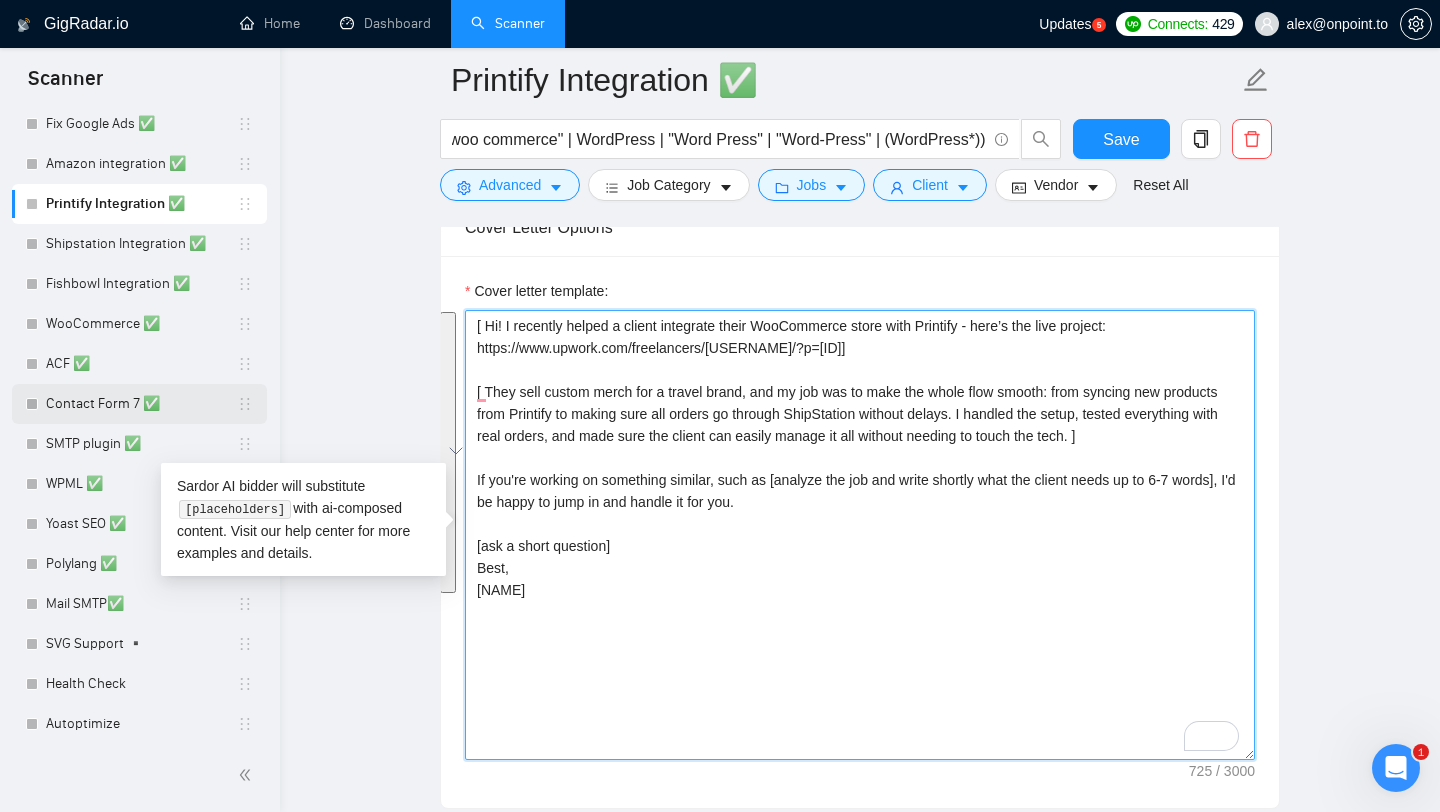 scroll, scrollTop: 1126, scrollLeft: 0, axis: vertical 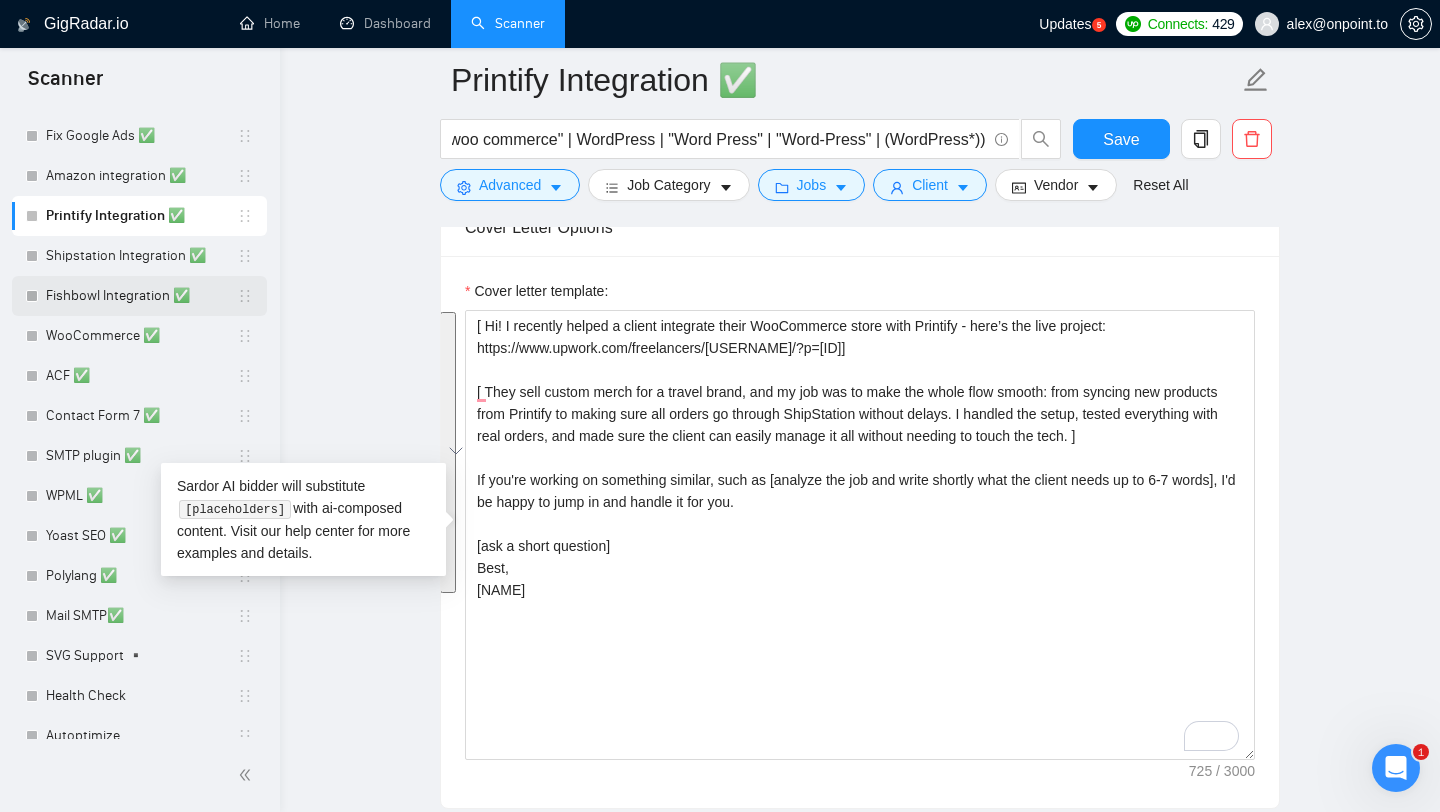 click on "Fishbowl Integration ✅" at bounding box center (141, 296) 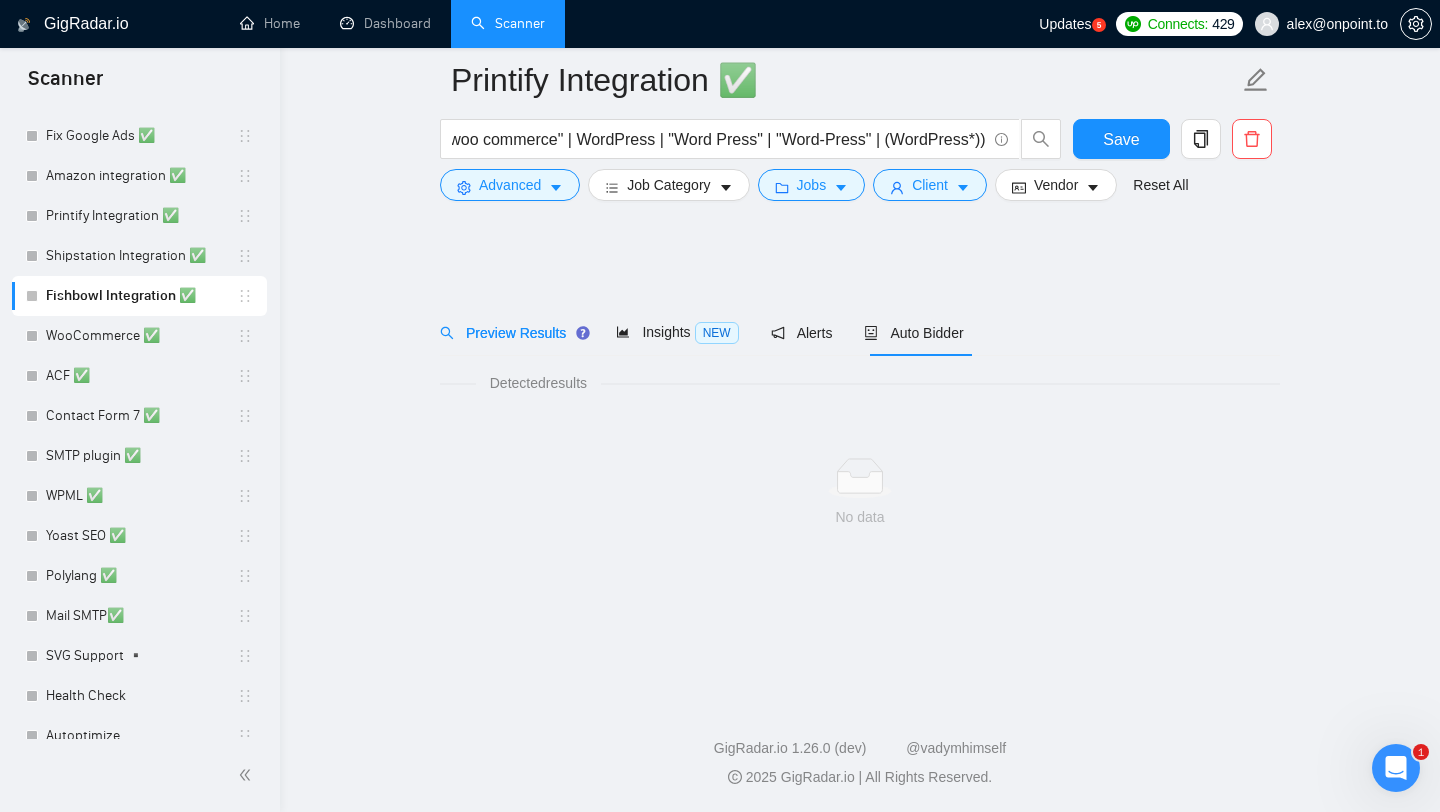 scroll, scrollTop: 0, scrollLeft: 0, axis: both 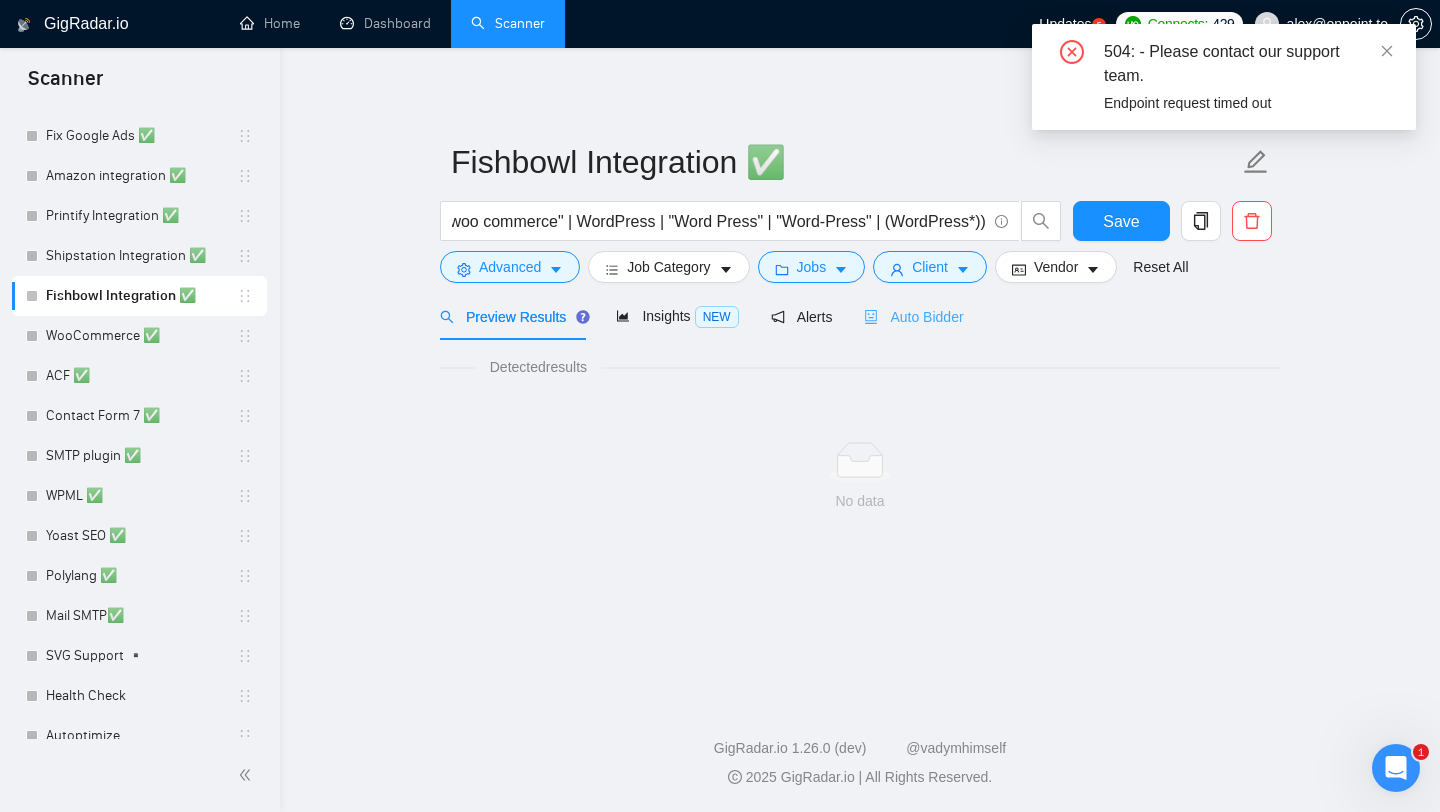 click on "Auto Bidder" at bounding box center (913, 316) 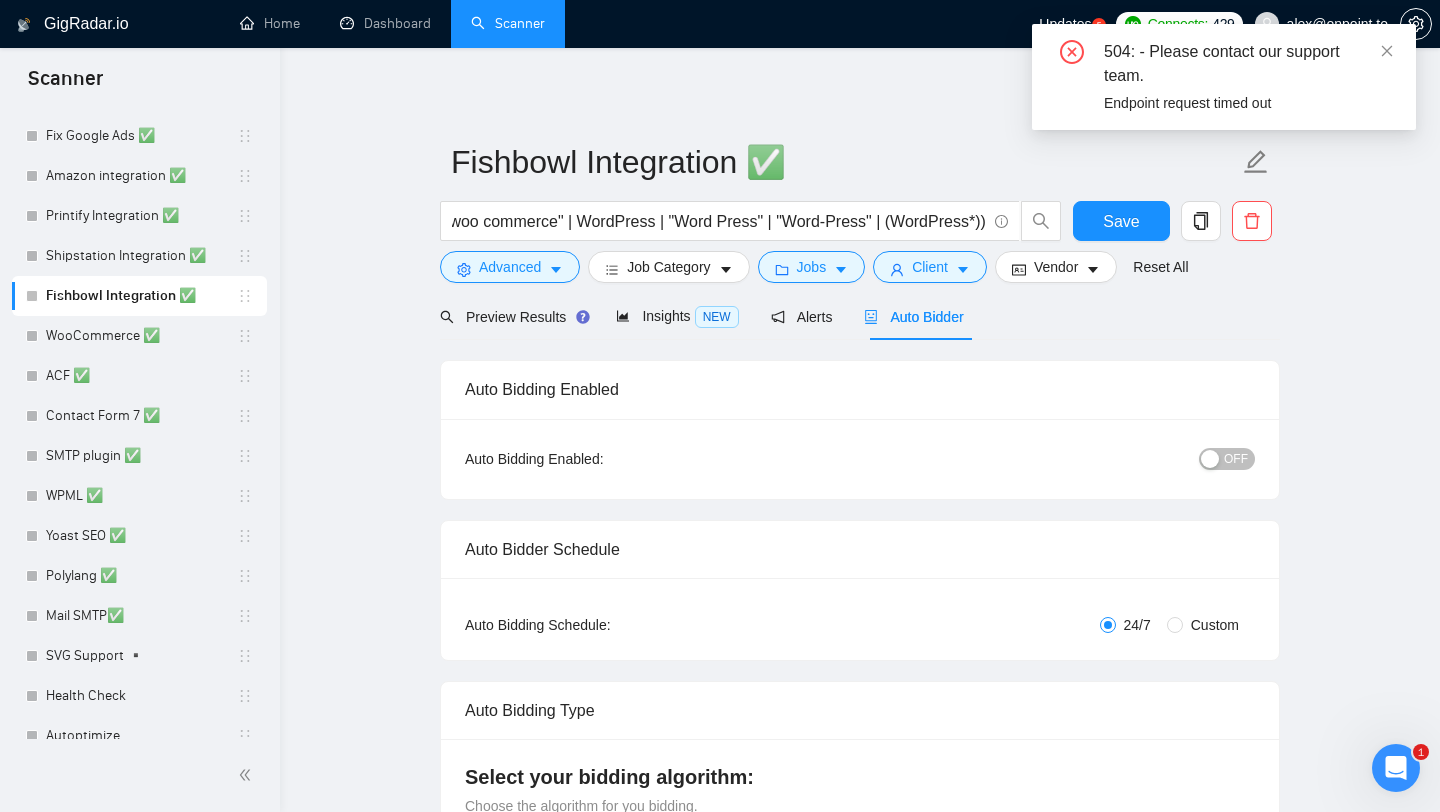 type 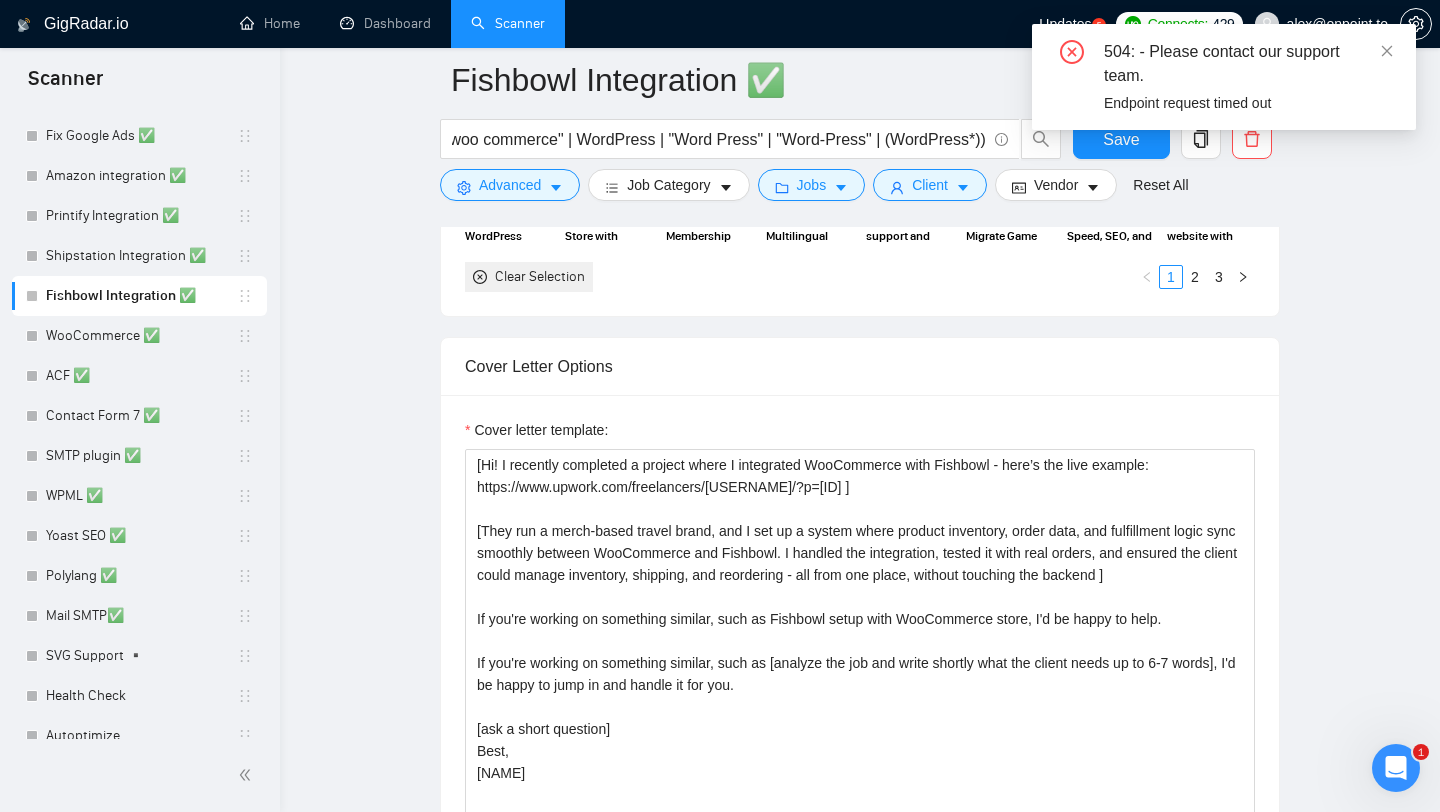 scroll, scrollTop: 2268, scrollLeft: 0, axis: vertical 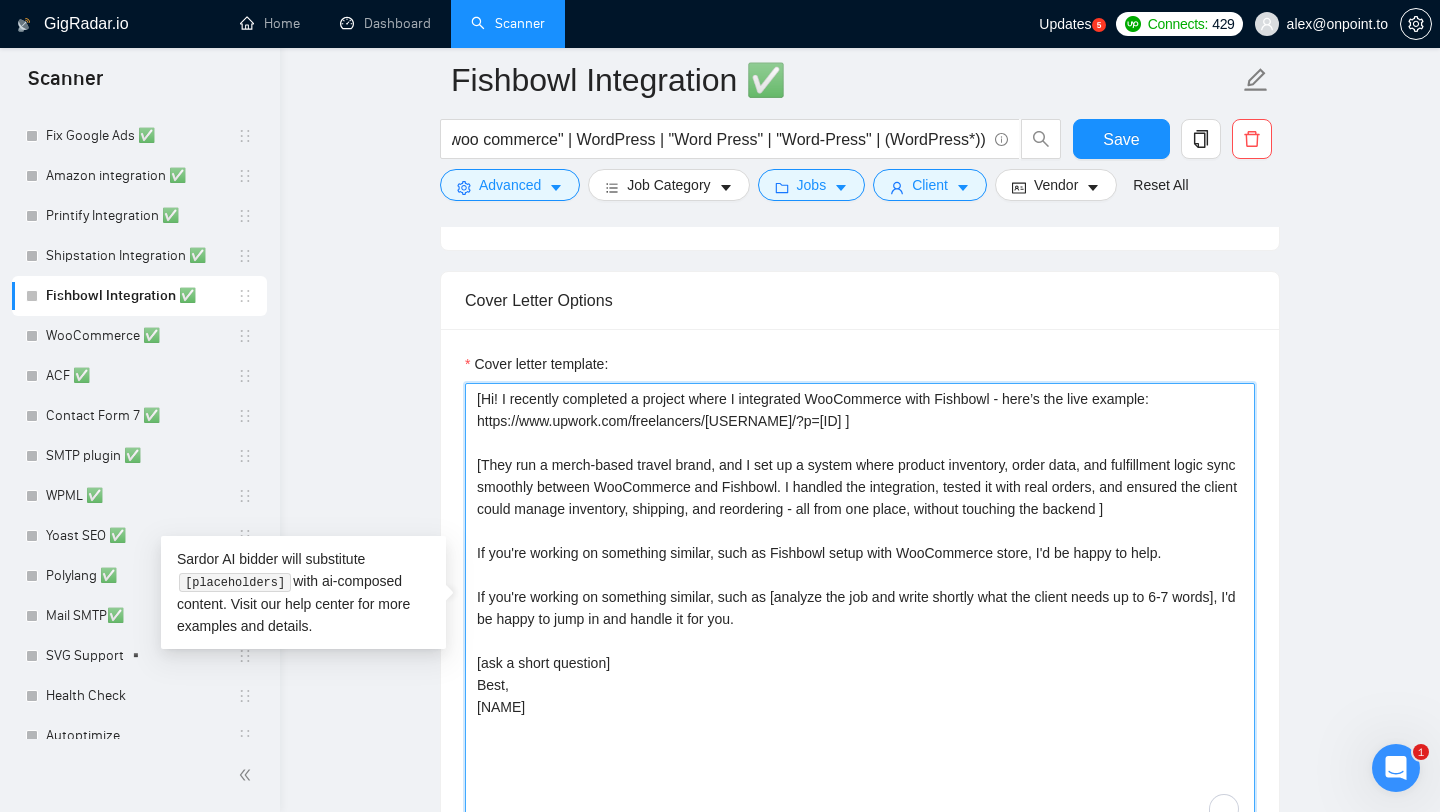 drag, startPoint x: 528, startPoint y: 704, endPoint x: 454, endPoint y: 399, distance: 313.8487 